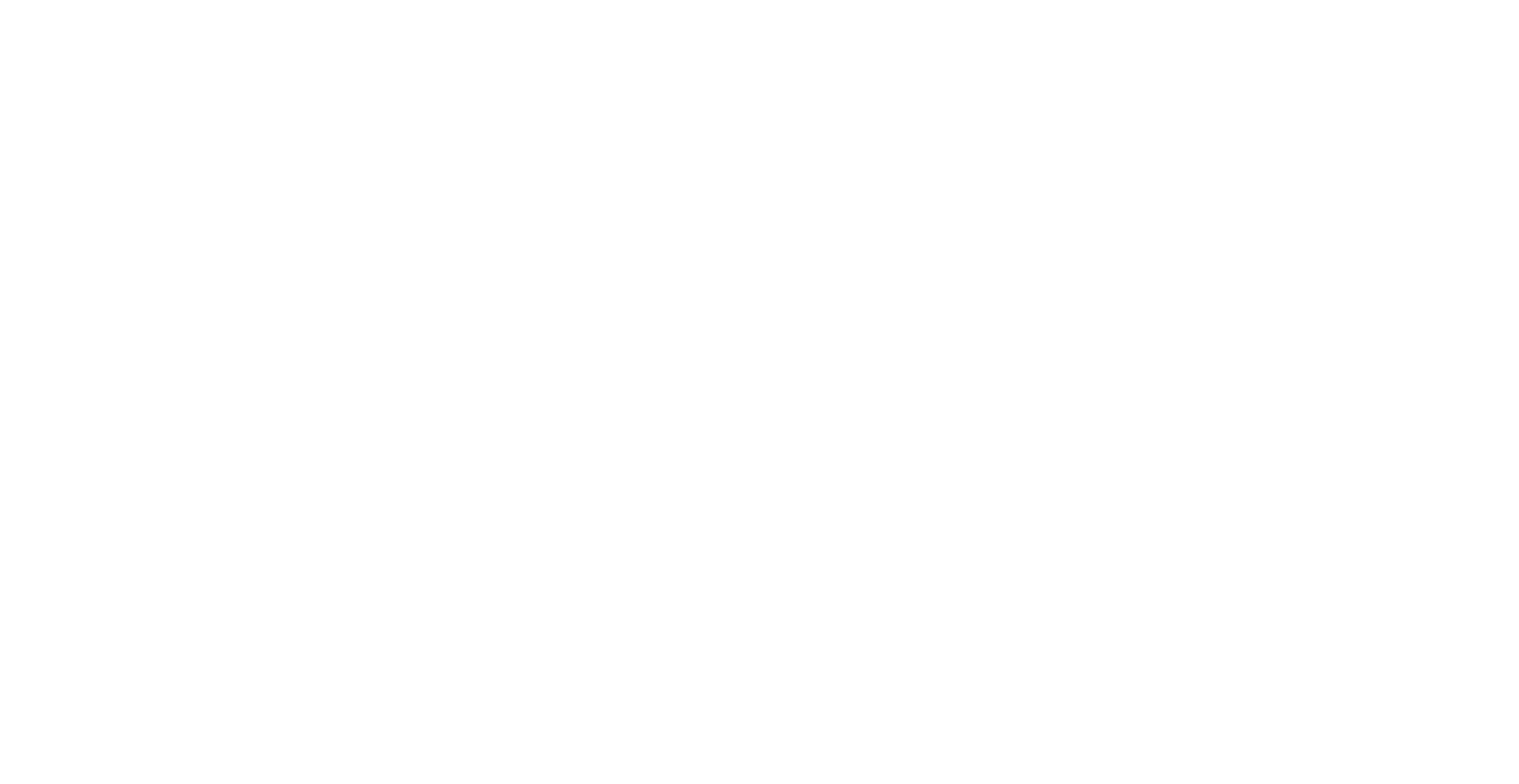 scroll, scrollTop: 0, scrollLeft: 0, axis: both 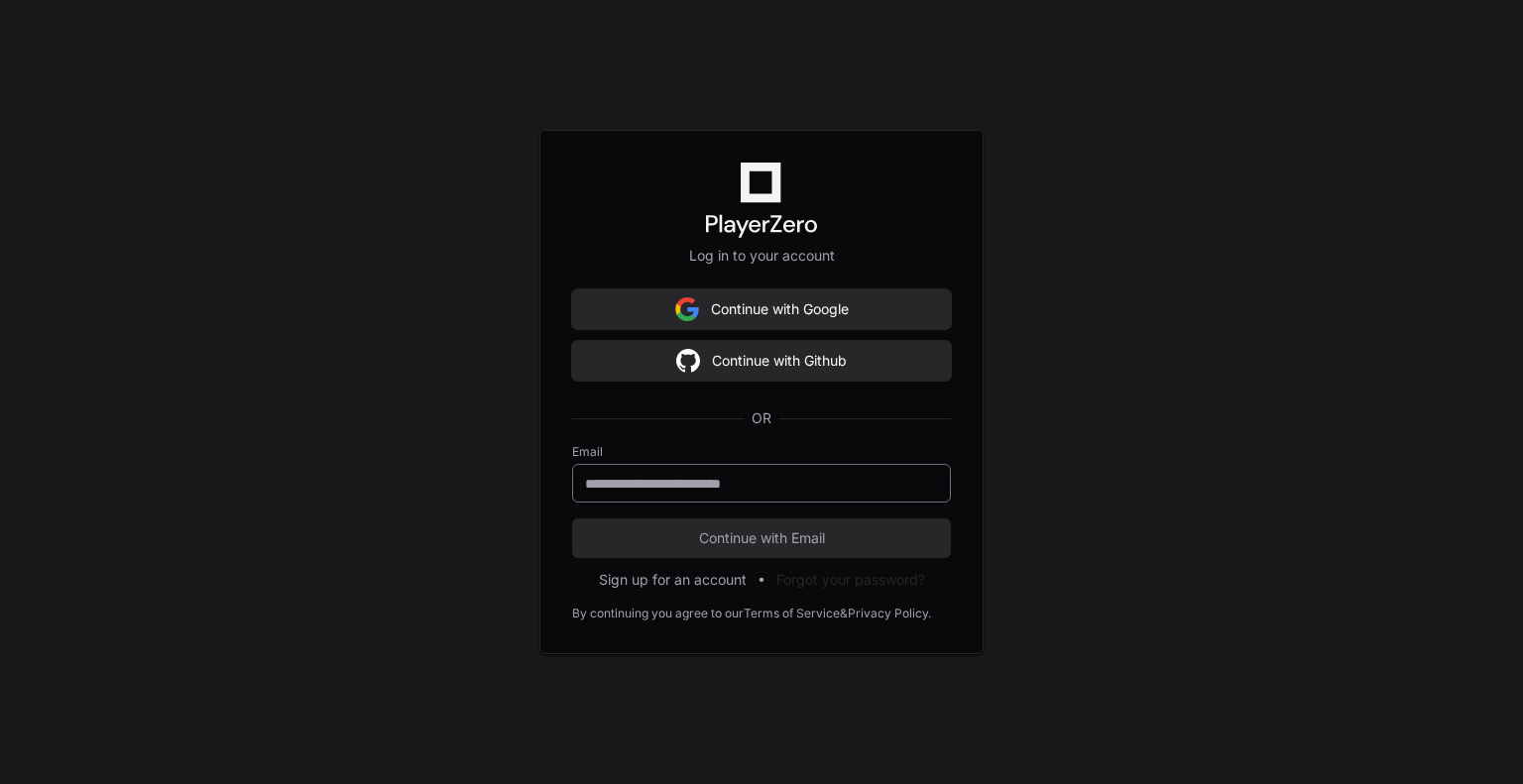 click at bounding box center (762, 484) 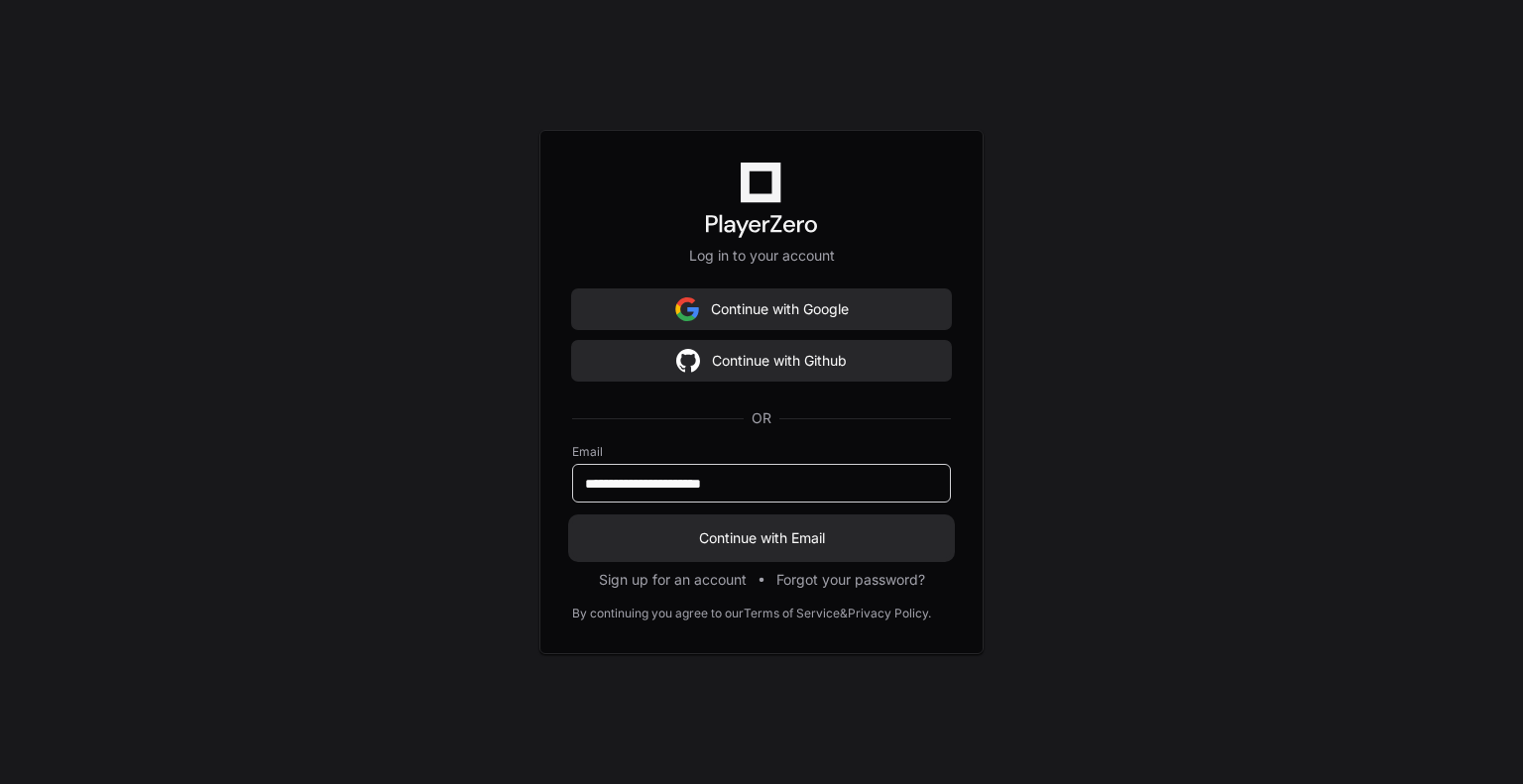 type on "**********" 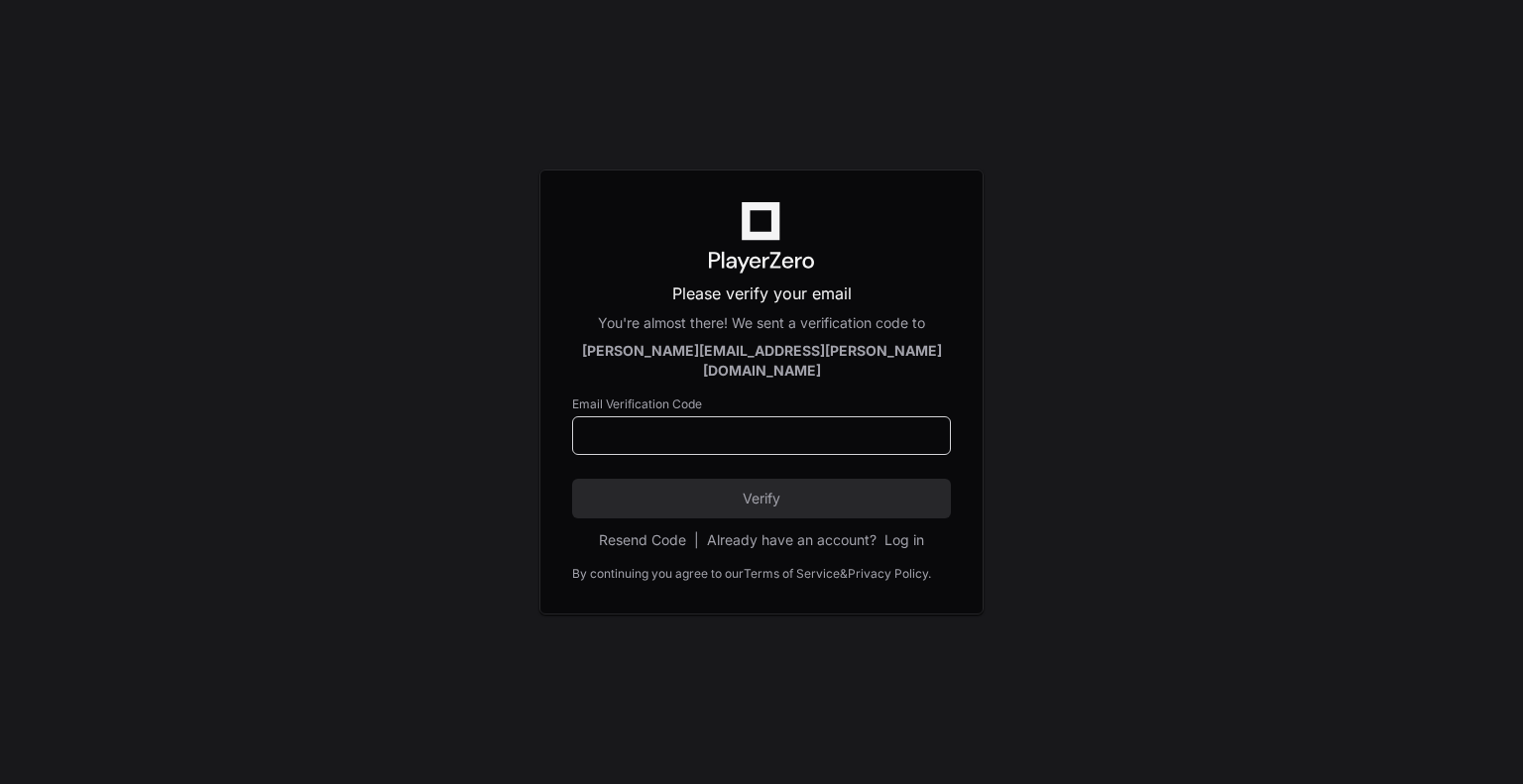 click at bounding box center [762, 436] 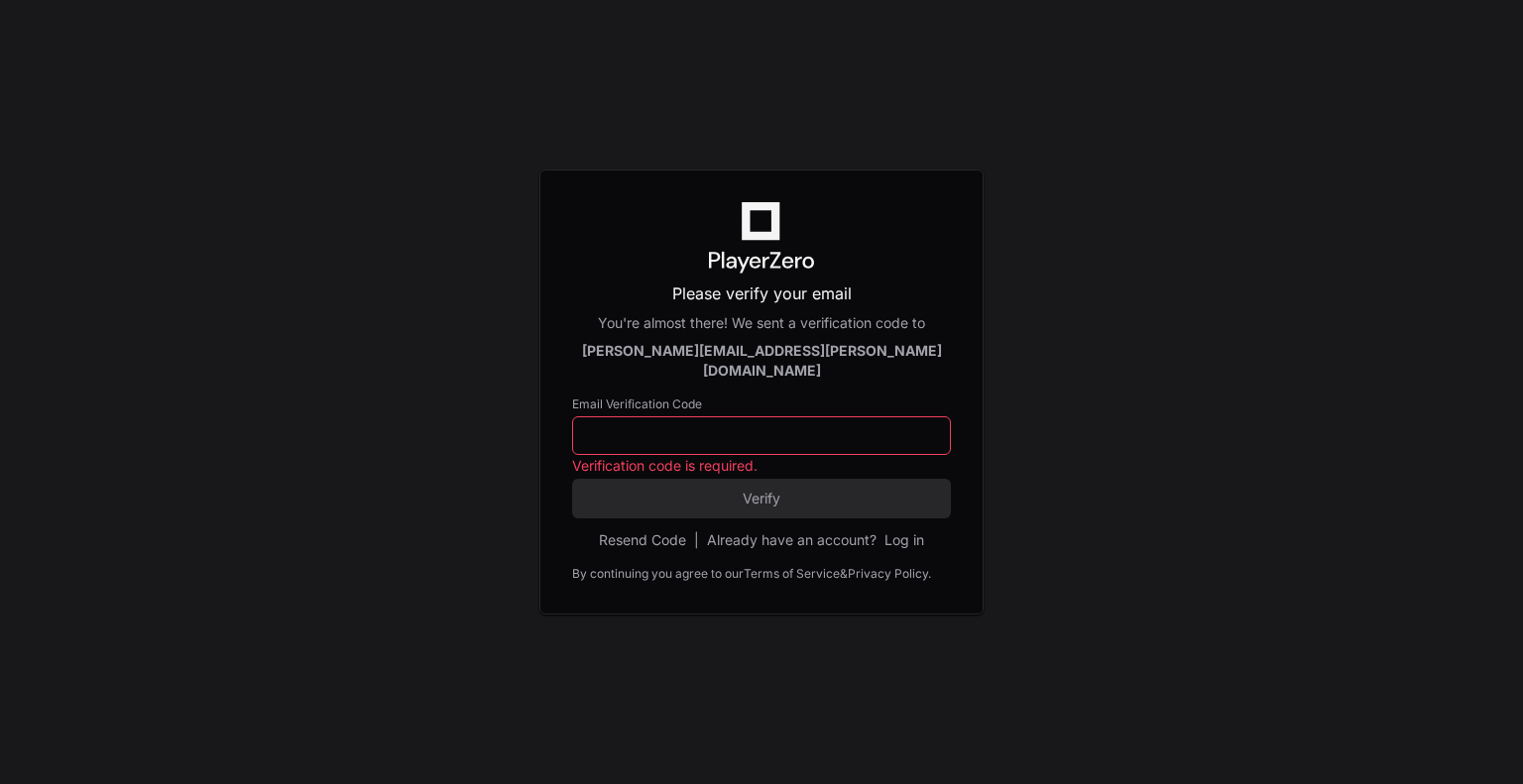 click at bounding box center [762, 436] 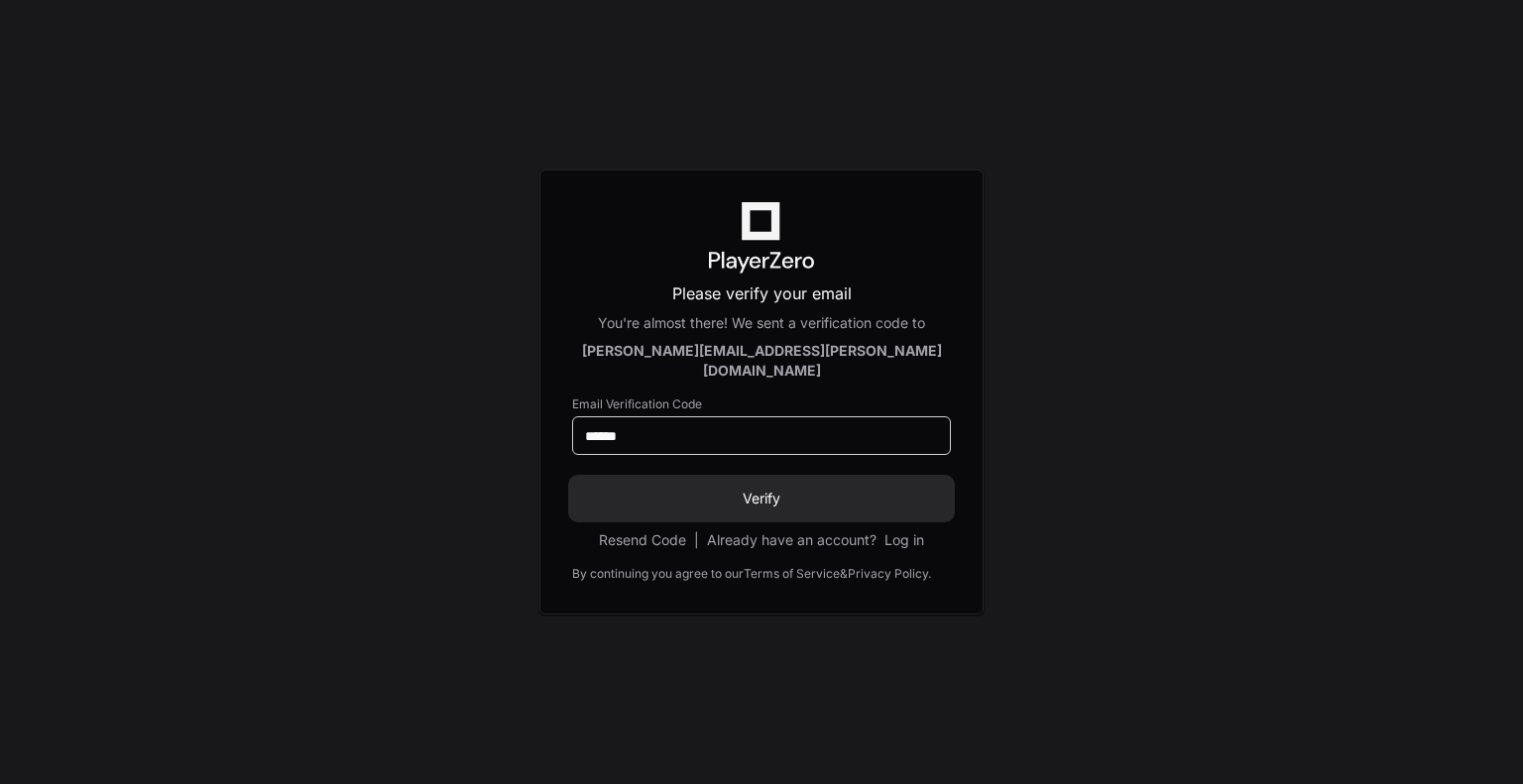 type on "******" 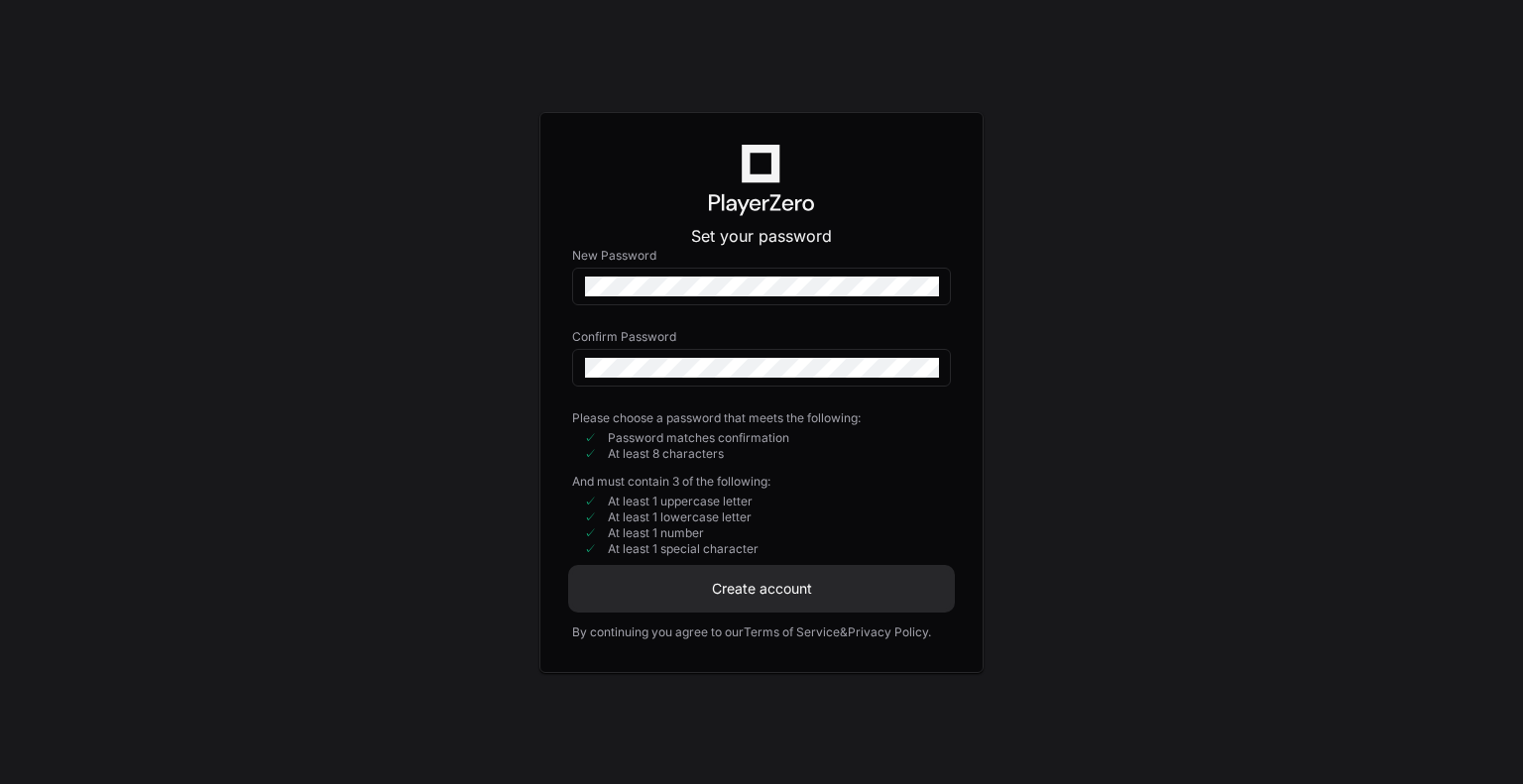 click on "Create account" at bounding box center [762, 589] 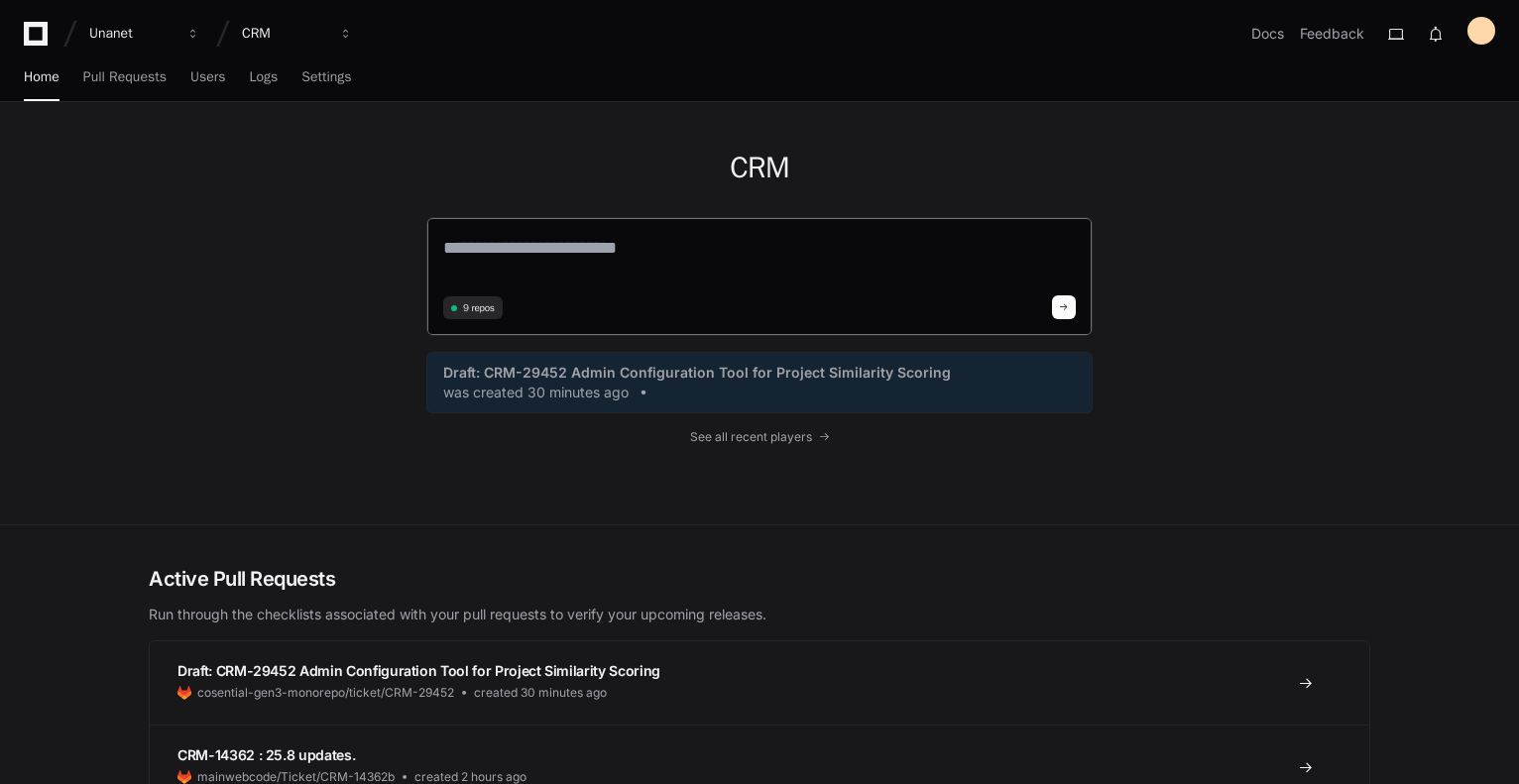 click 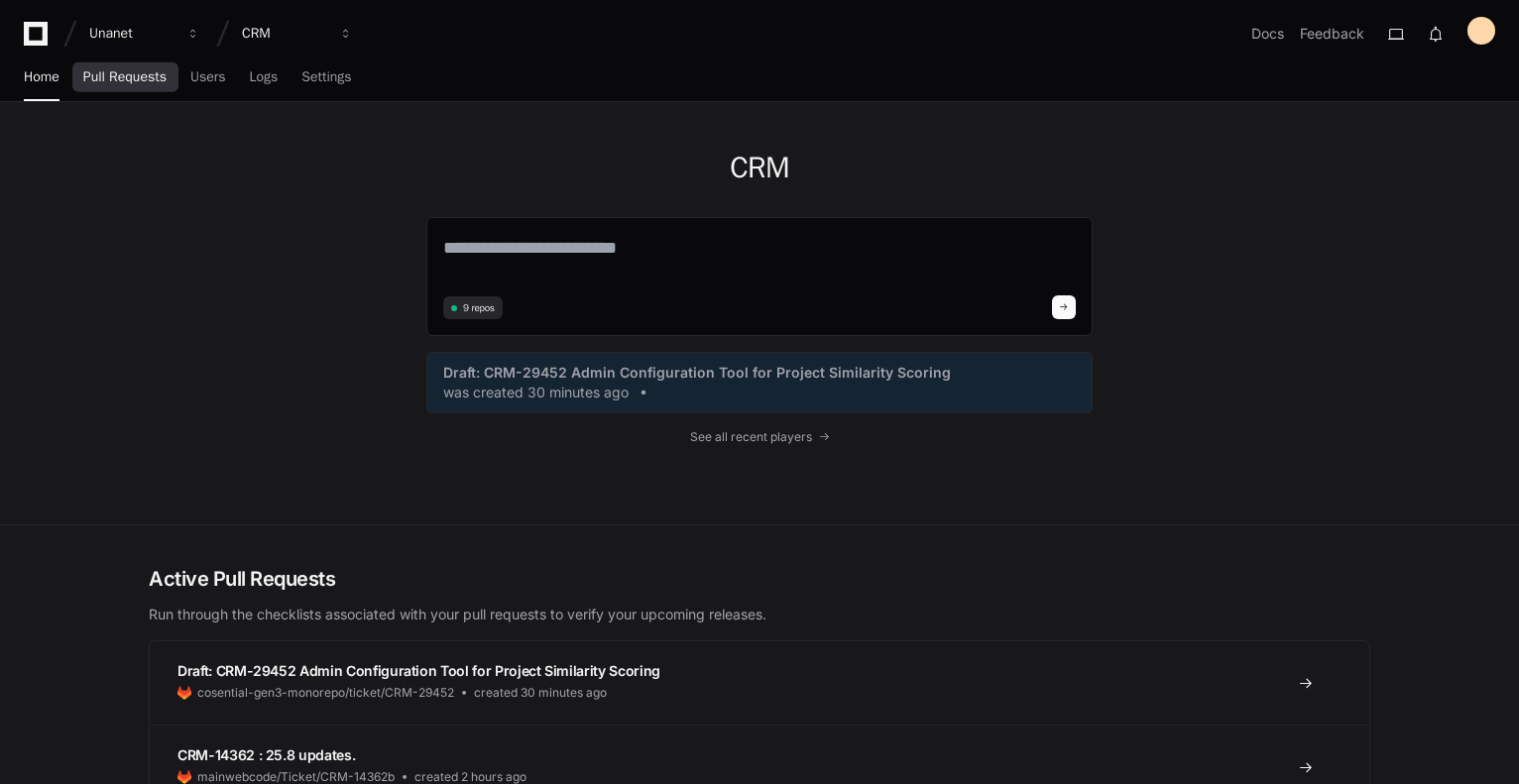 click on "Pull Requests" at bounding box center (125, 77) 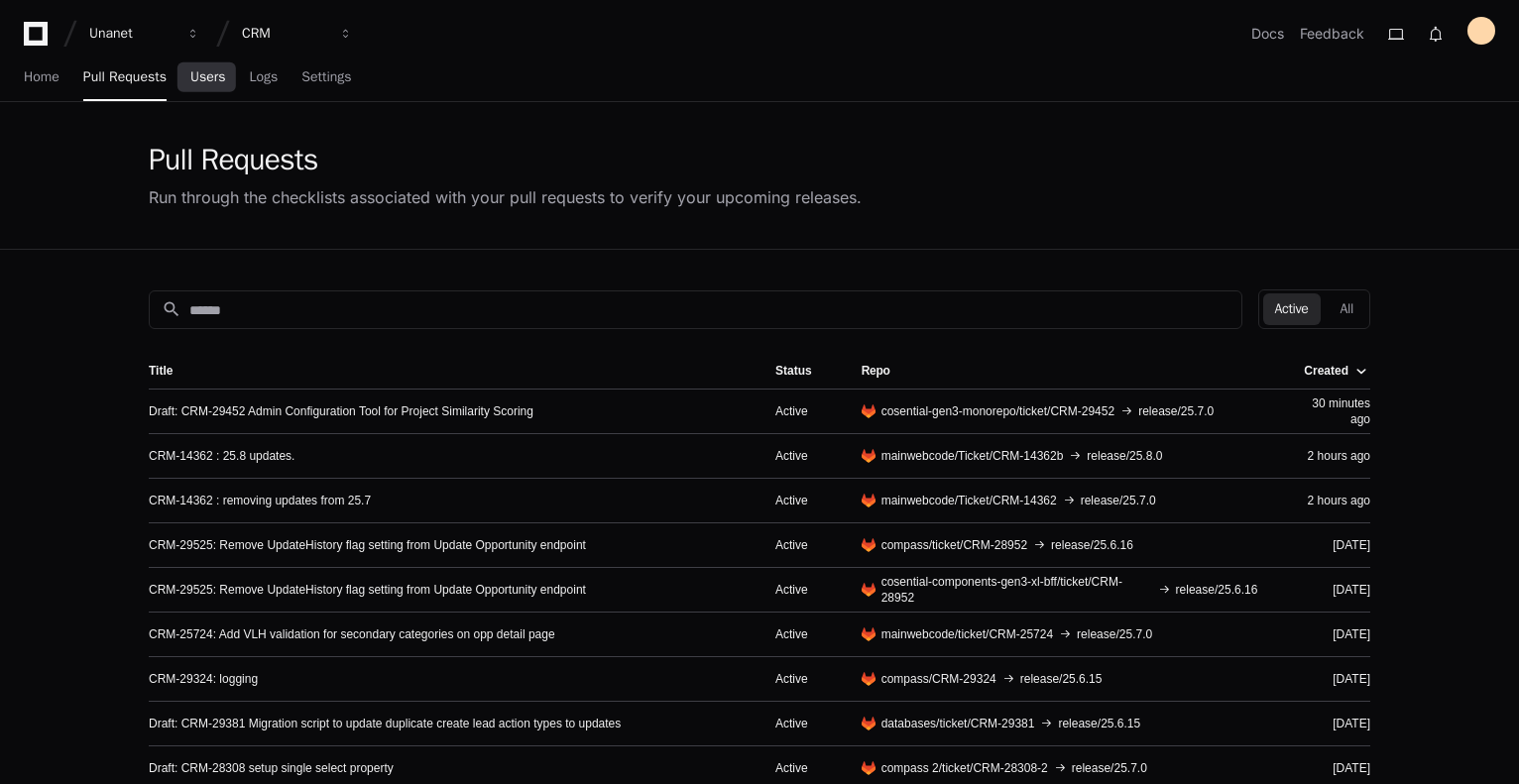 click on "Users" at bounding box center [208, 77] 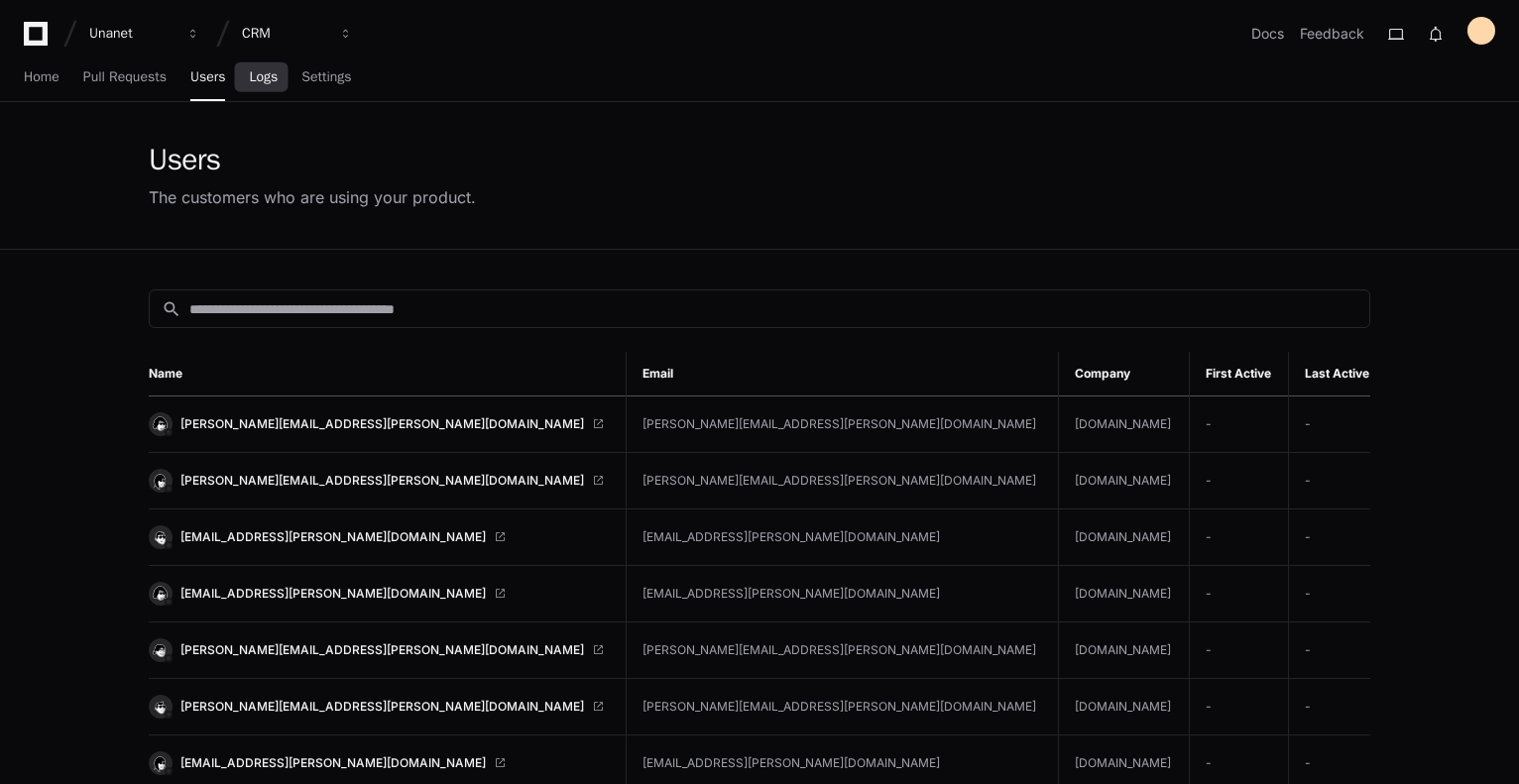 click on "Logs" at bounding box center [263, 77] 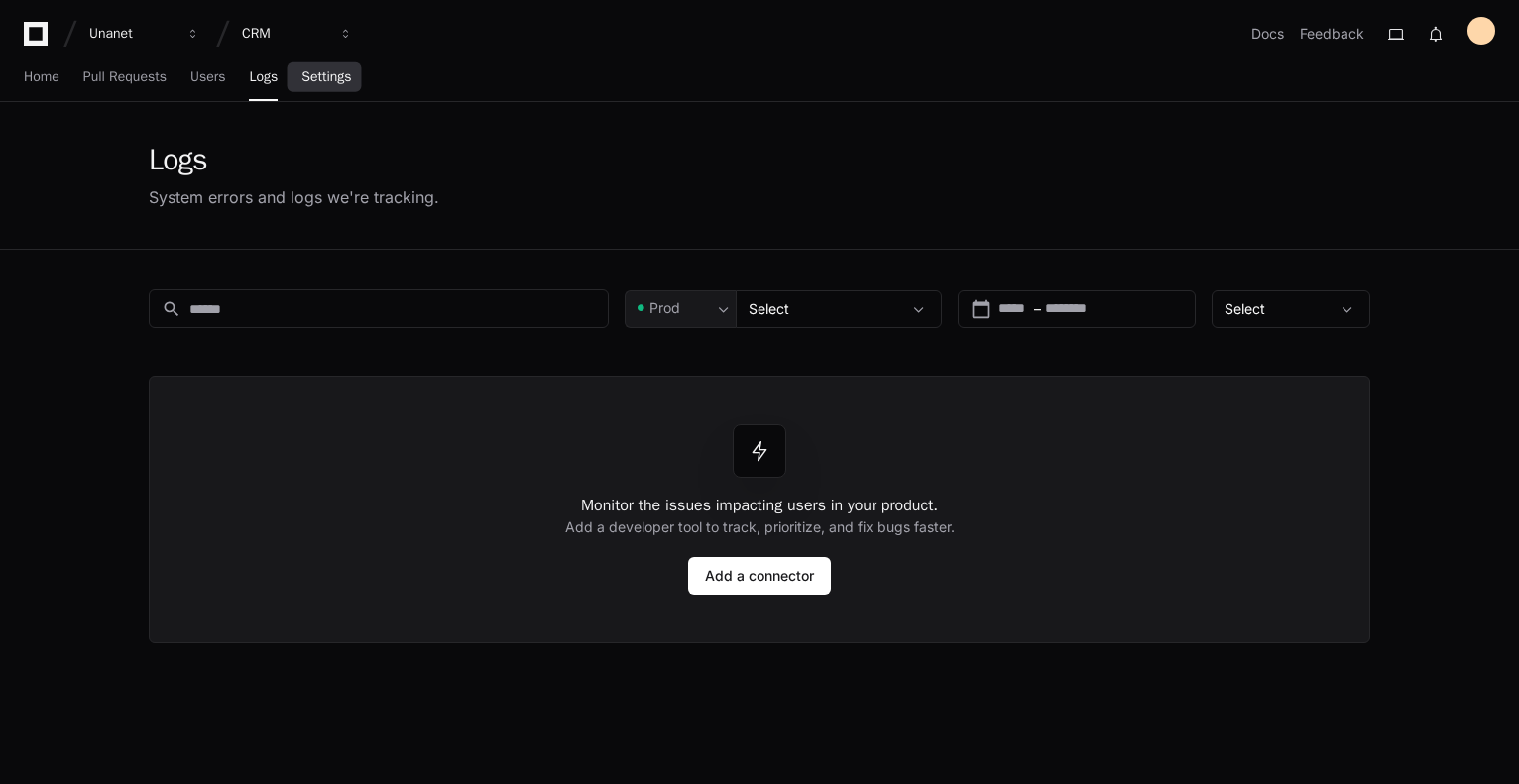 click on "Settings" at bounding box center [326, 77] 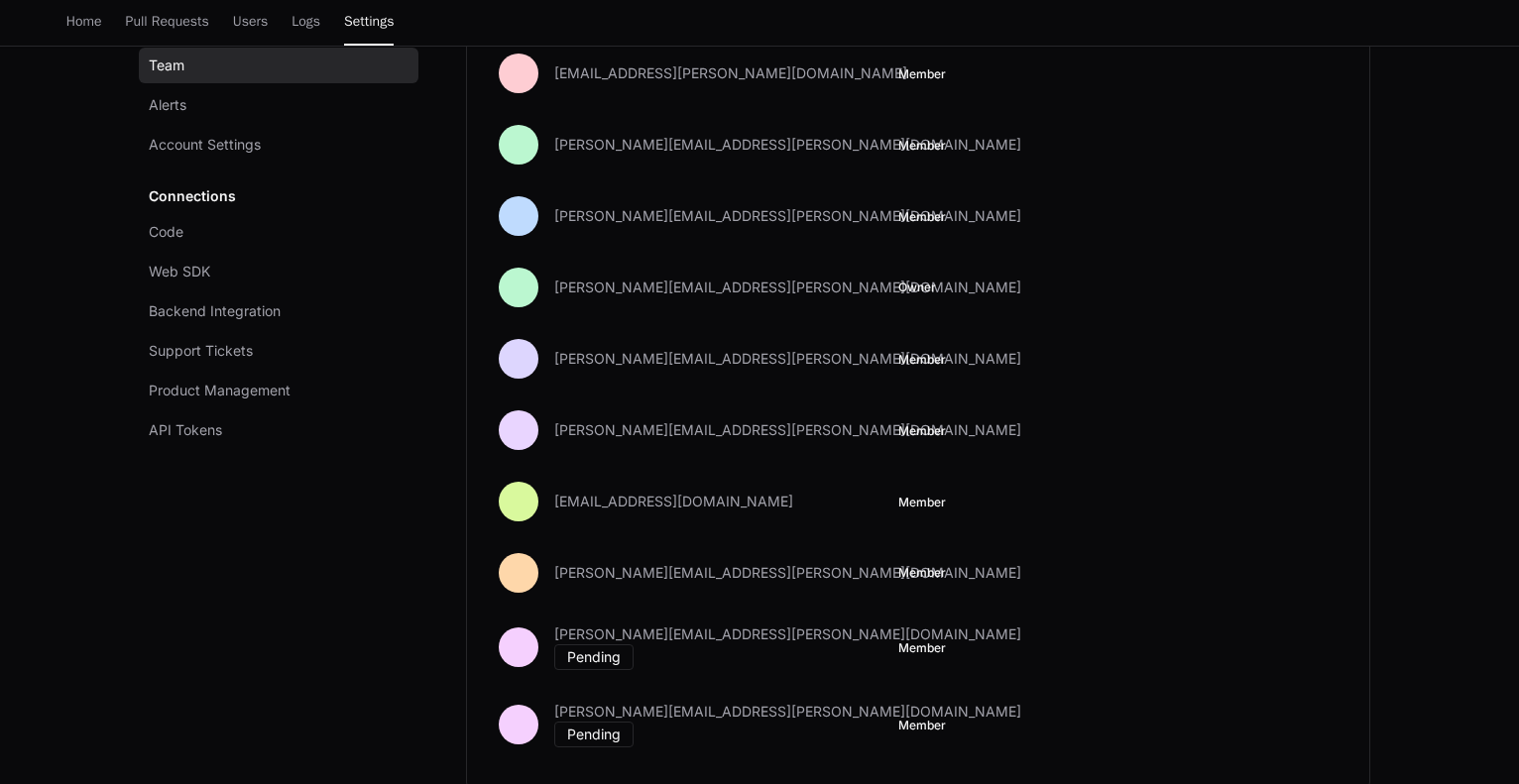 scroll, scrollTop: 496, scrollLeft: 0, axis: vertical 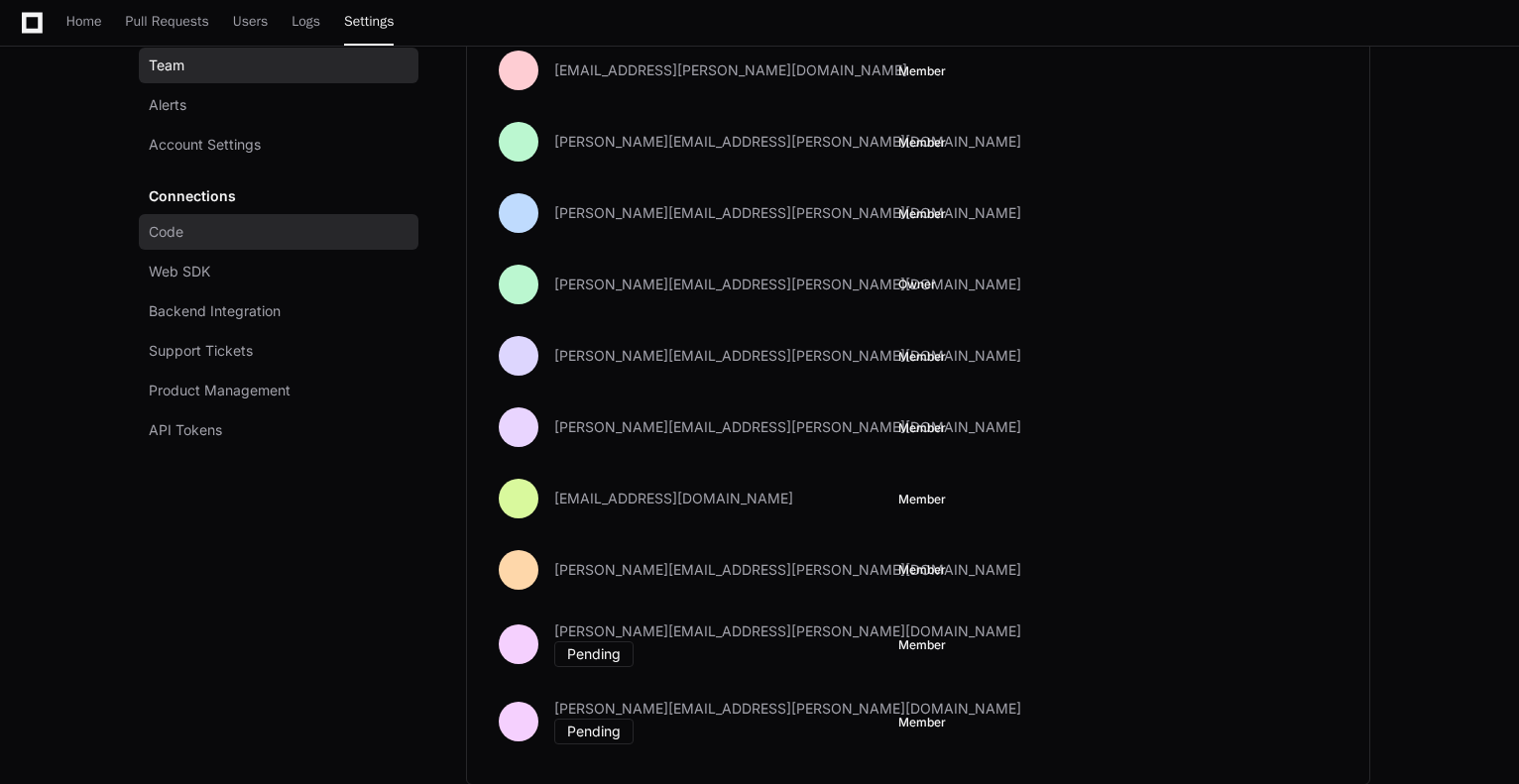 click on "Code" 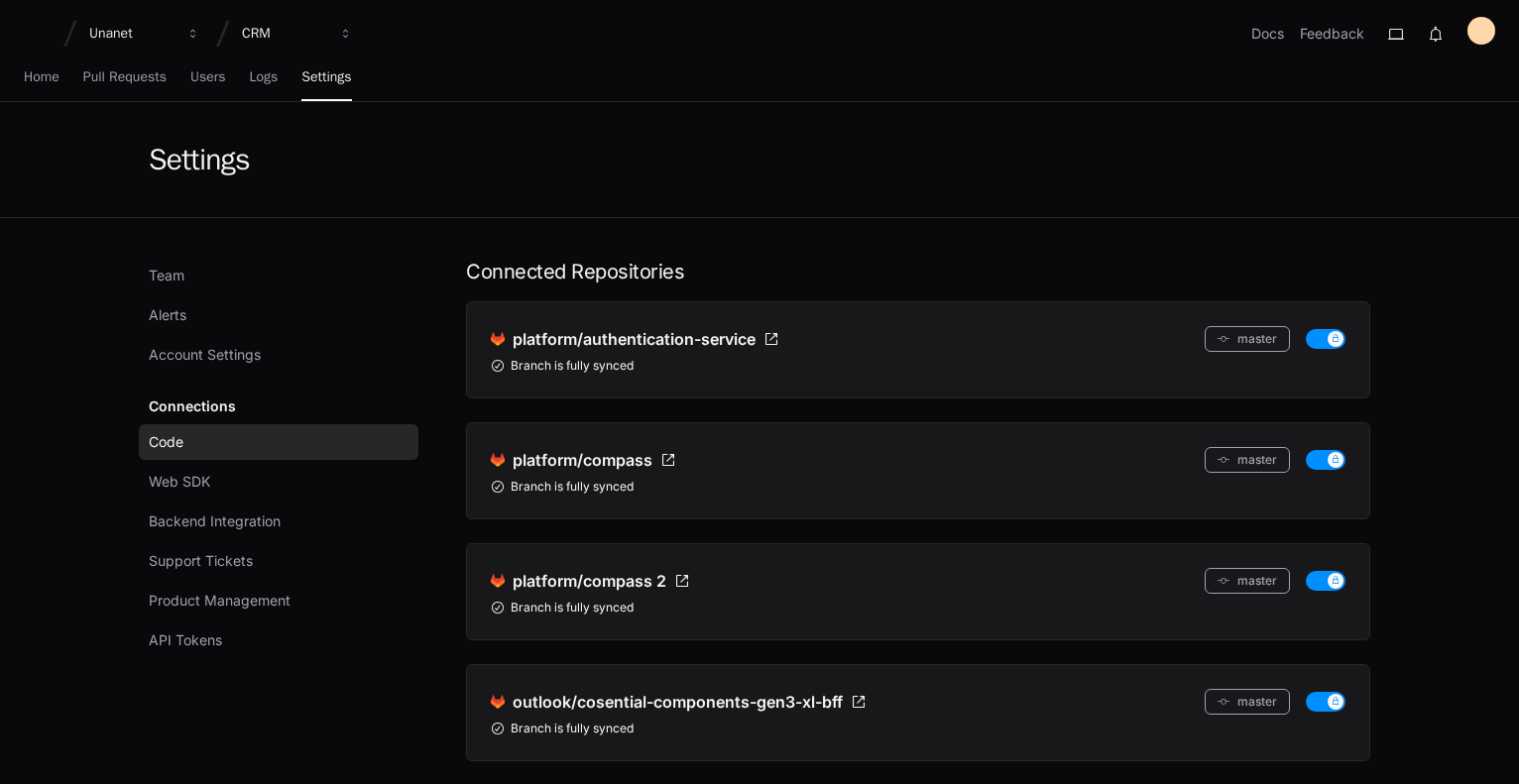 scroll, scrollTop: 0, scrollLeft: 0, axis: both 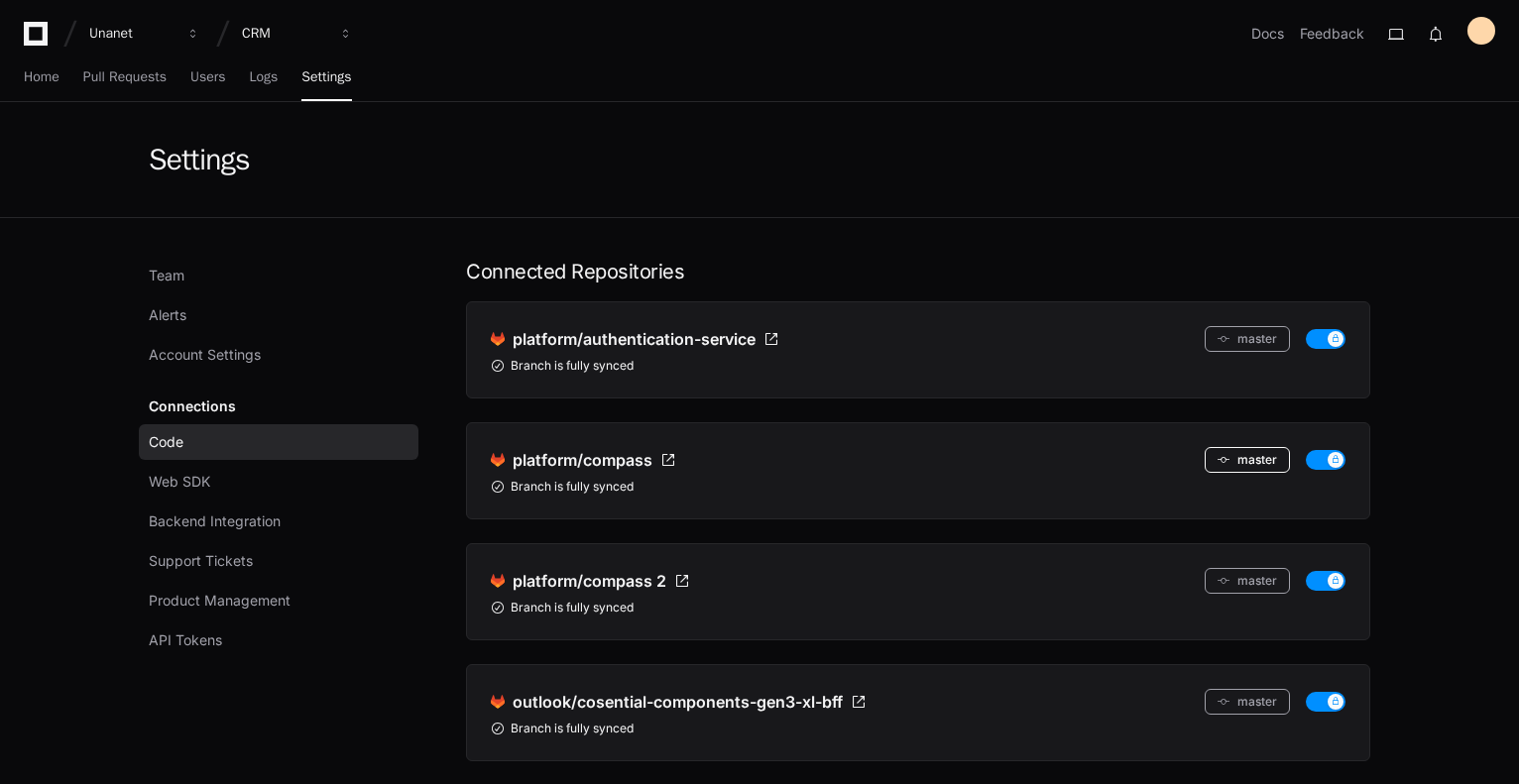 click on "master" 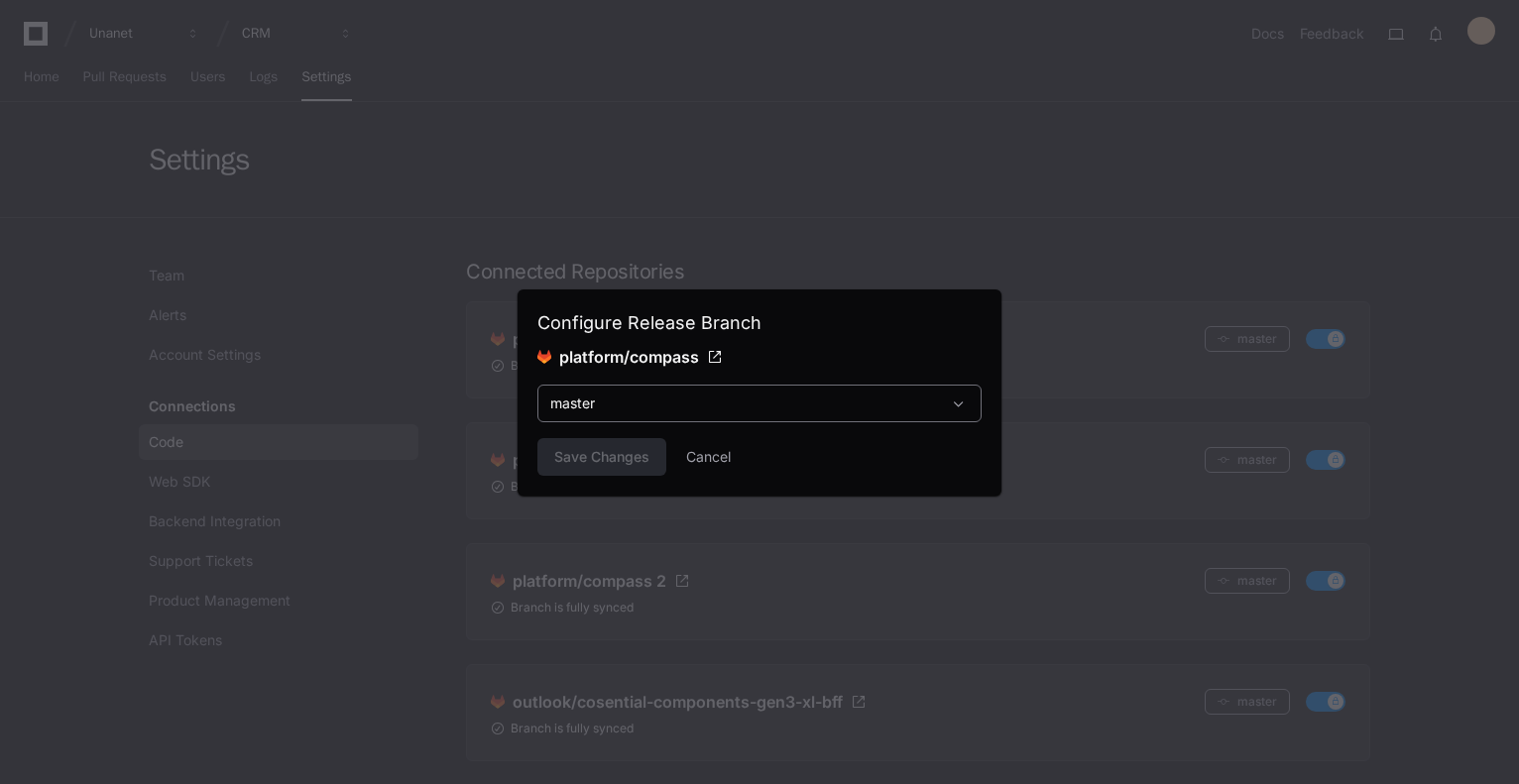 click at bounding box center (959, 403) 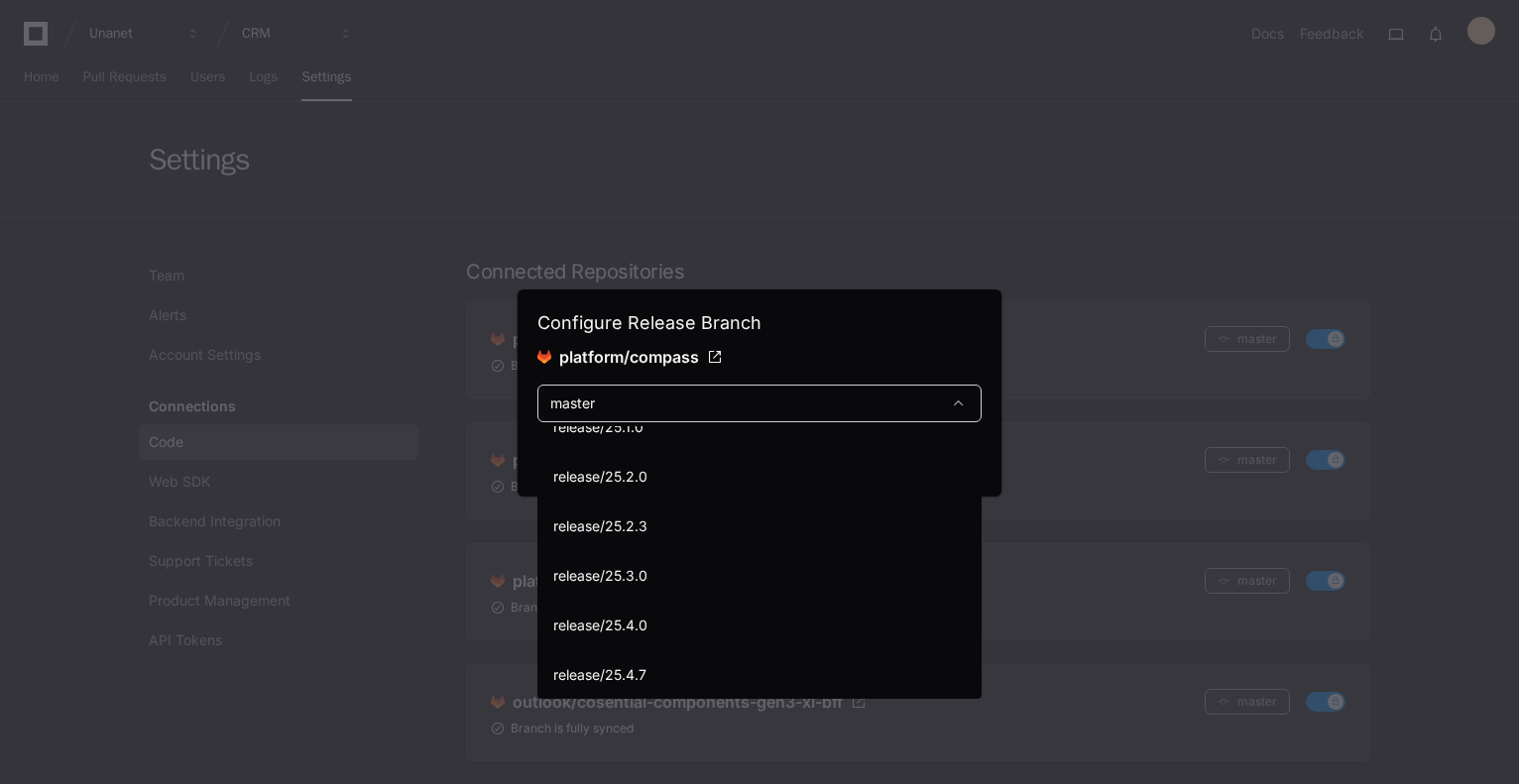 scroll, scrollTop: 0, scrollLeft: 0, axis: both 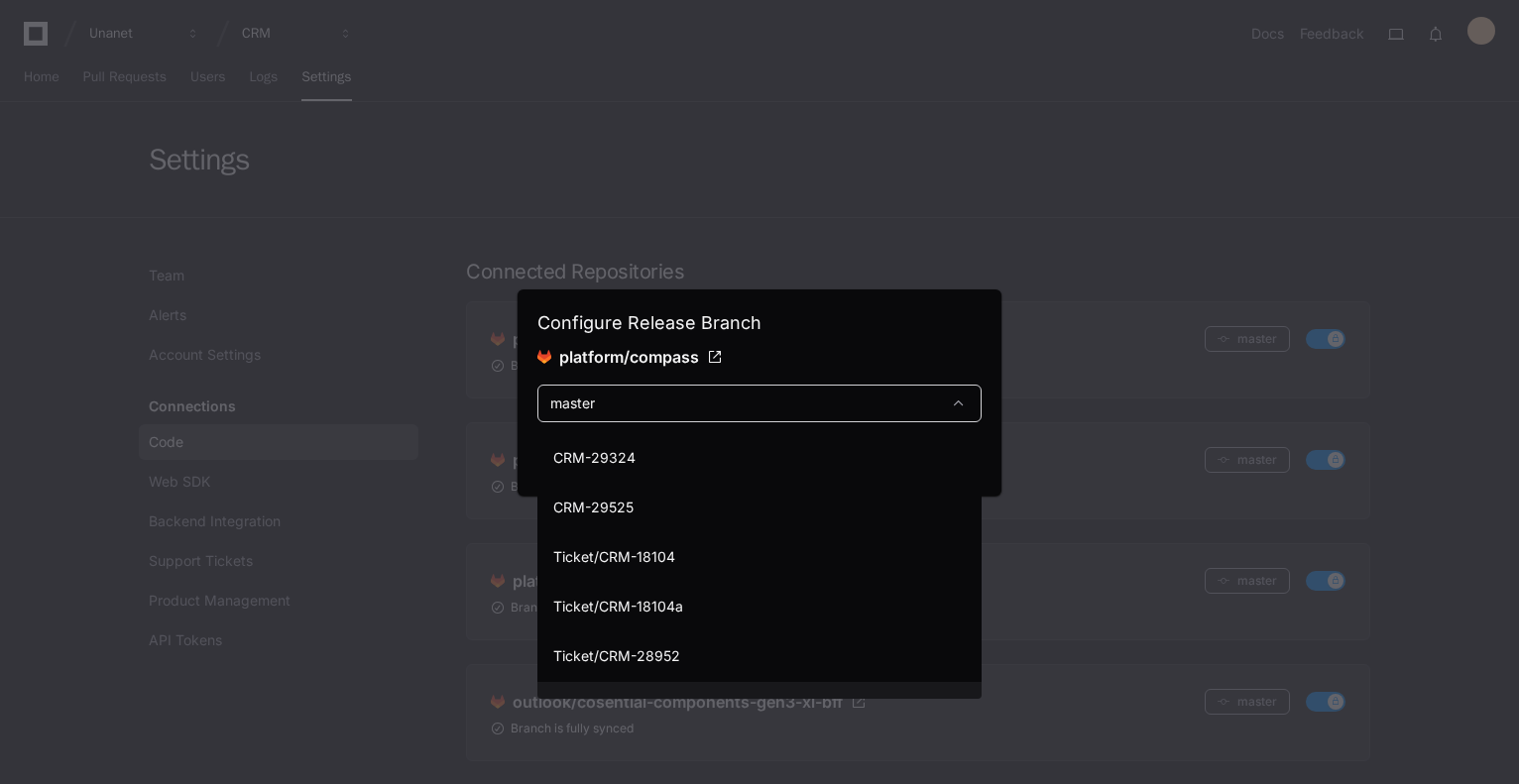 click at bounding box center [760, 392] 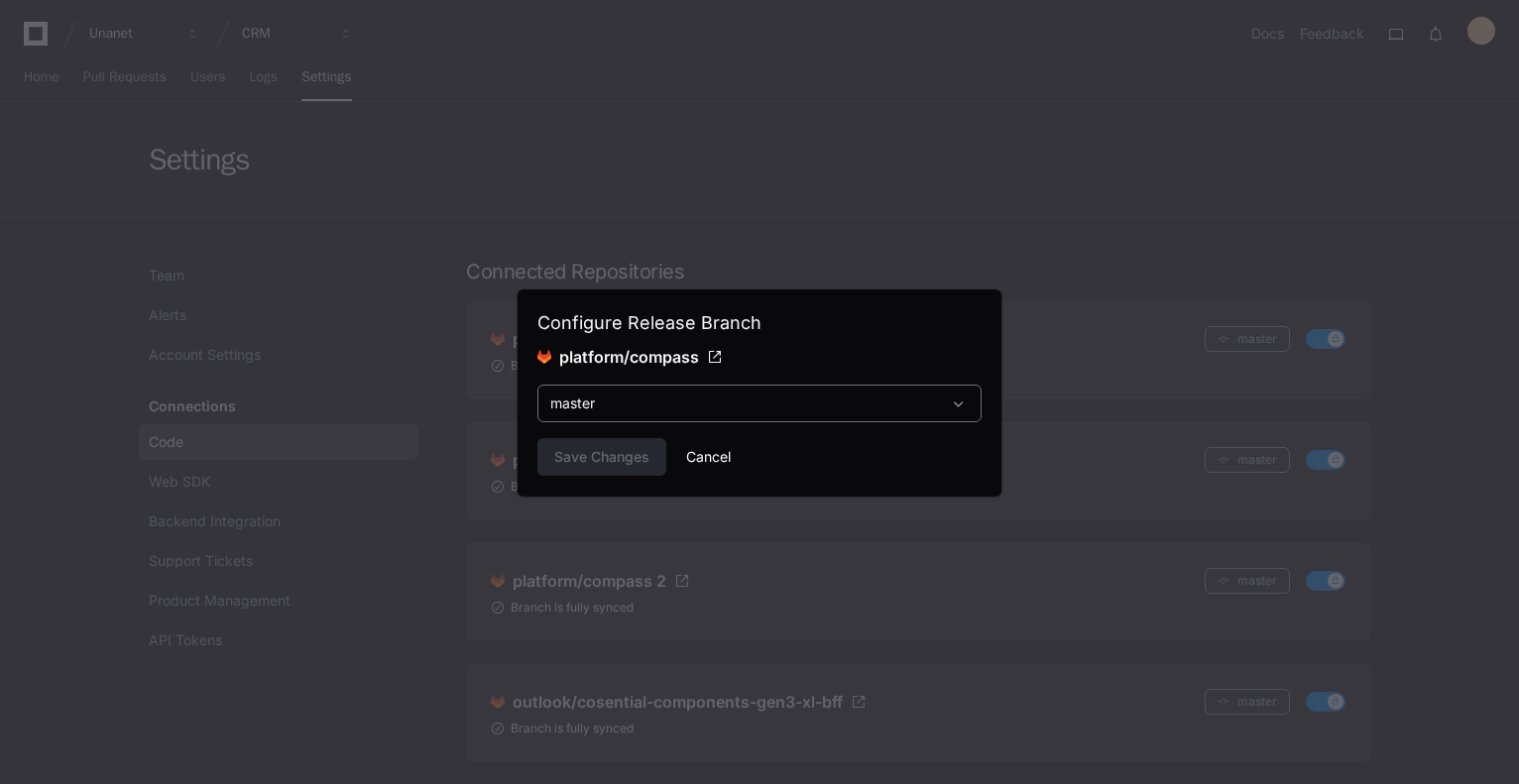 click on "Cancel" at bounding box center (708, 457) 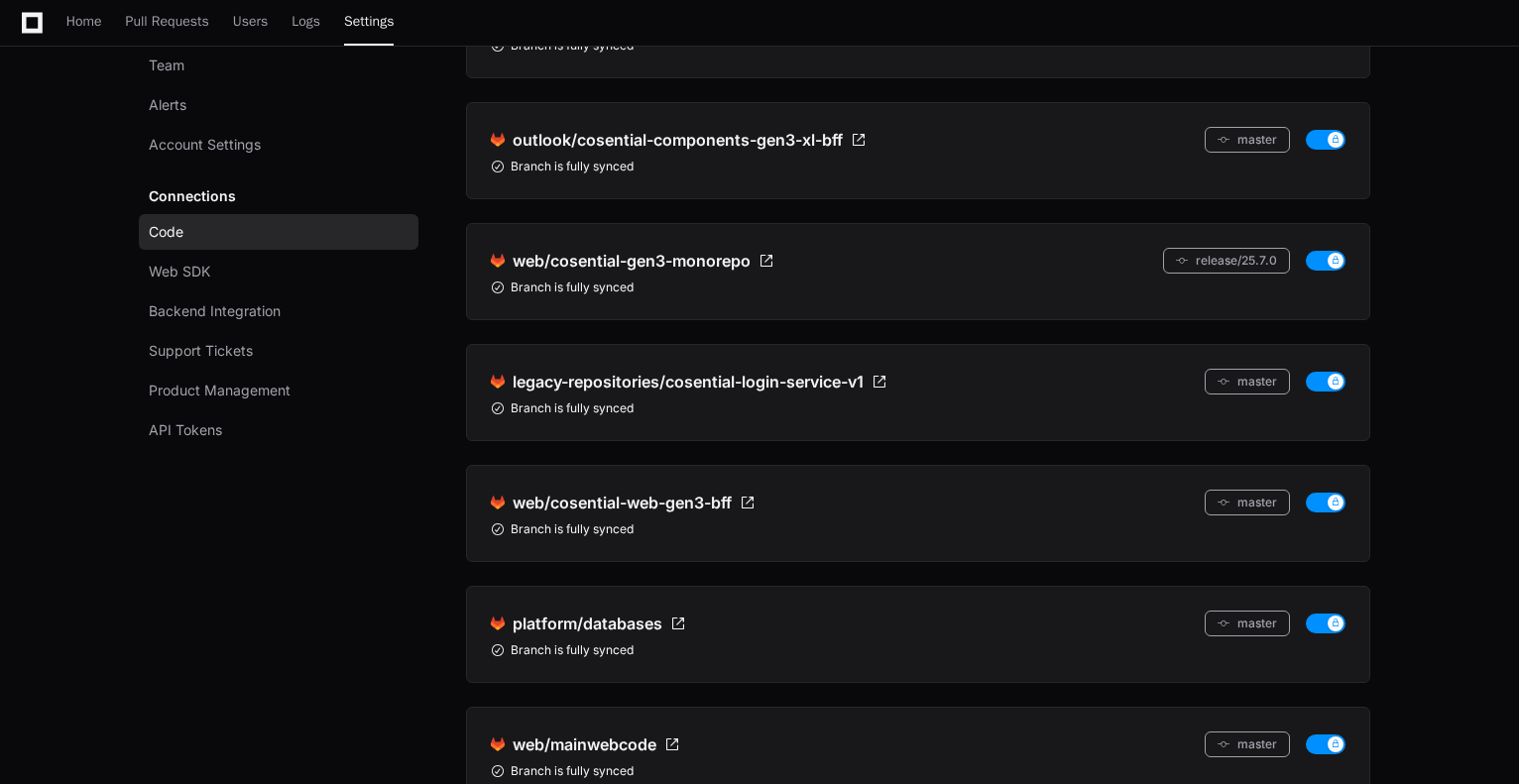scroll, scrollTop: 595, scrollLeft: 0, axis: vertical 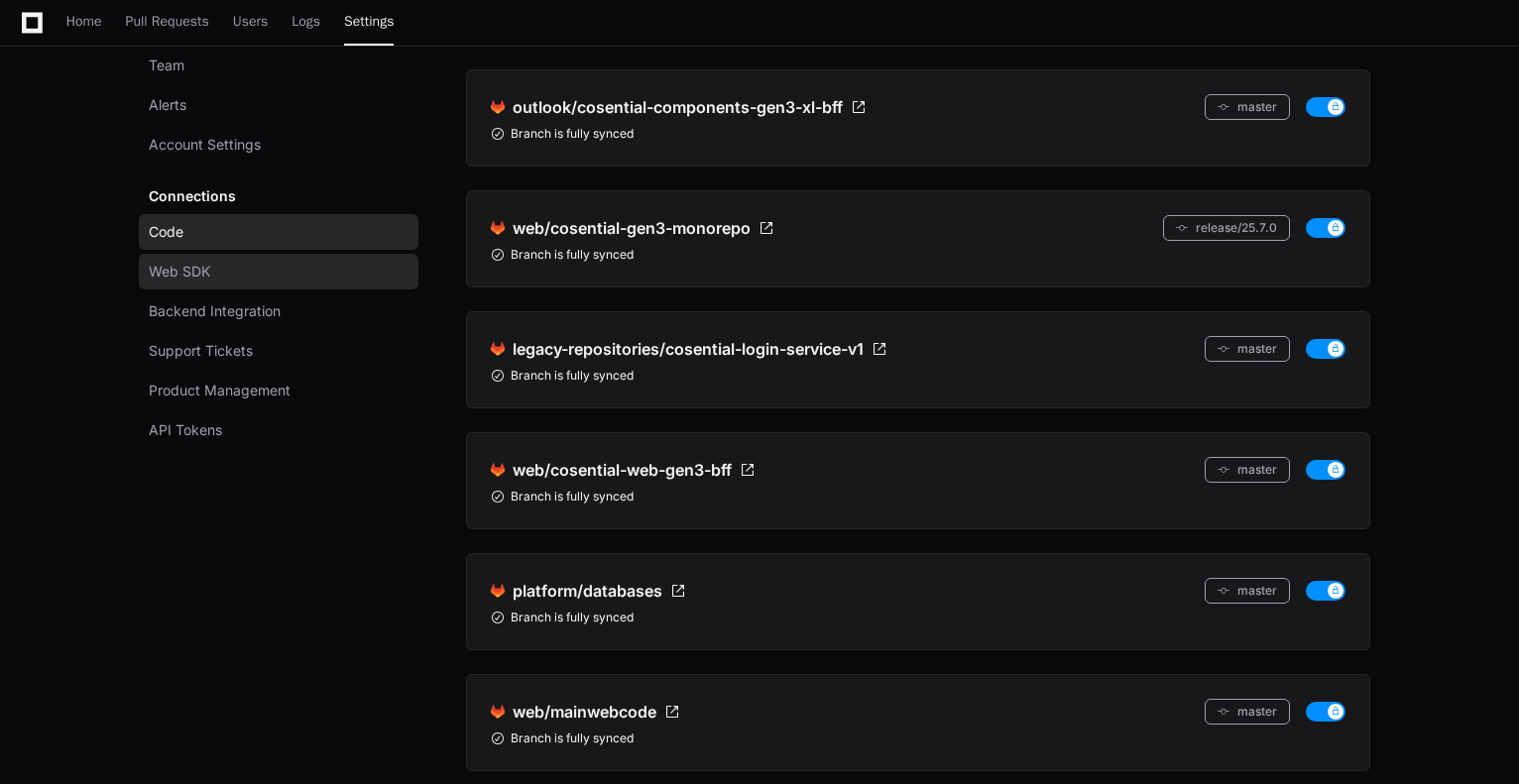 click on "Web SDK" 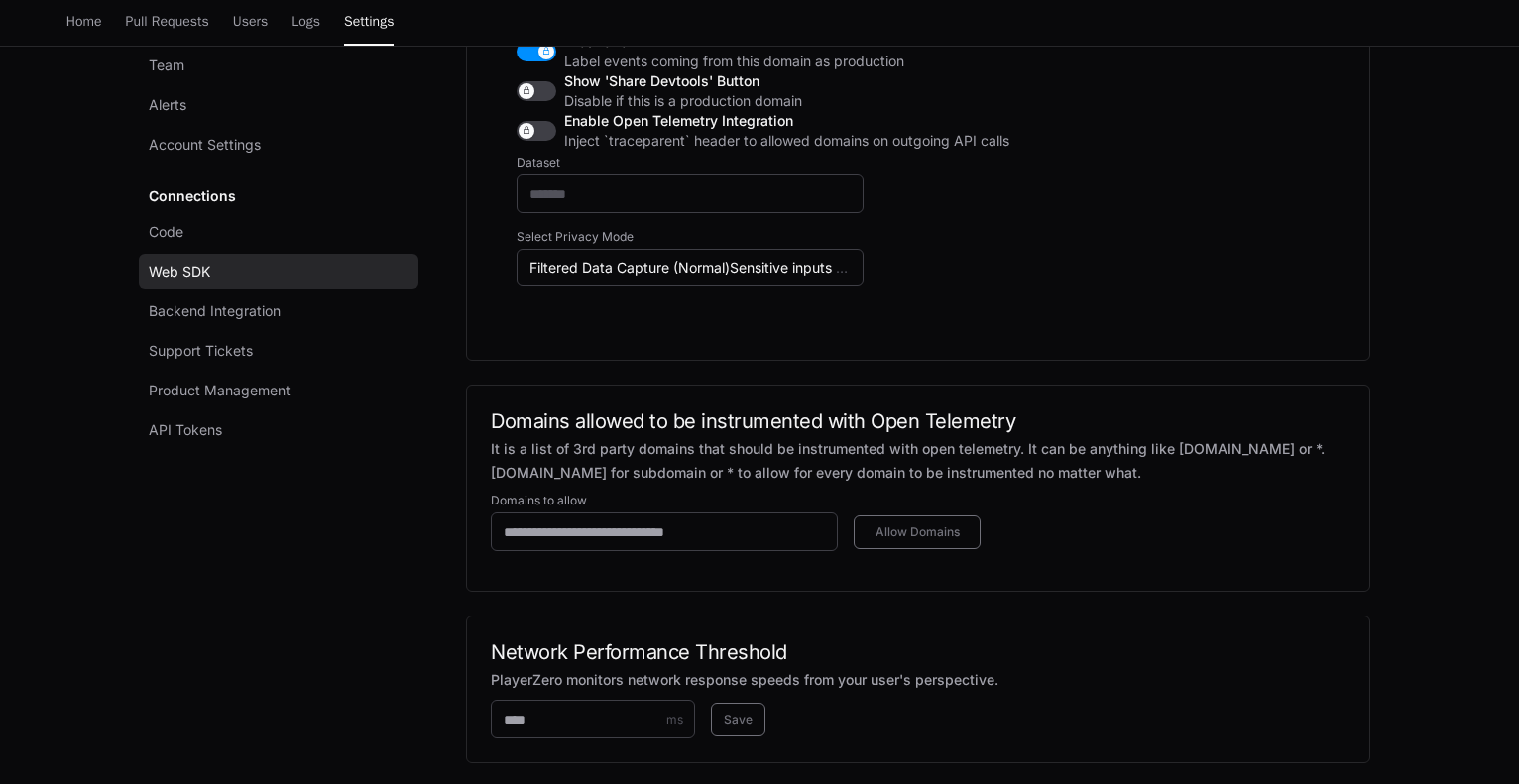 scroll, scrollTop: 1685, scrollLeft: 0, axis: vertical 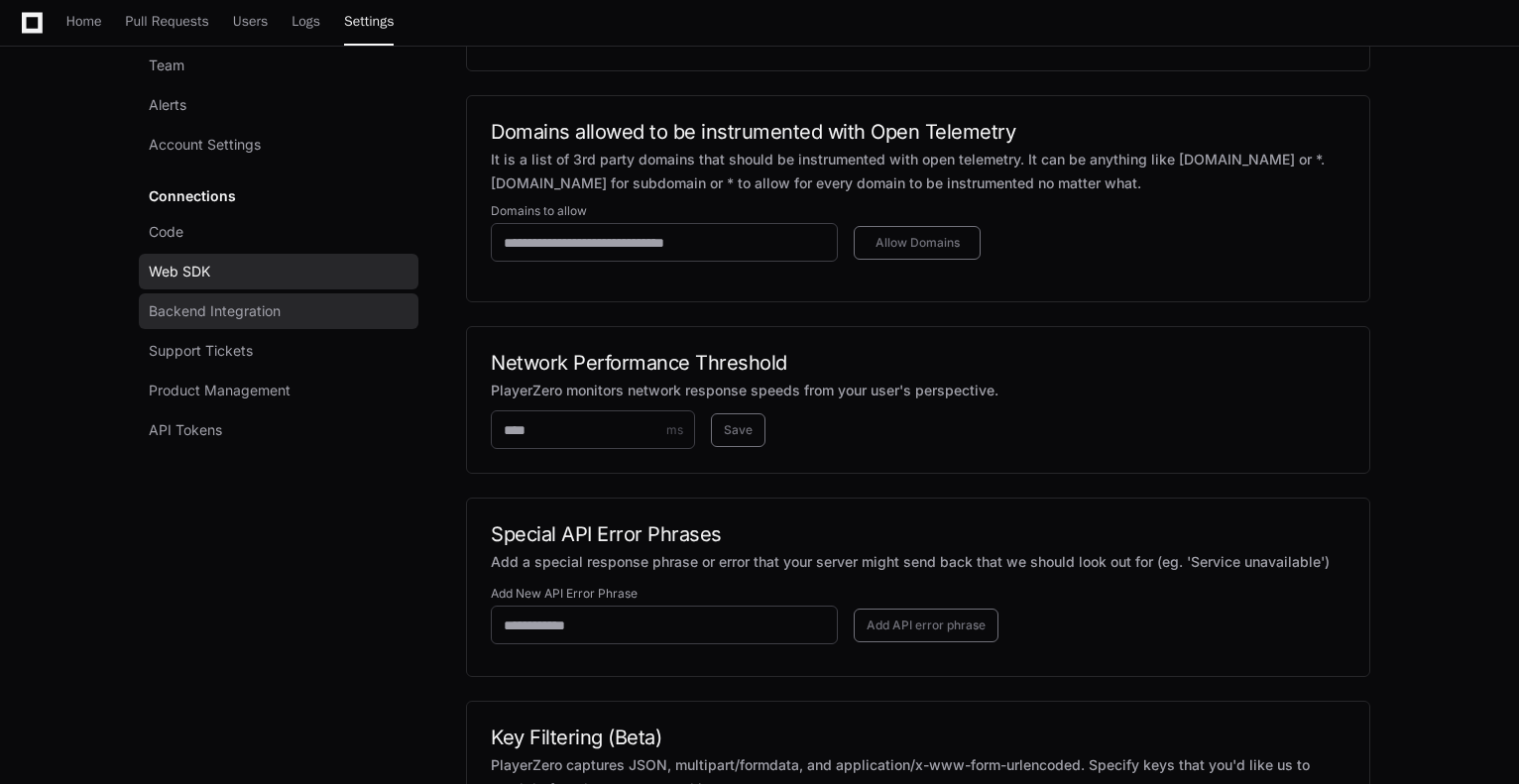click on "Backend Integration" 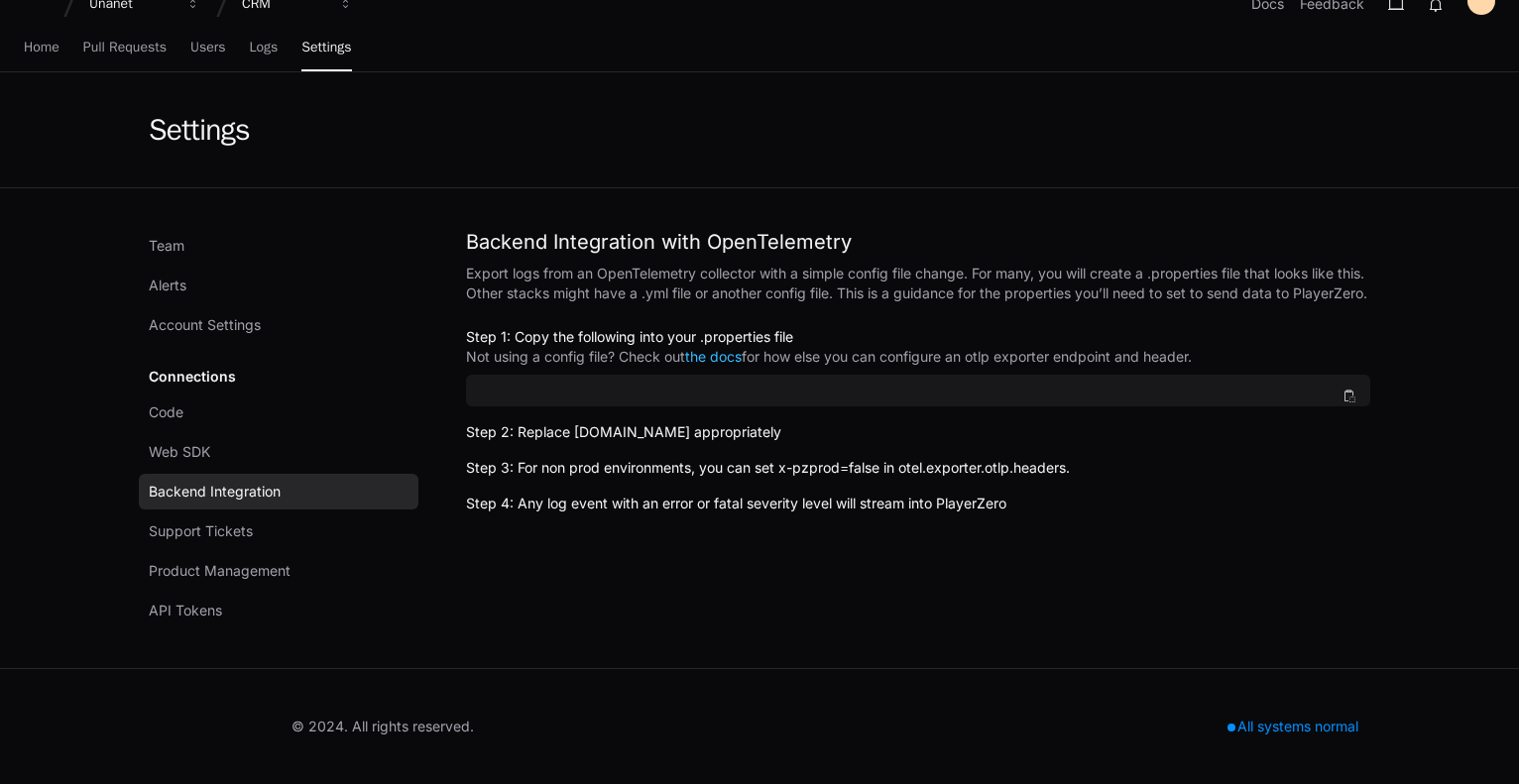 scroll, scrollTop: 0, scrollLeft: 0, axis: both 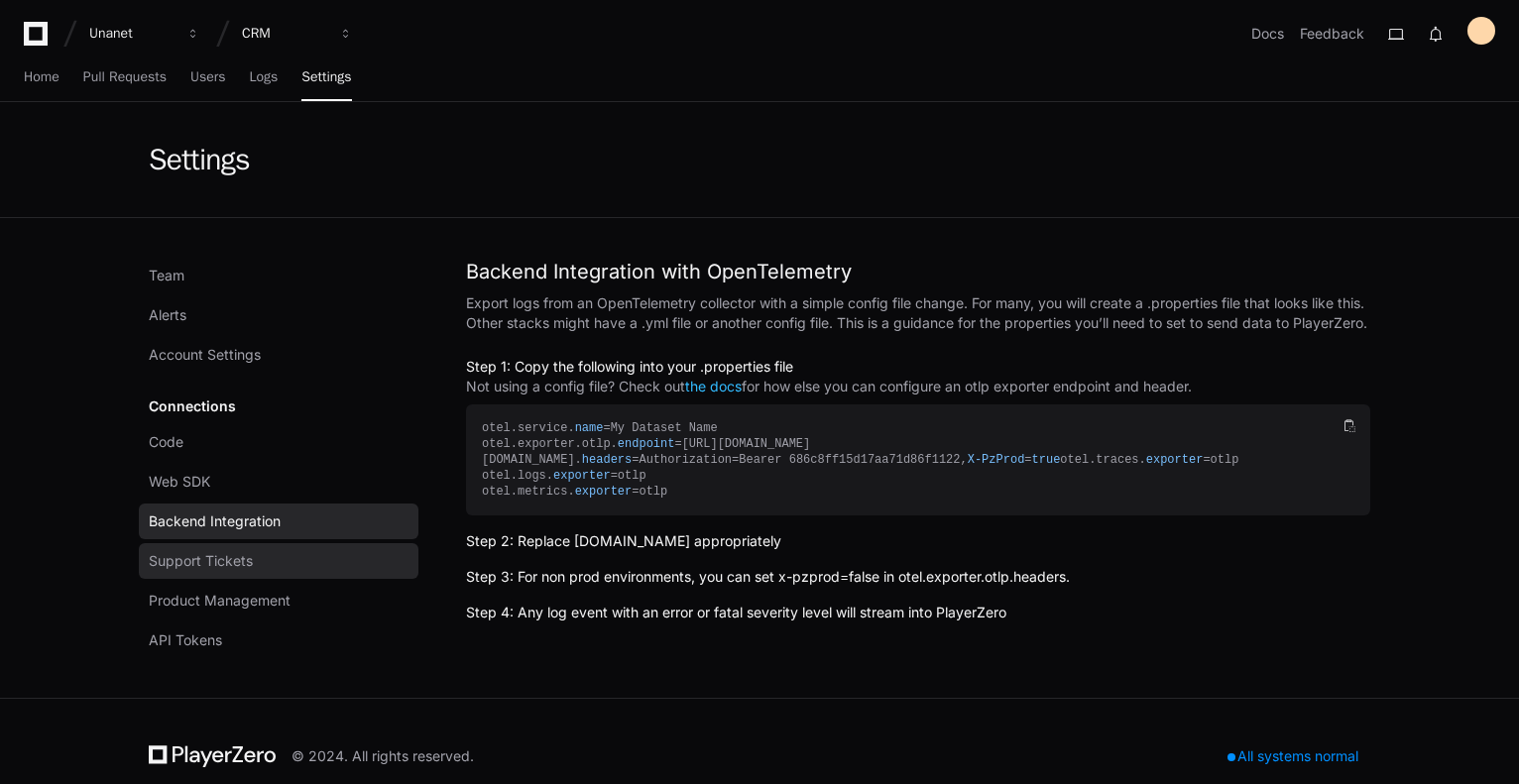 click on "Support Tickets" 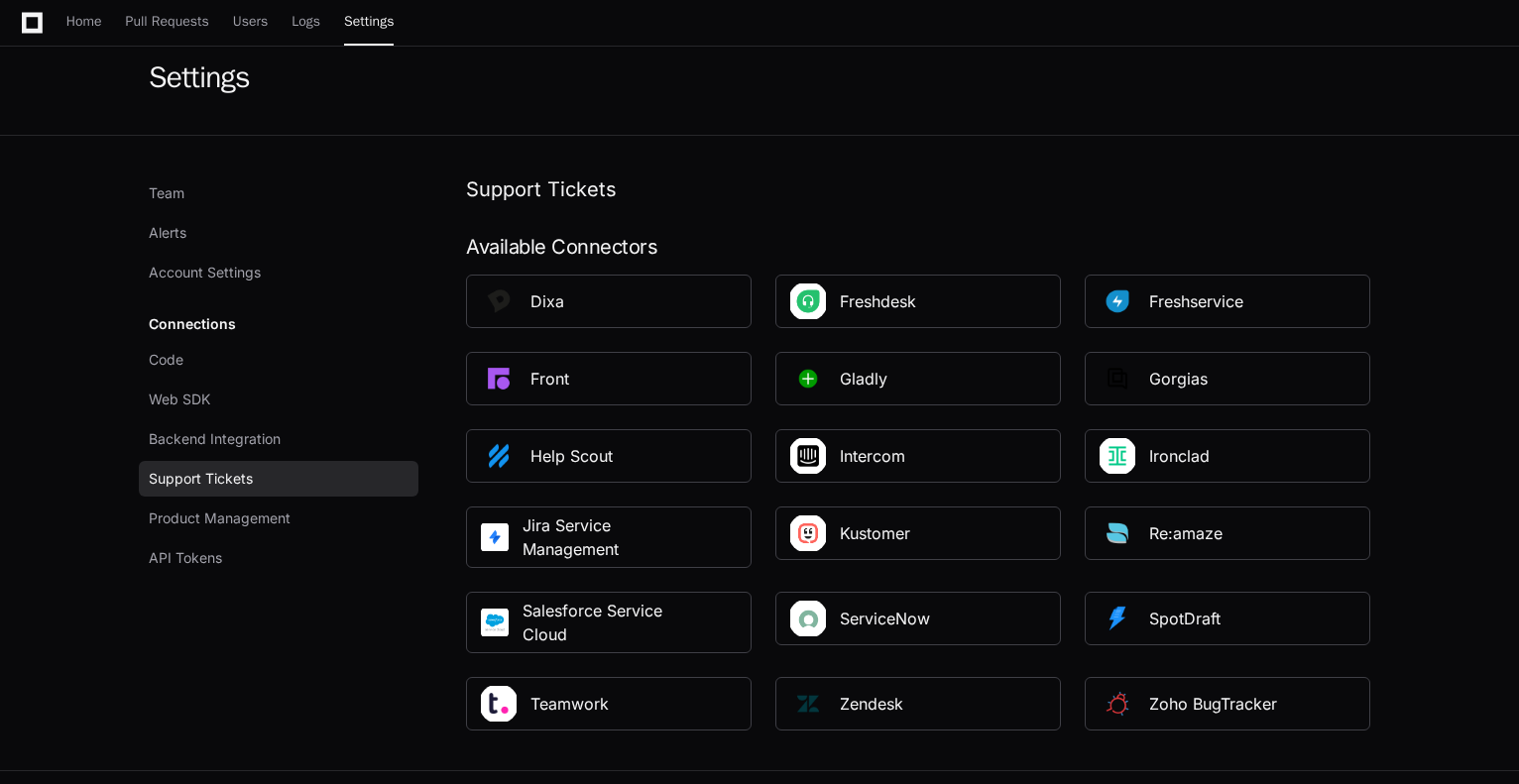 scroll, scrollTop: 181, scrollLeft: 0, axis: vertical 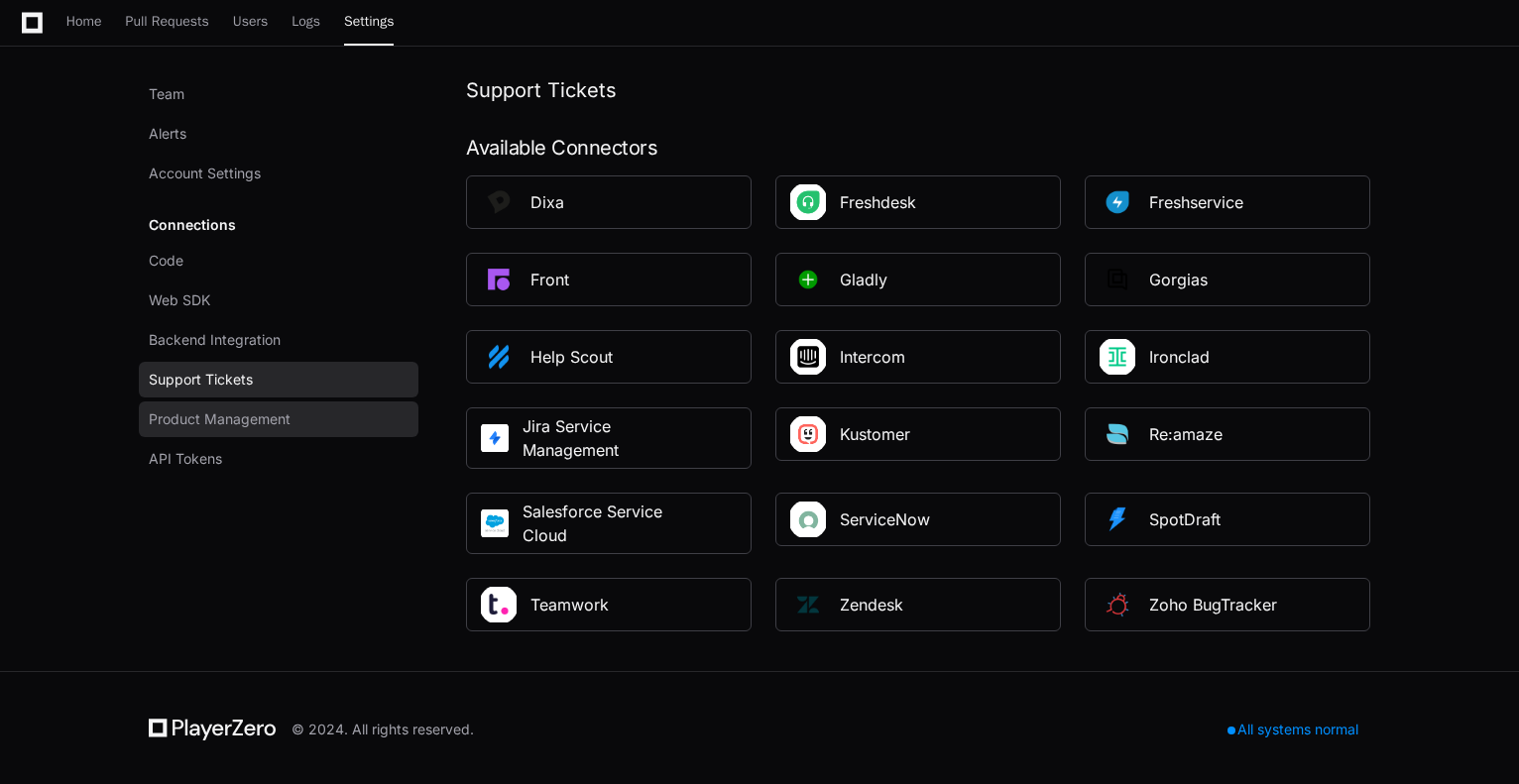 click on "Product Management" 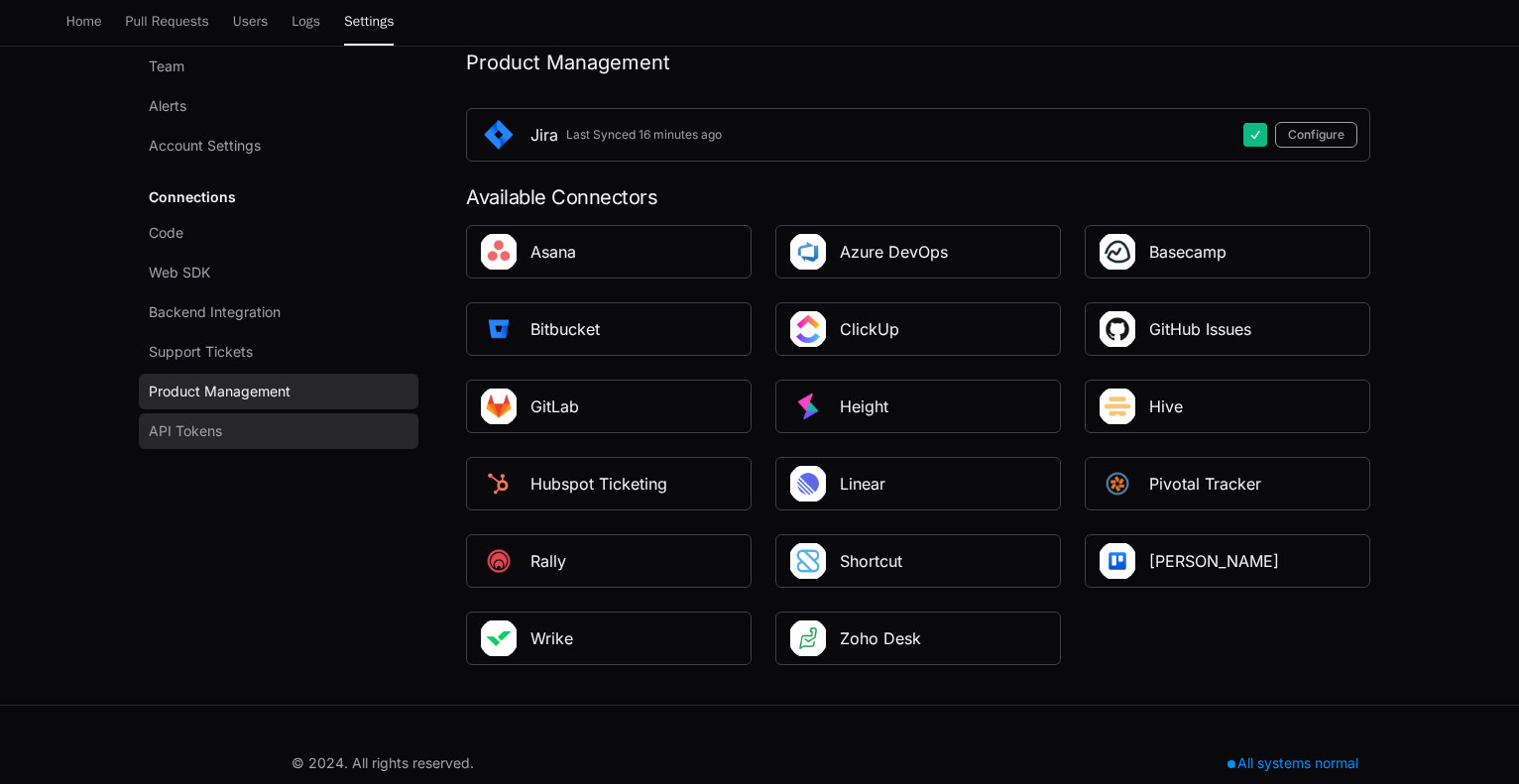 scroll, scrollTop: 242, scrollLeft: 0, axis: vertical 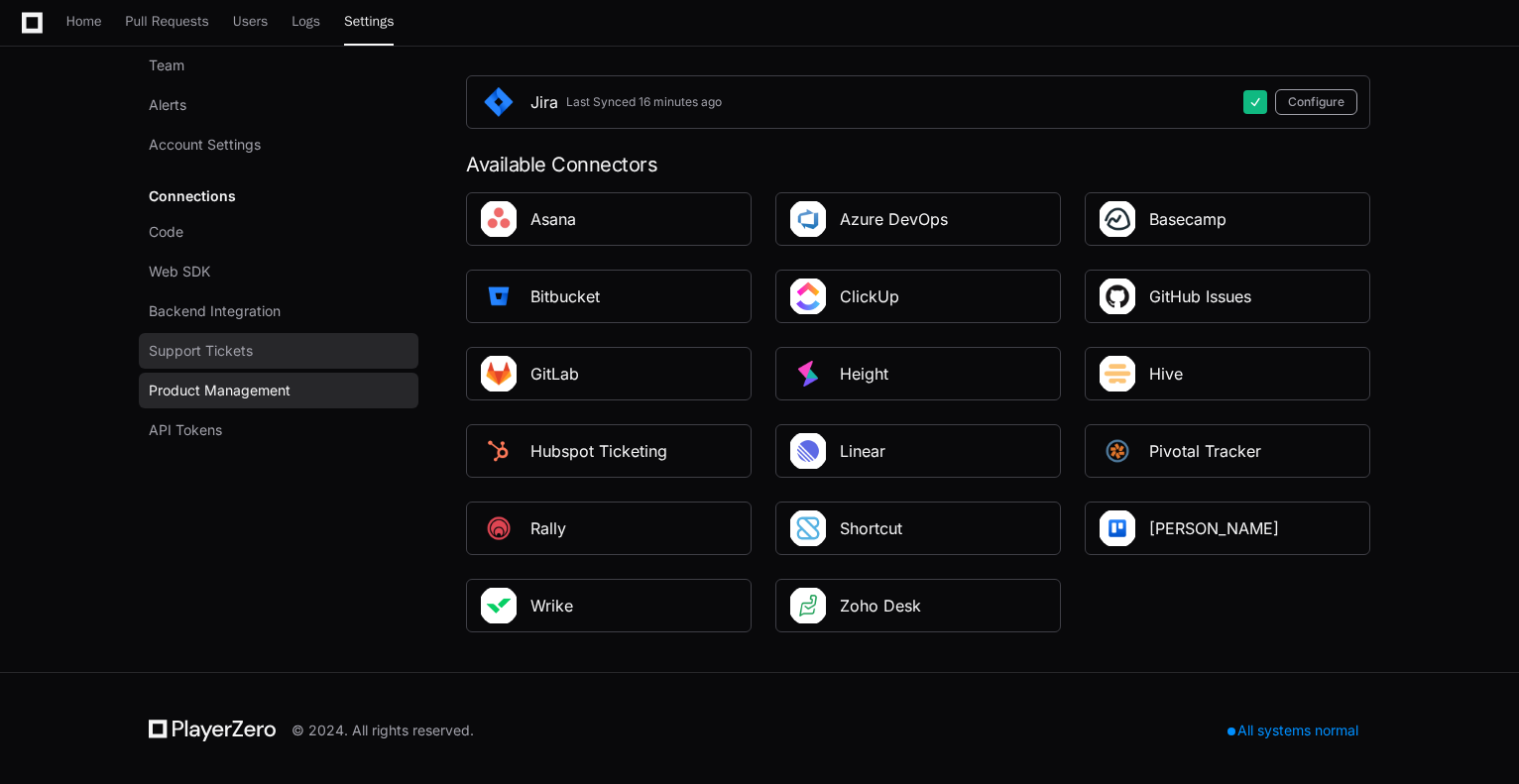click on "Support Tickets" 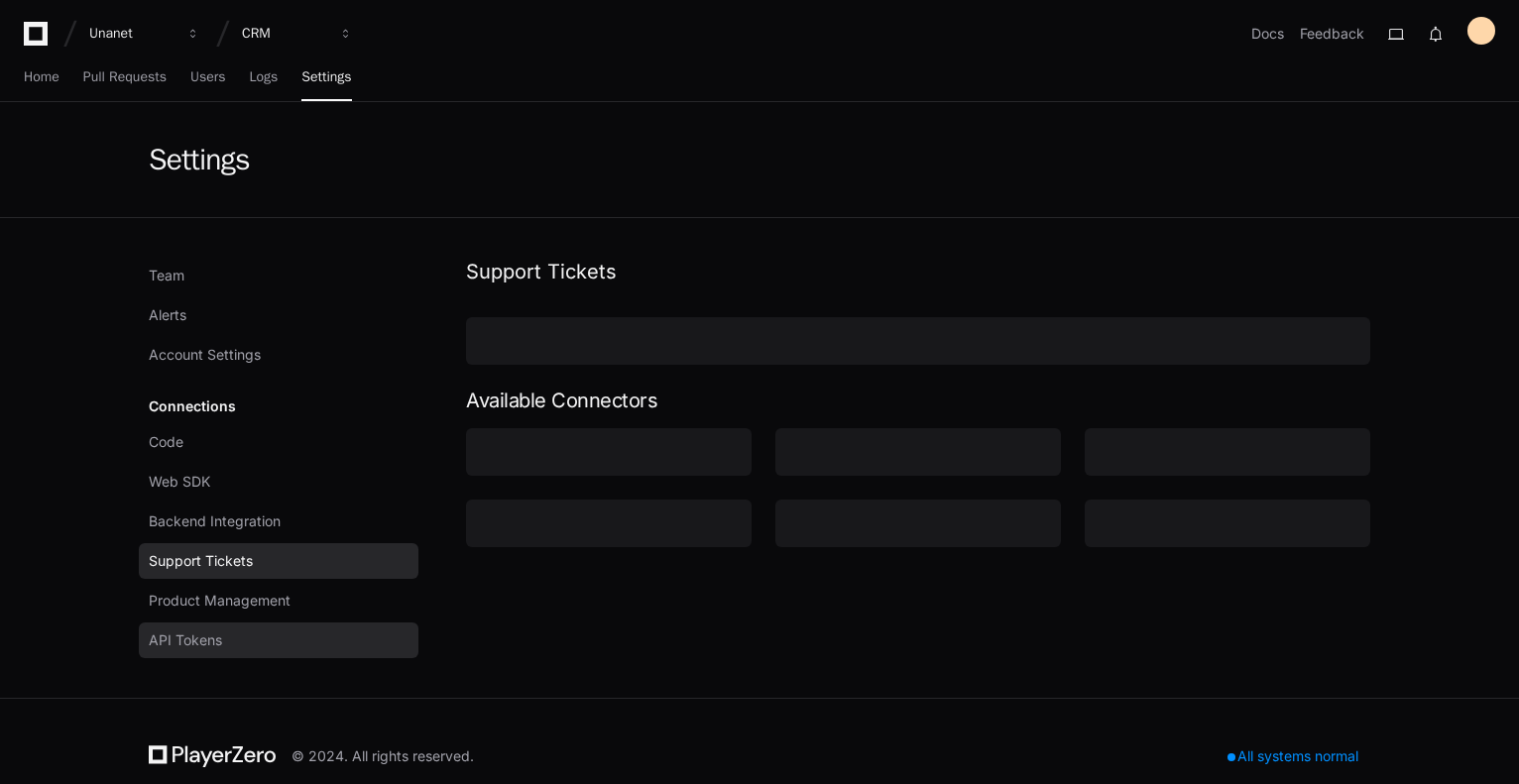 click on "API Tokens" 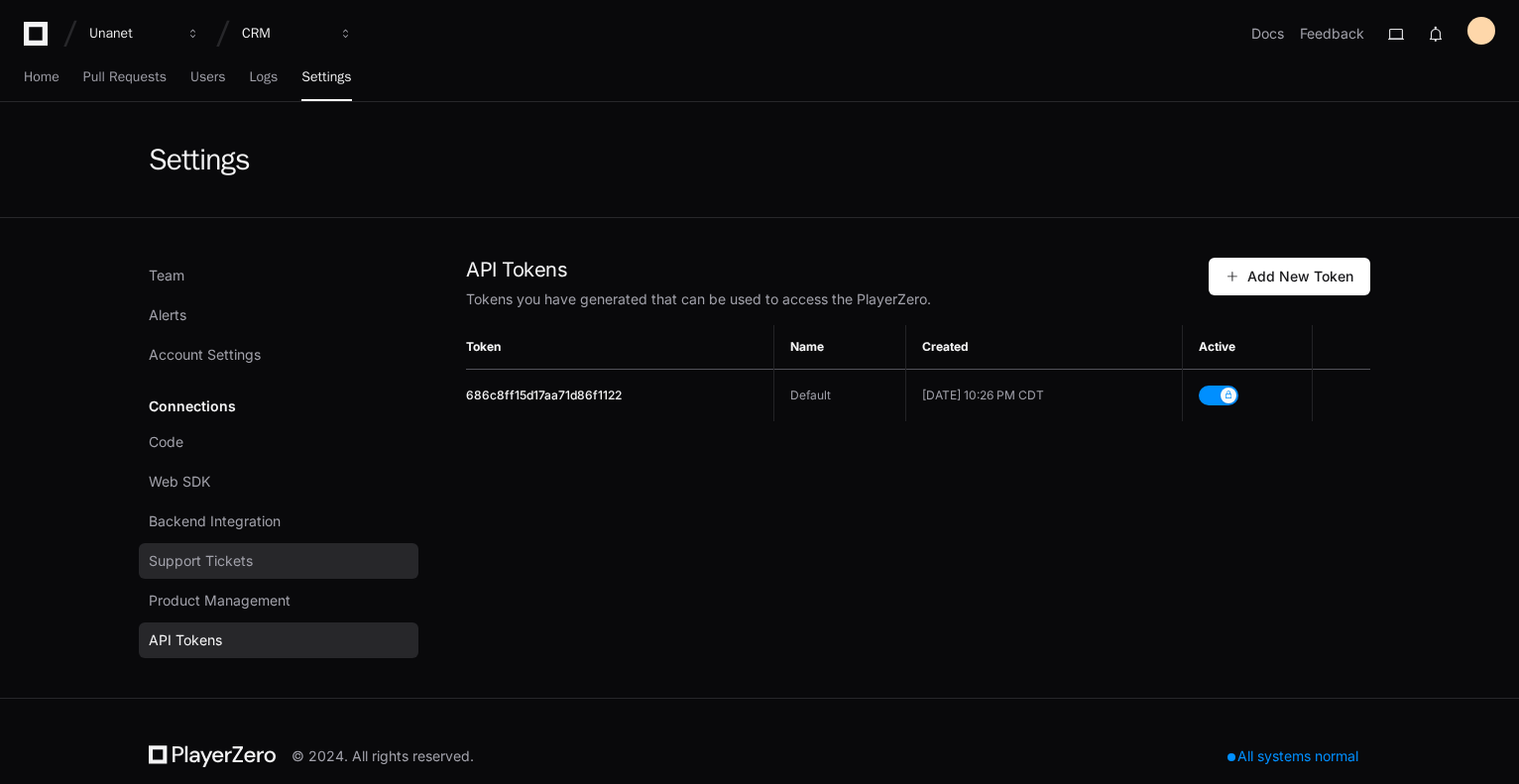 click on "Support Tickets" 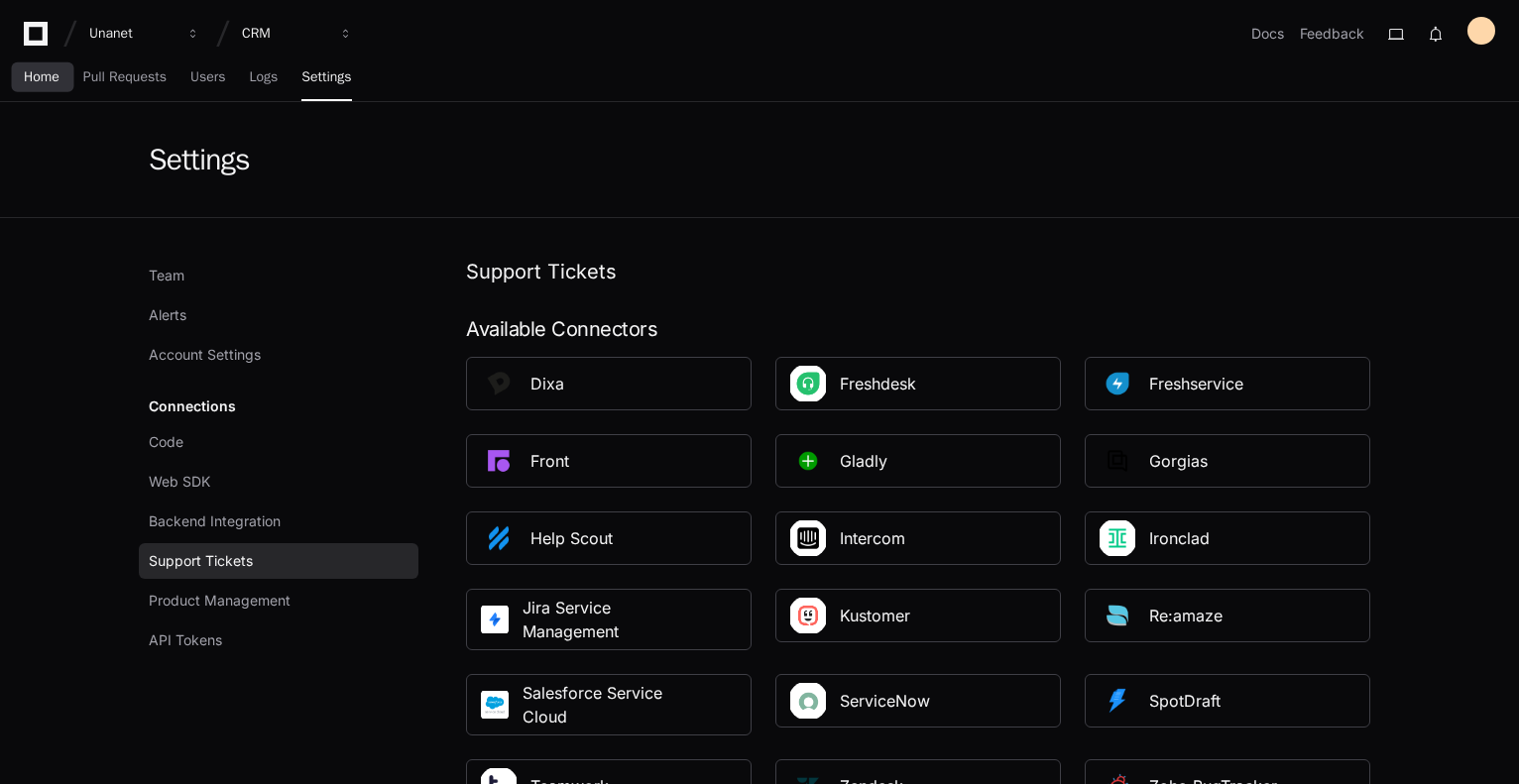 click on "Home" at bounding box center [42, 77] 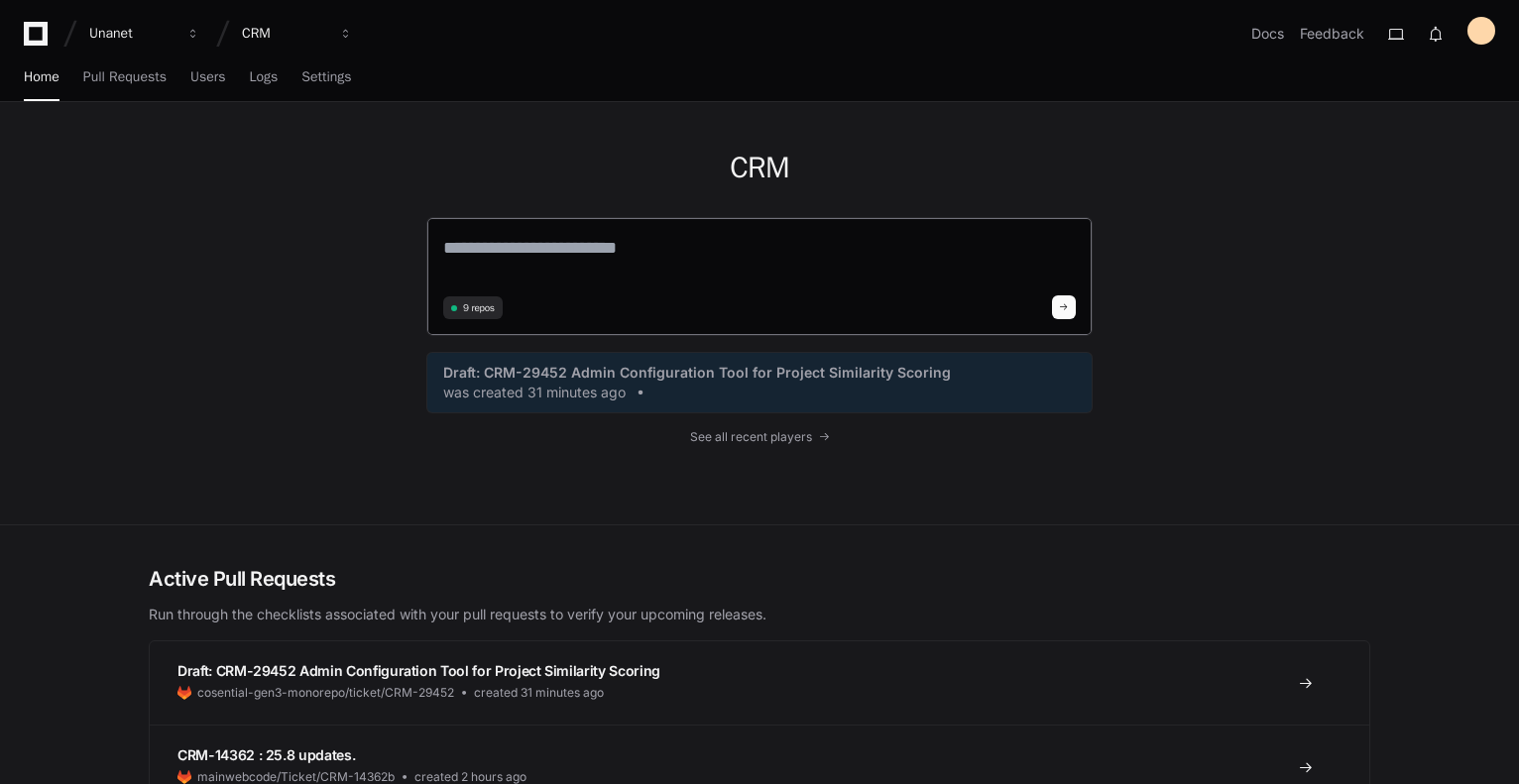 click 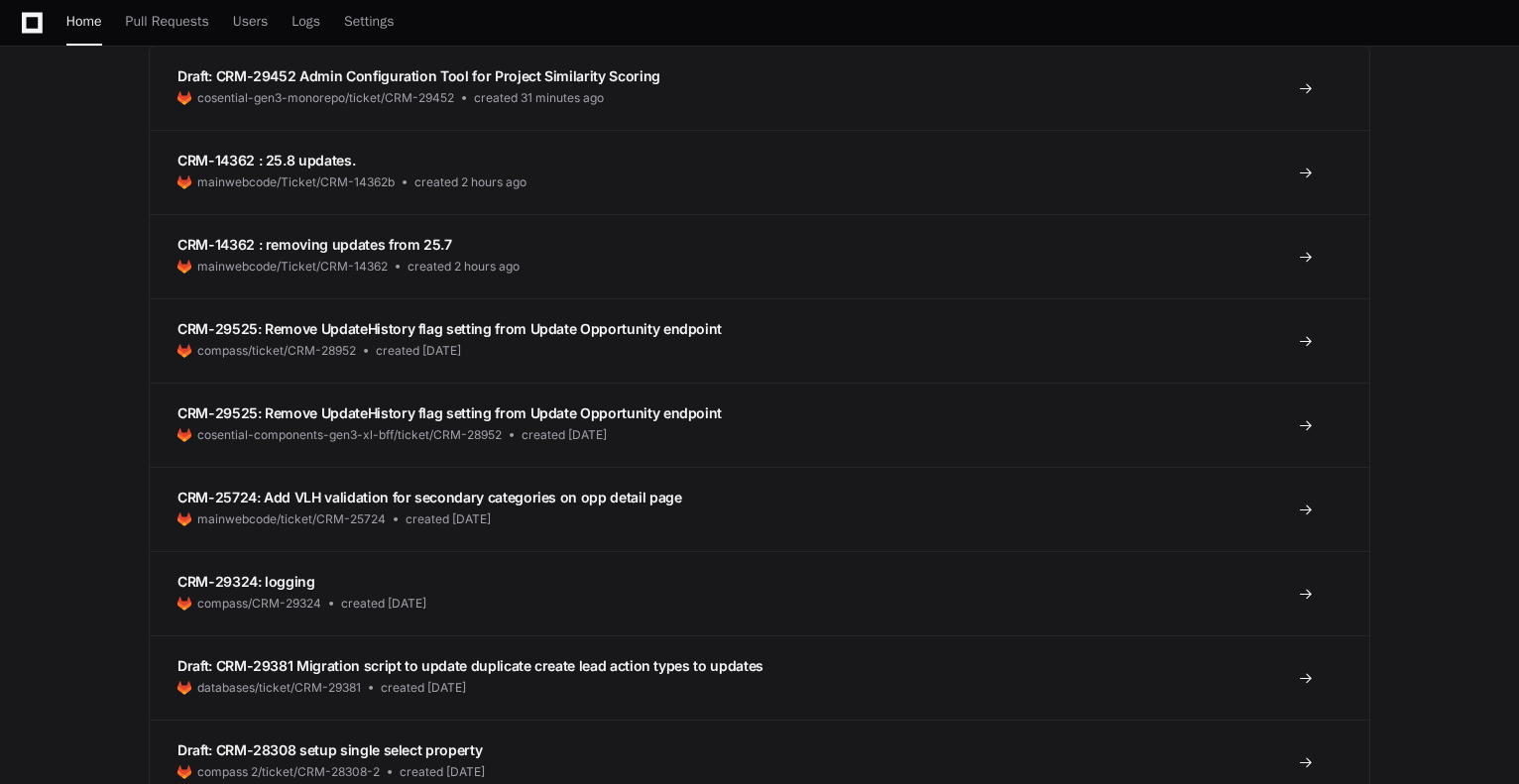 scroll, scrollTop: 0, scrollLeft: 0, axis: both 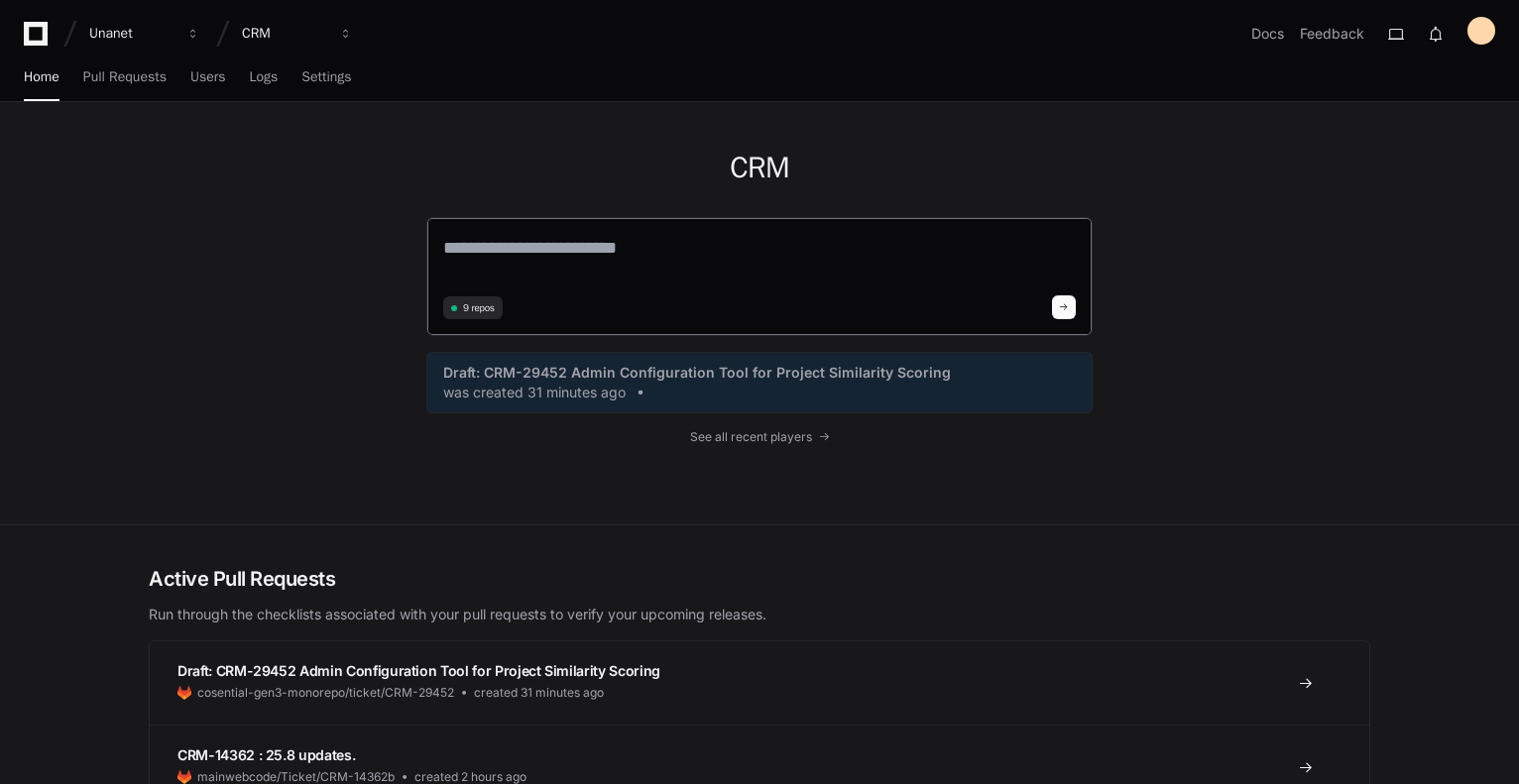 click 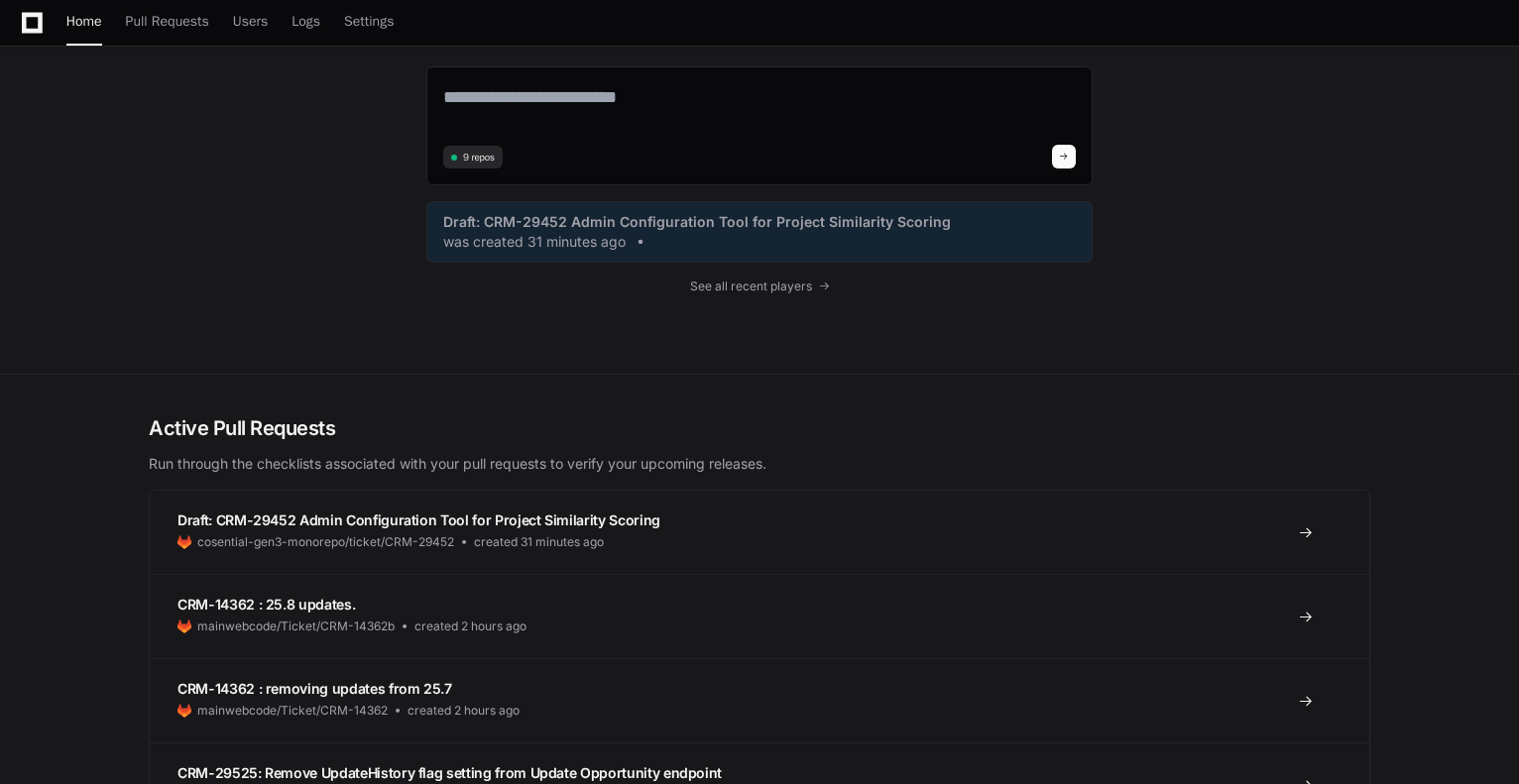 scroll, scrollTop: 198, scrollLeft: 0, axis: vertical 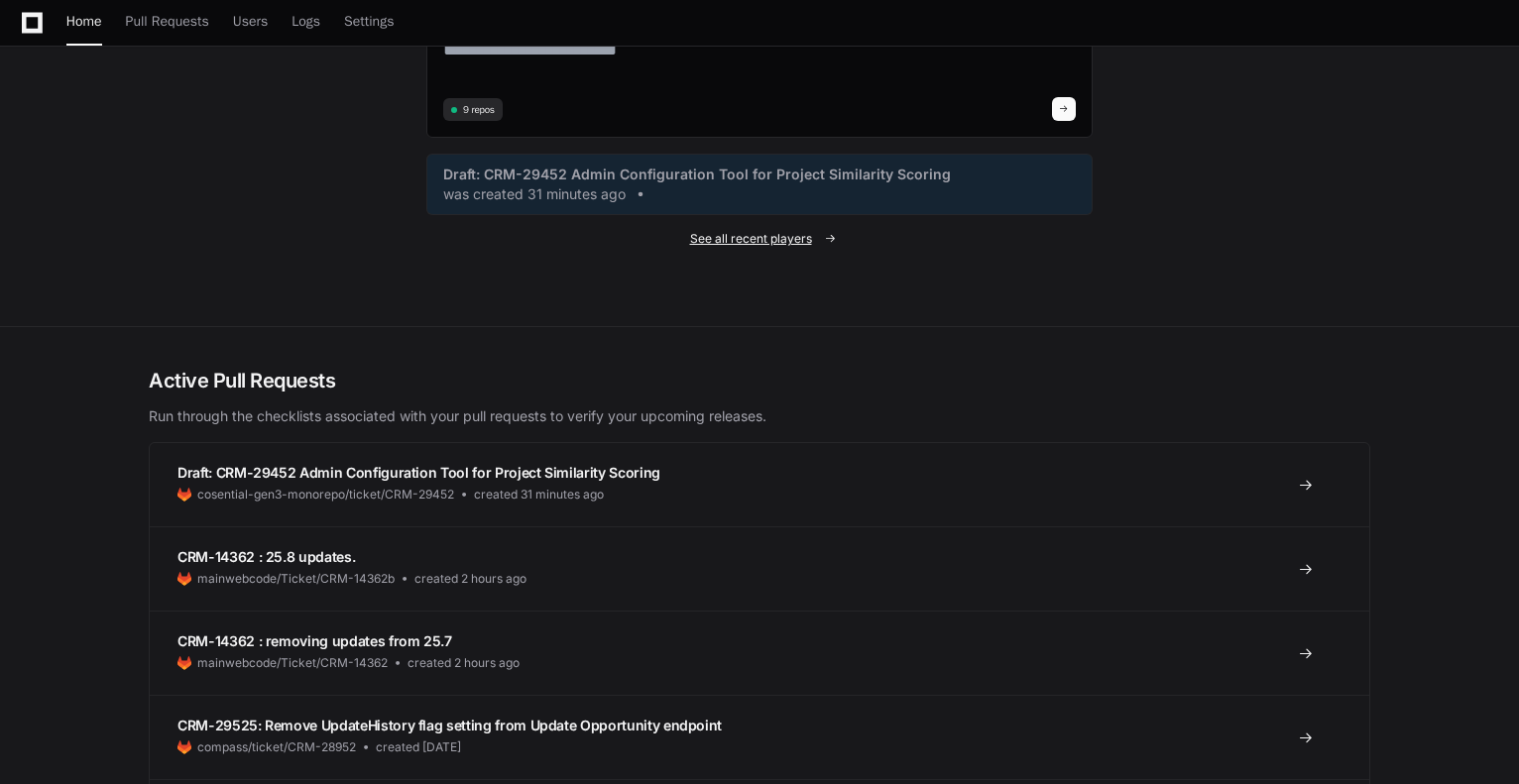 click on "See all recent players" 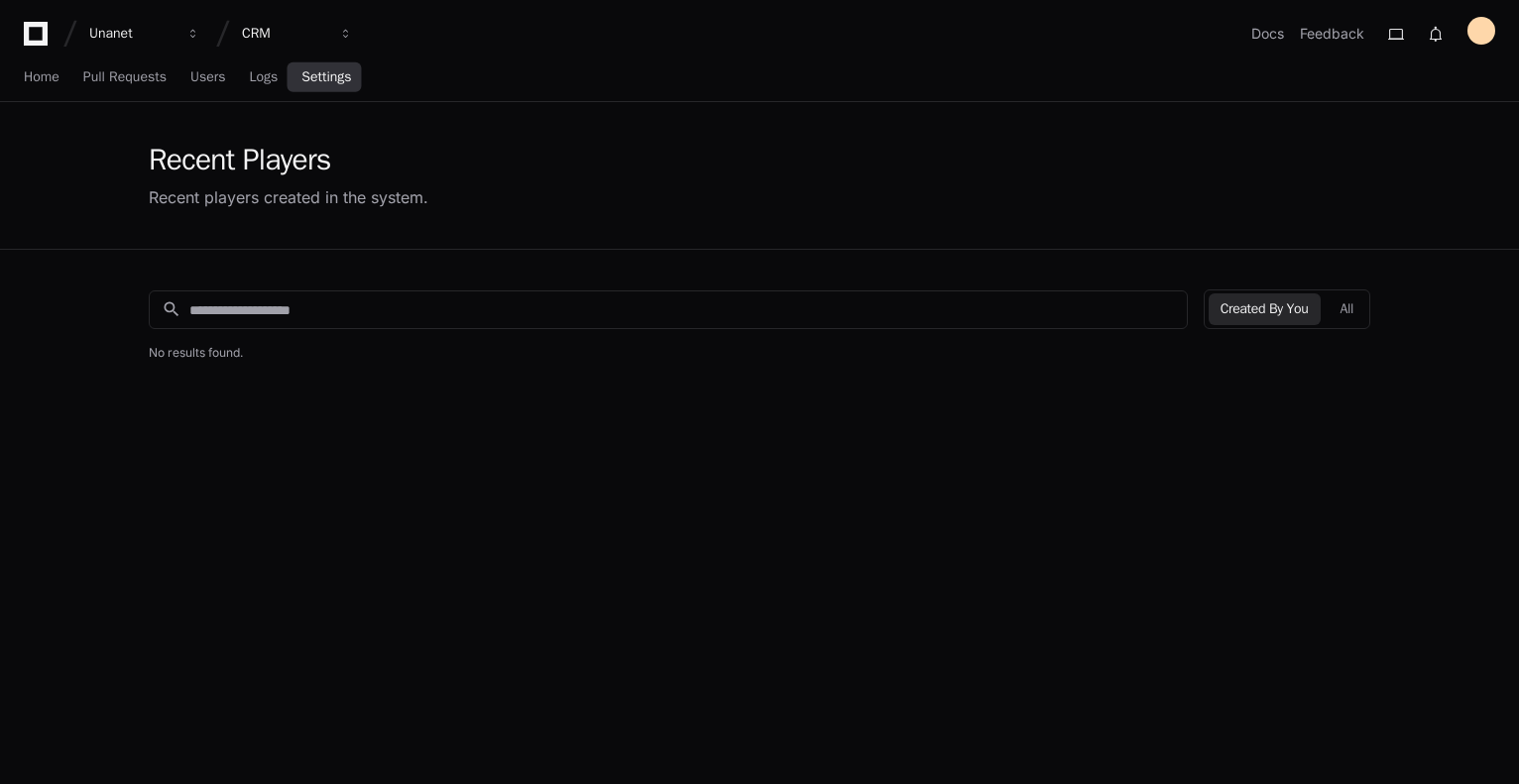 click on "Settings" at bounding box center [326, 77] 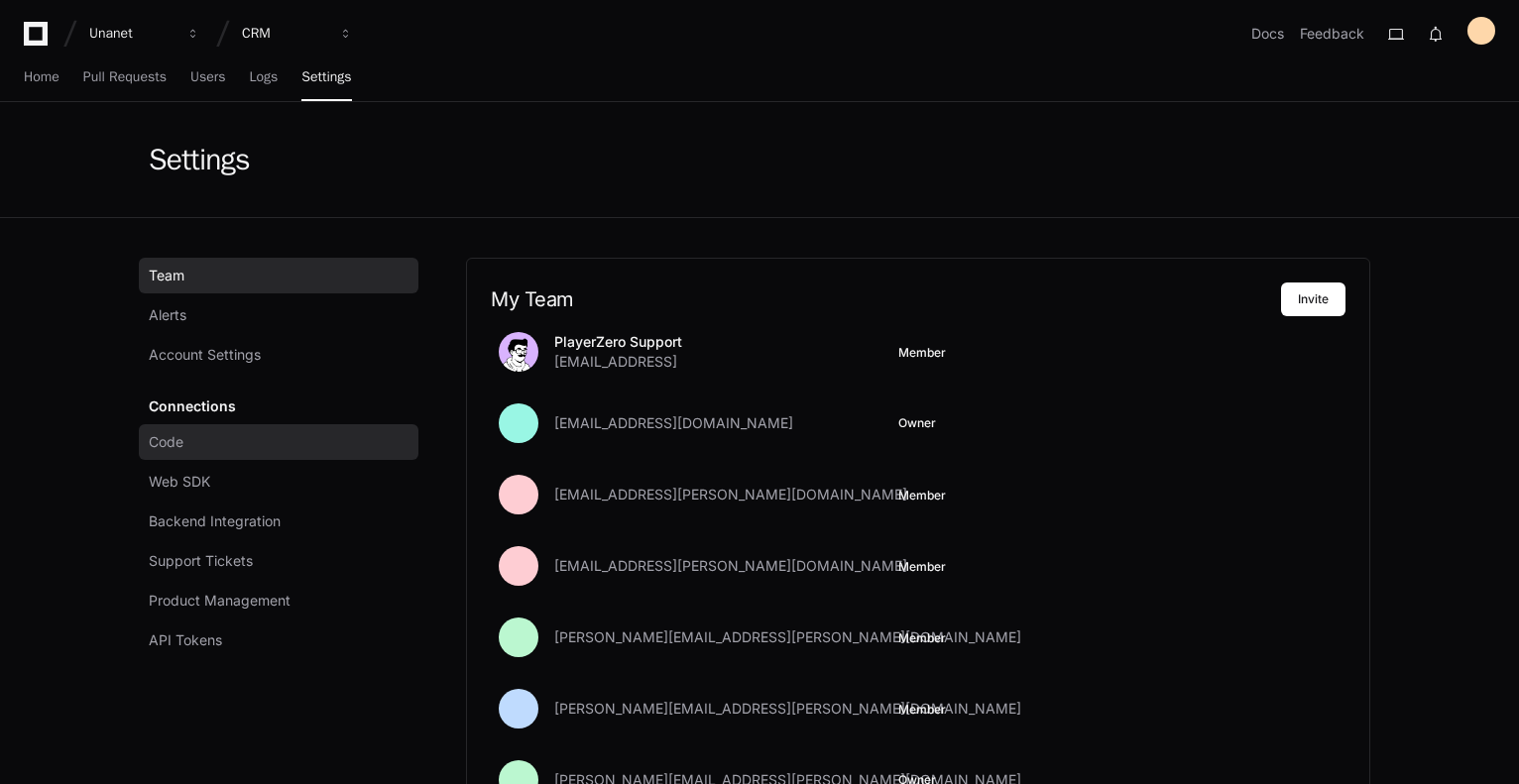 click on "Code" 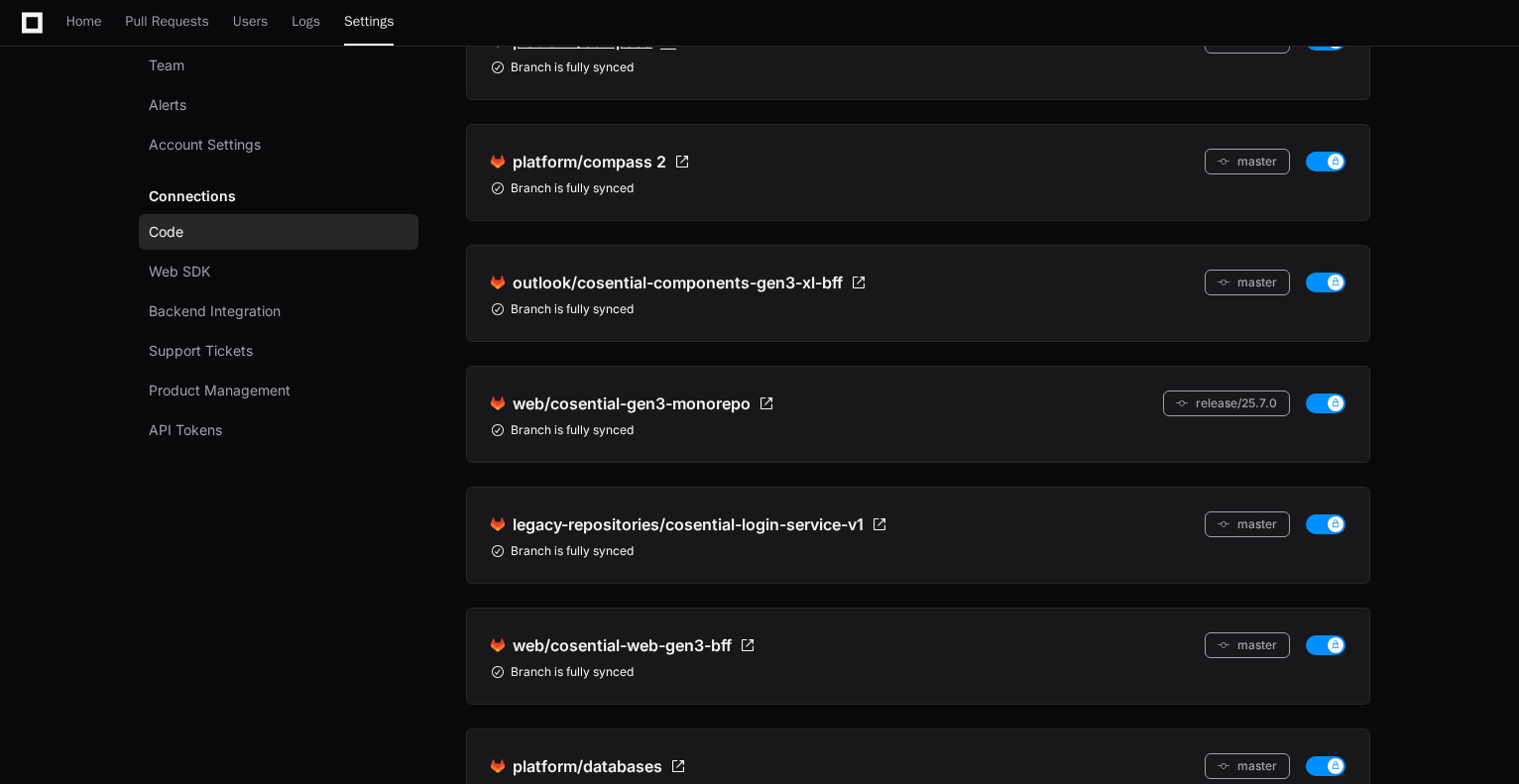 scroll, scrollTop: 0, scrollLeft: 0, axis: both 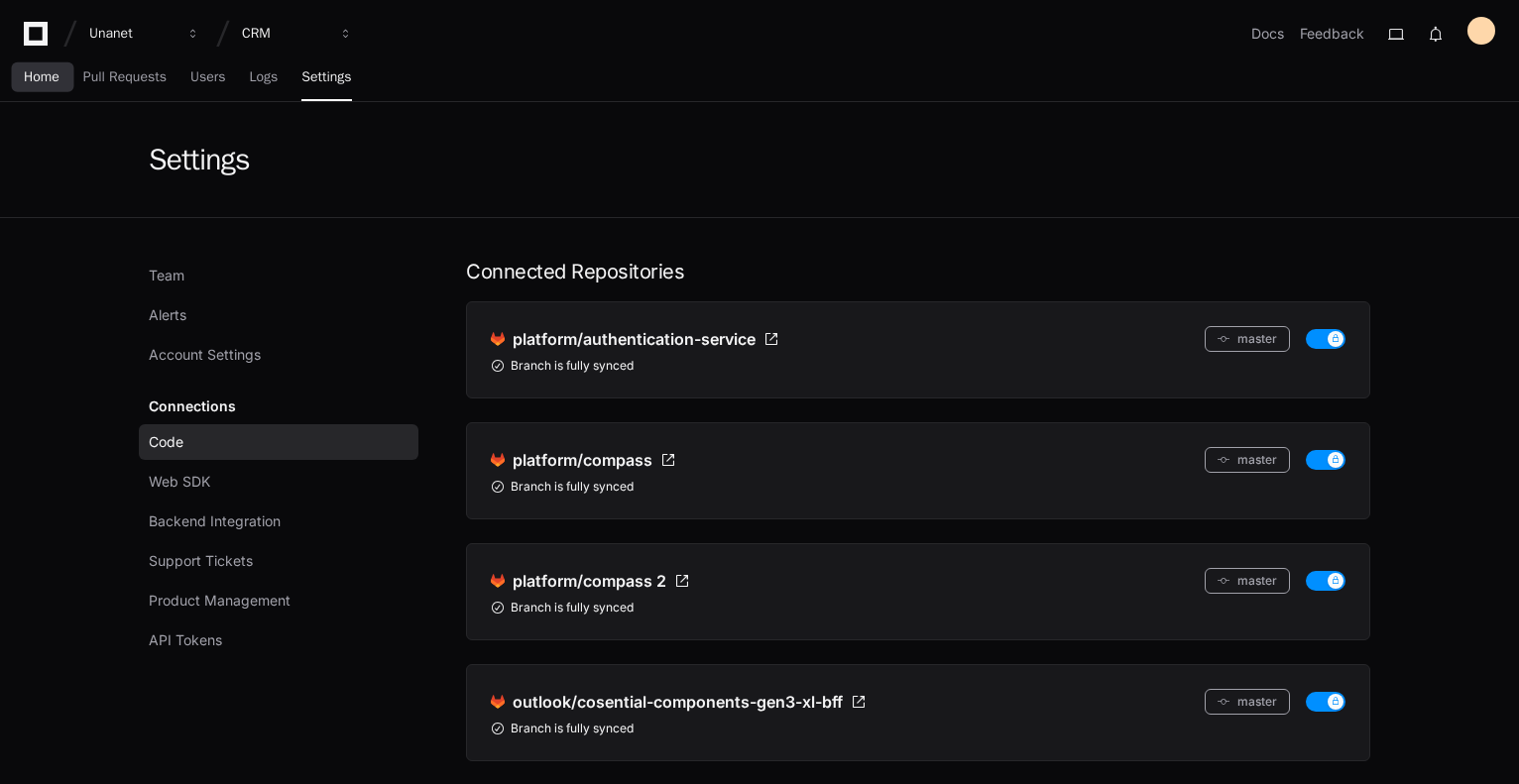 click on "Home" at bounding box center [42, 77] 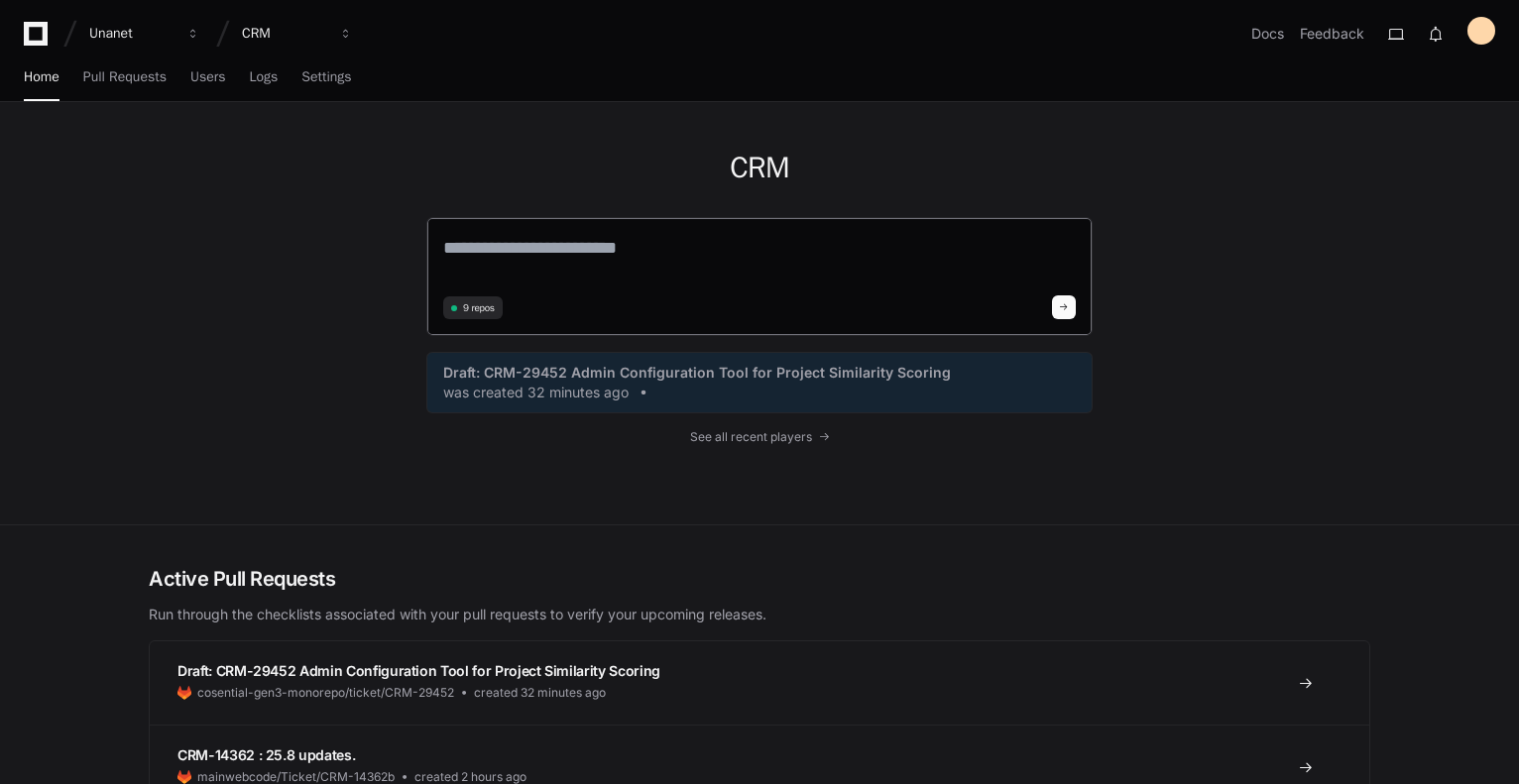 click 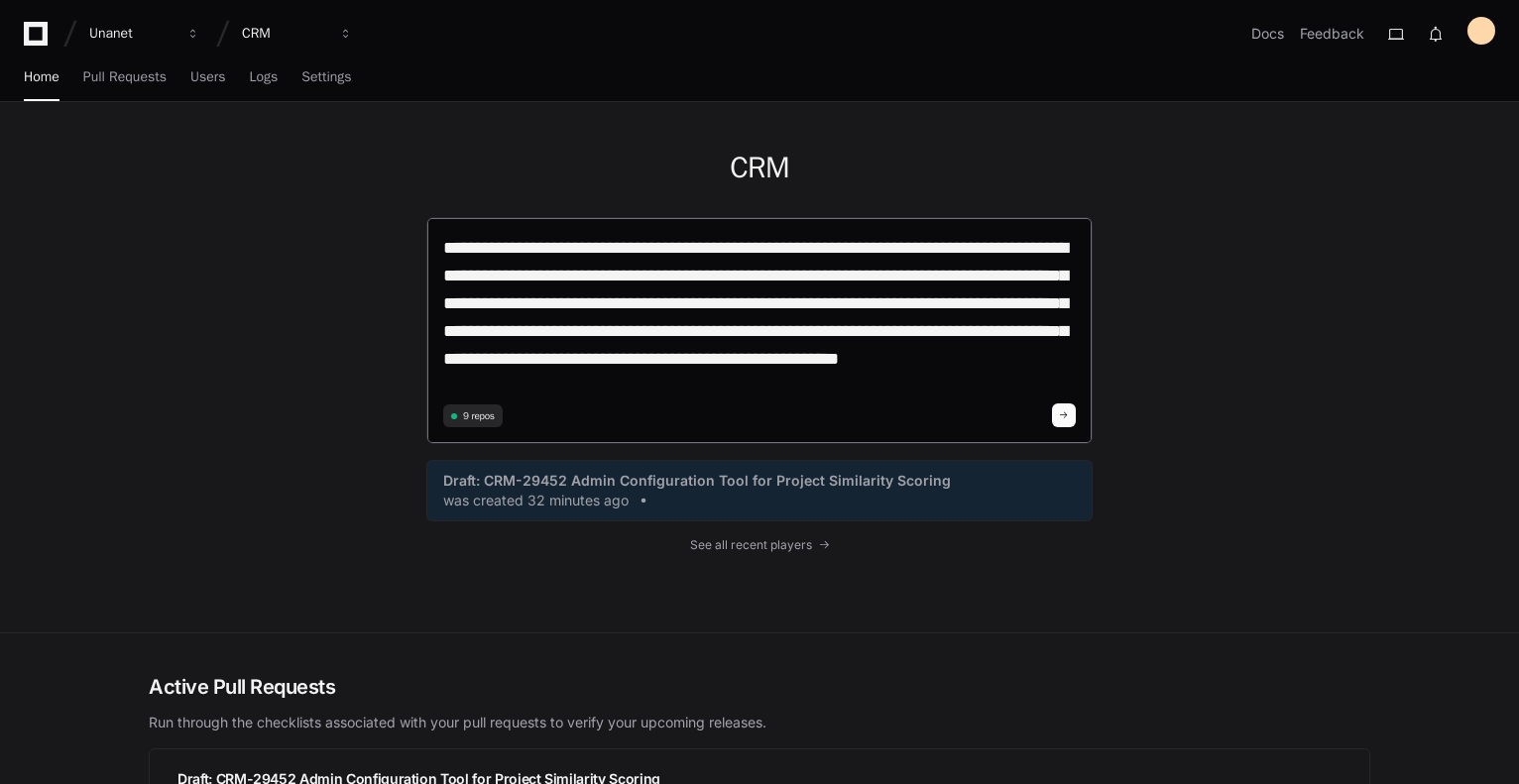 scroll, scrollTop: 0, scrollLeft: 0, axis: both 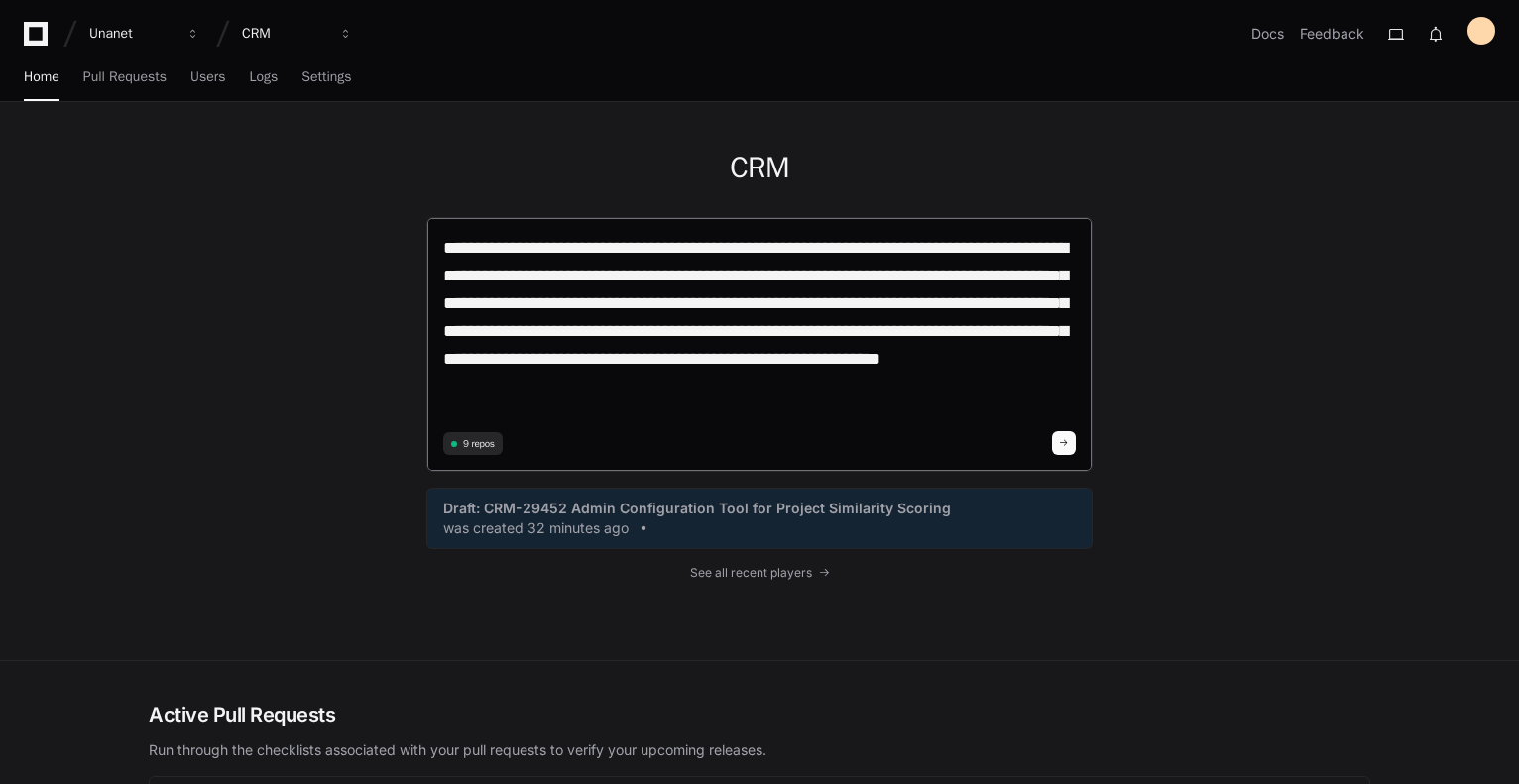 type on "**********" 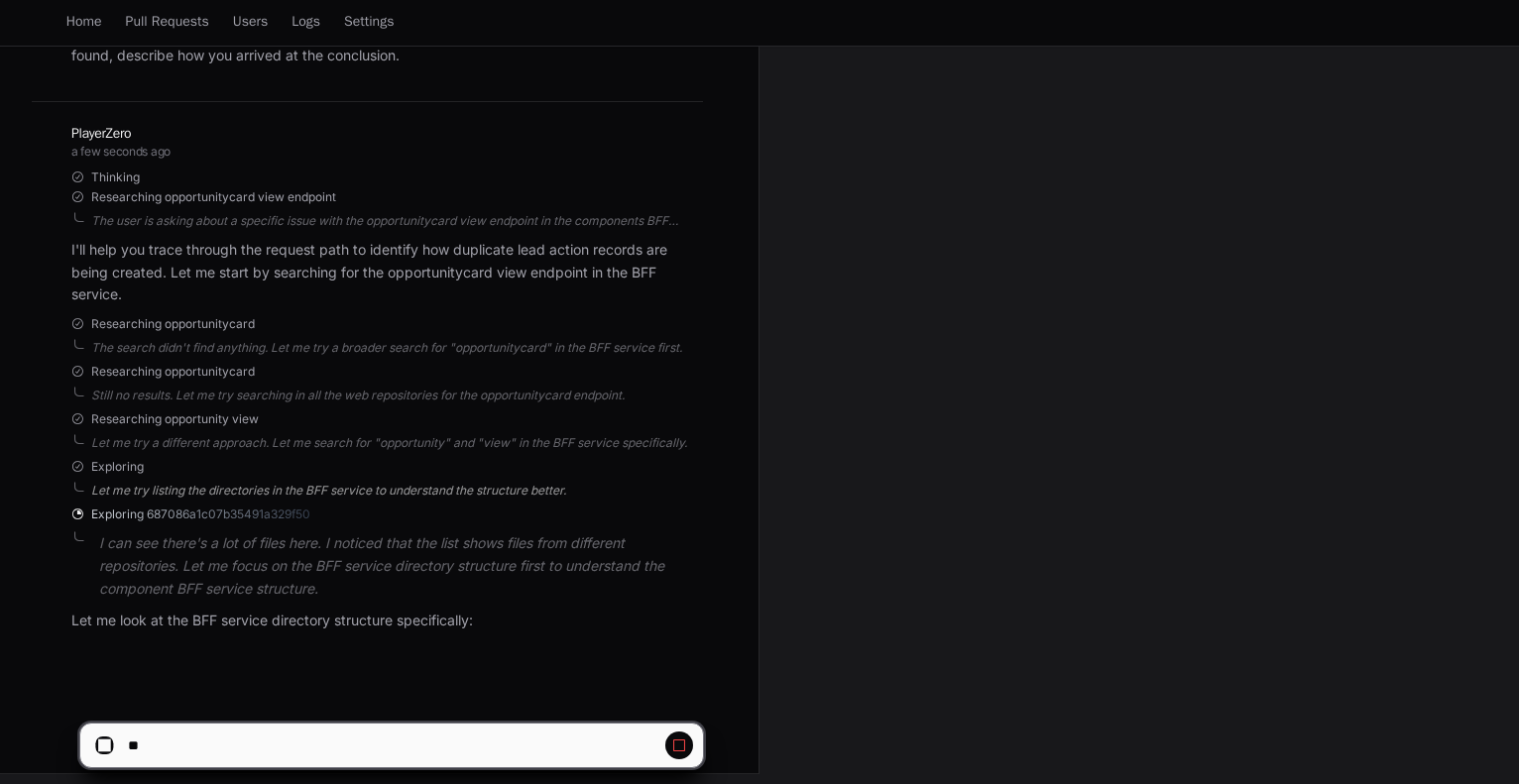 scroll, scrollTop: 341, scrollLeft: 0, axis: vertical 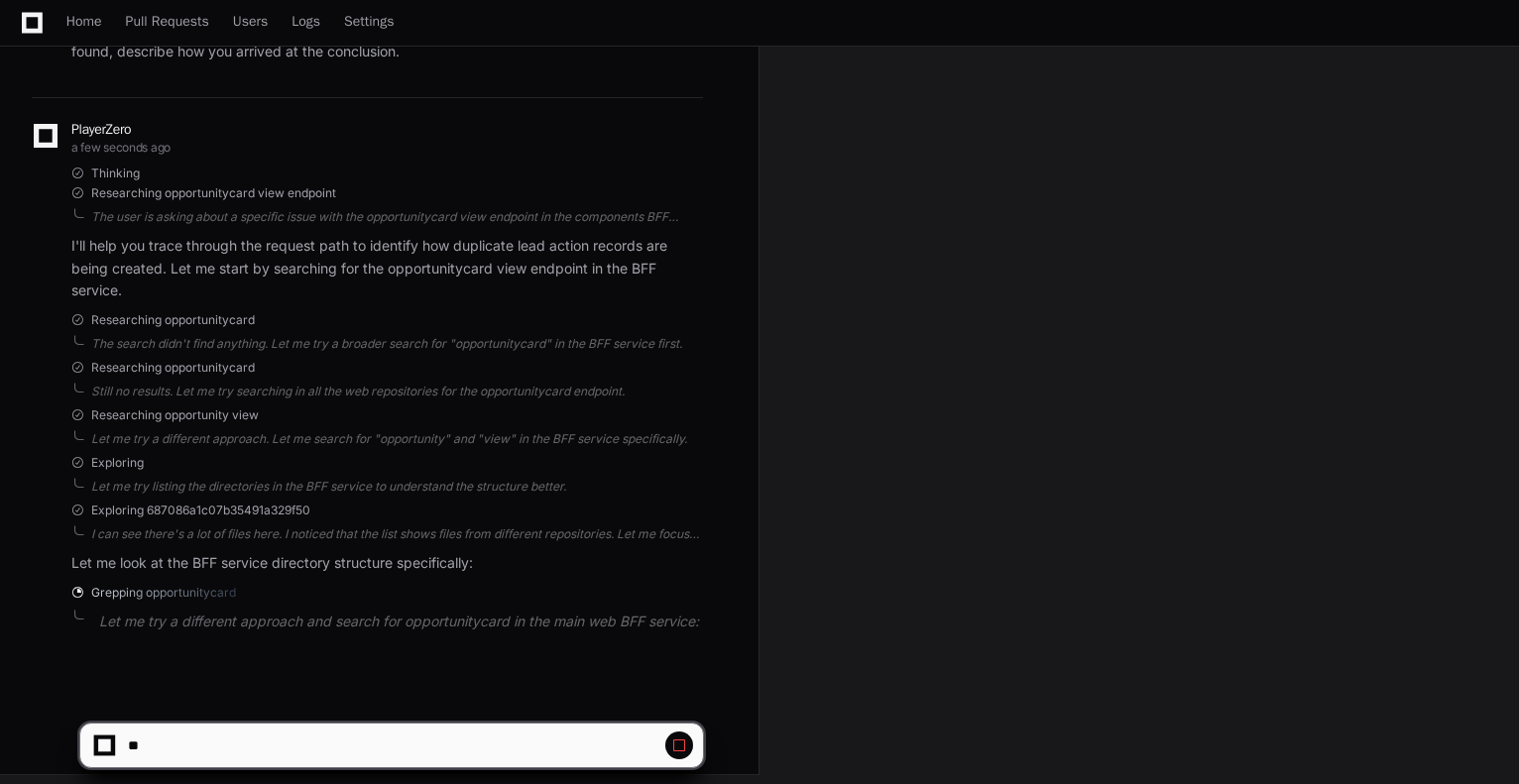 click 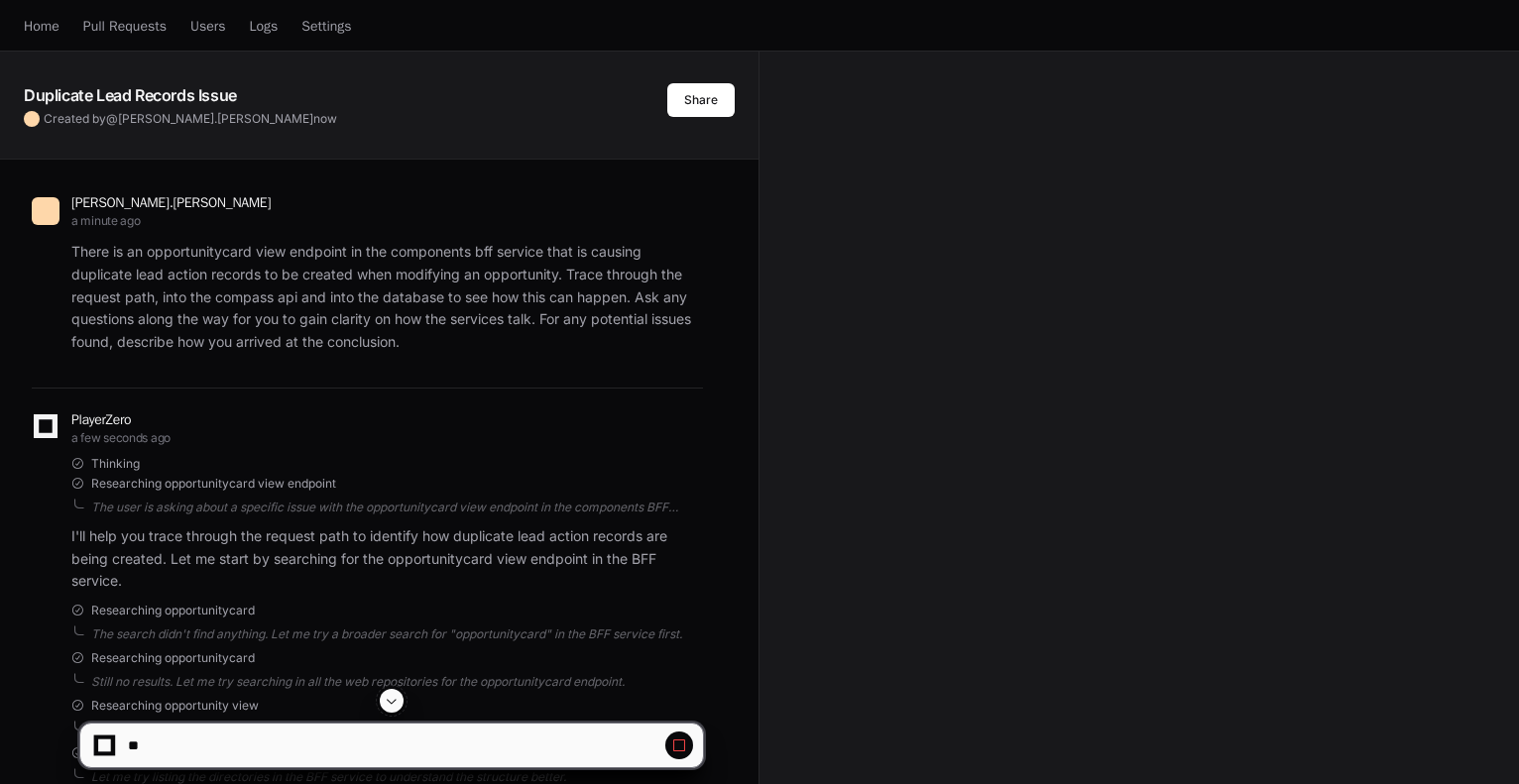 scroll, scrollTop: 0, scrollLeft: 0, axis: both 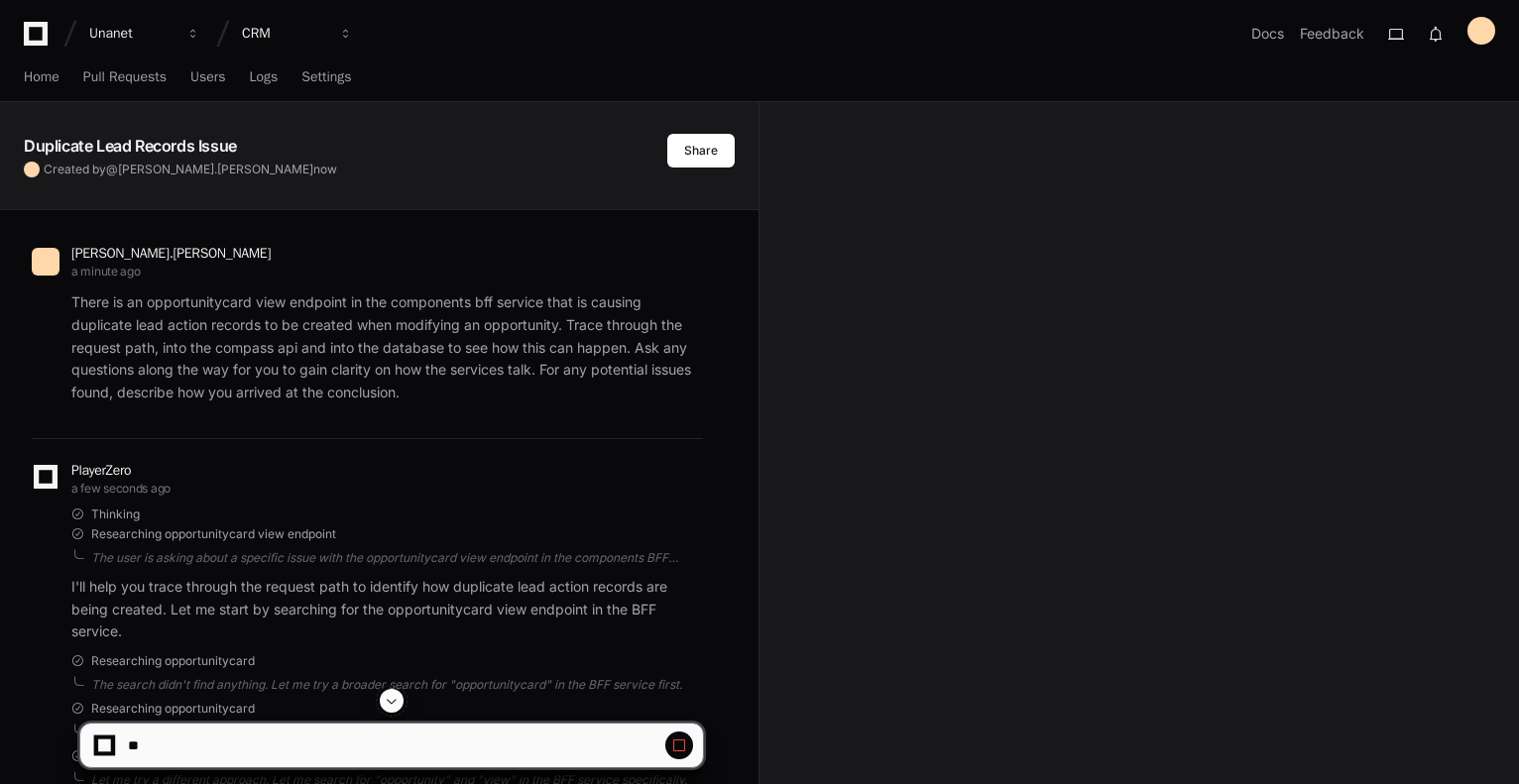 click on "There is an opportunitycard view endpoint in the components bff service that is causing duplicate lead action records to be created when modifying an opportunity. Trace through the request path, into the compass api and into the database to see how this can happen. Ask any questions along the way for you to gain clarity on how the services talk. For any potential issues found, describe how you arrived at the conclusion." 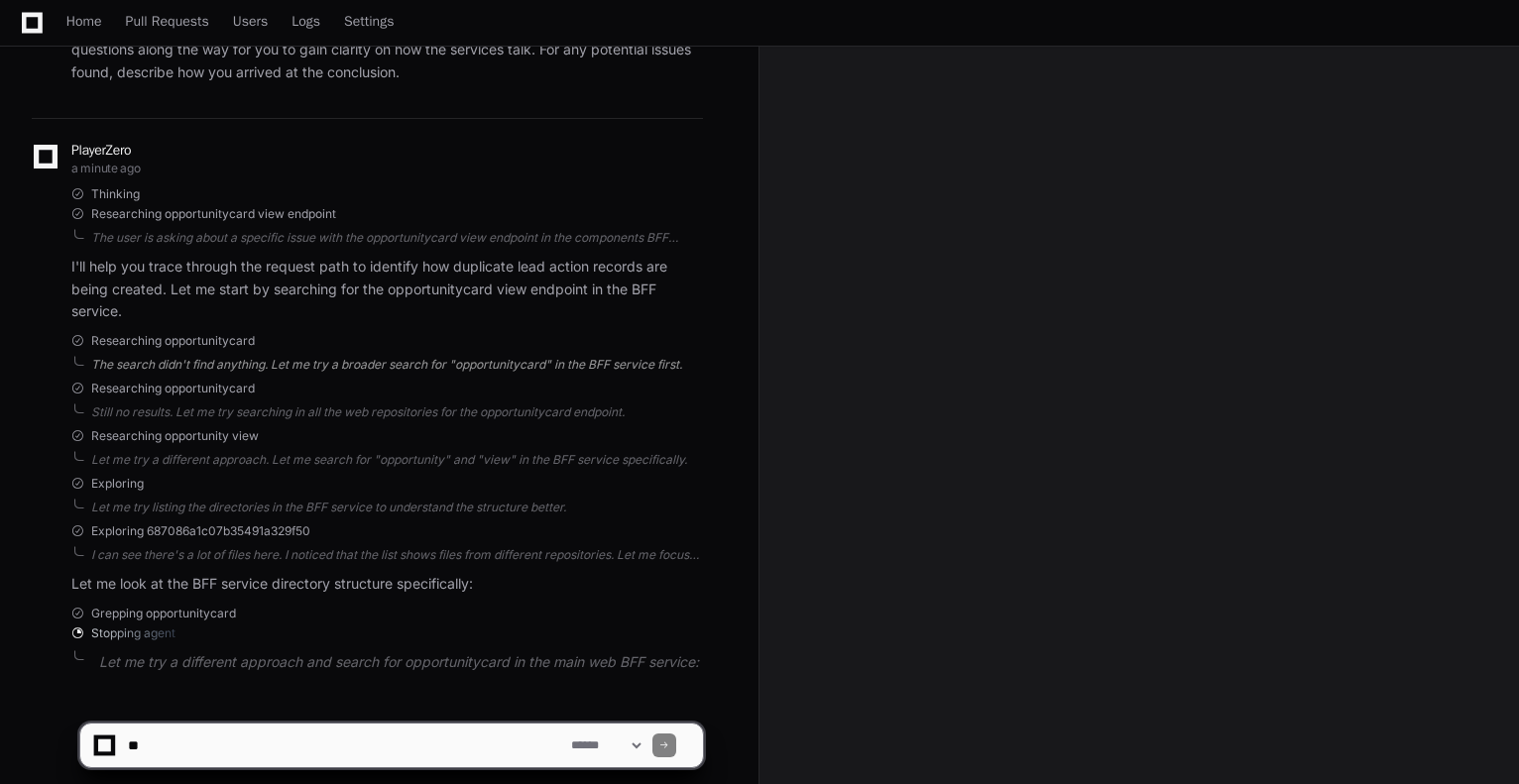 scroll, scrollTop: 365, scrollLeft: 0, axis: vertical 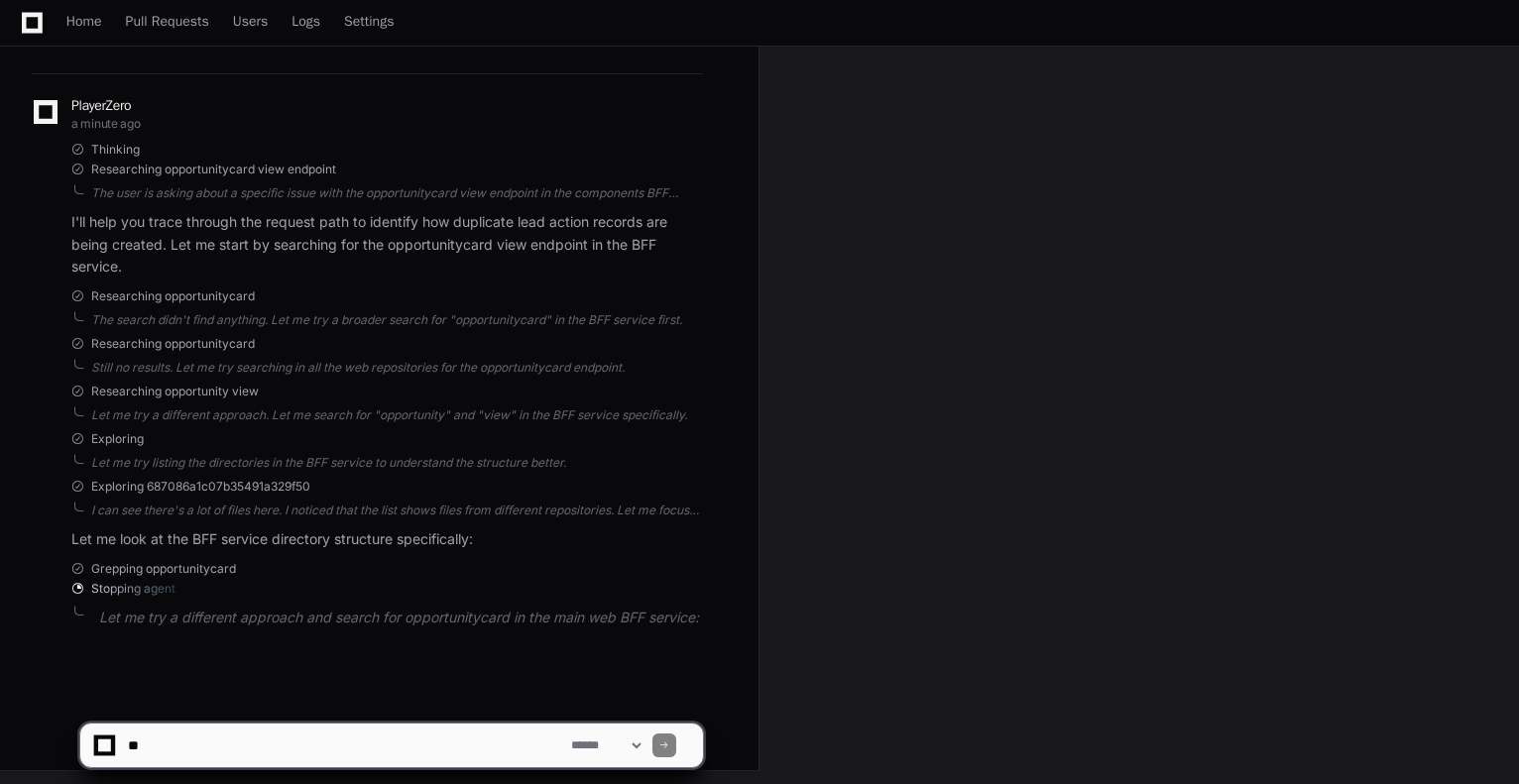 click 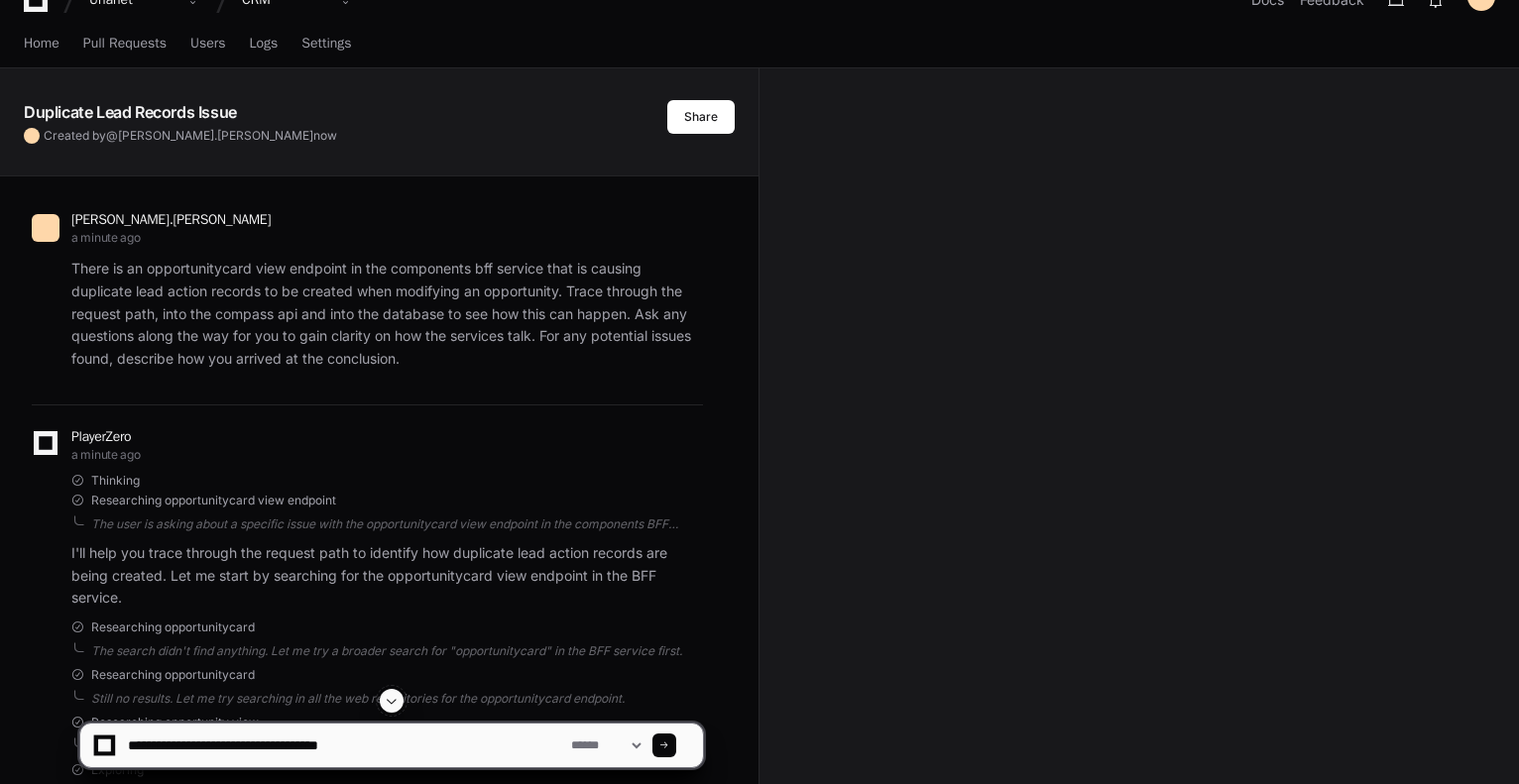 scroll, scrollTop: 0, scrollLeft: 0, axis: both 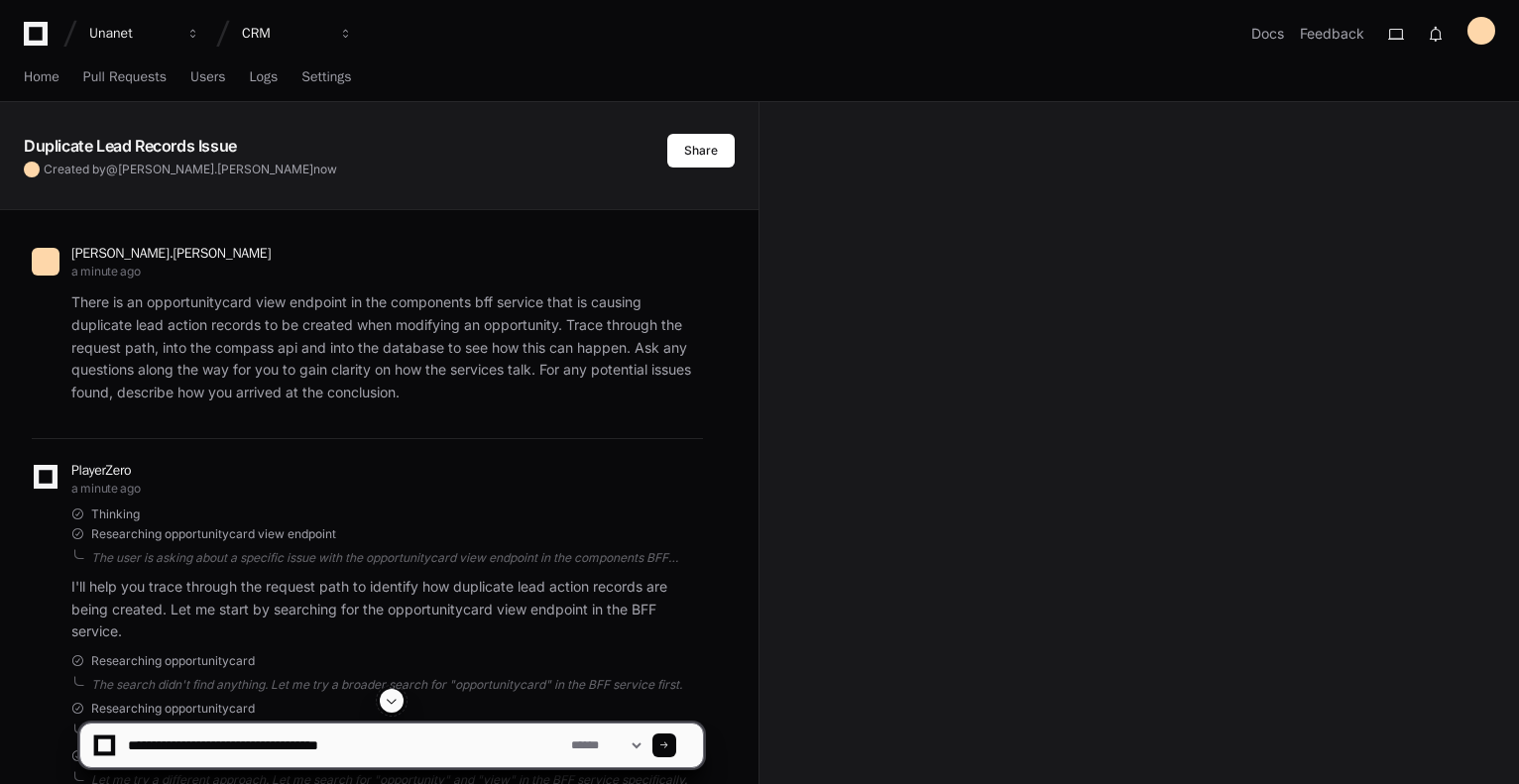 type on "**********" 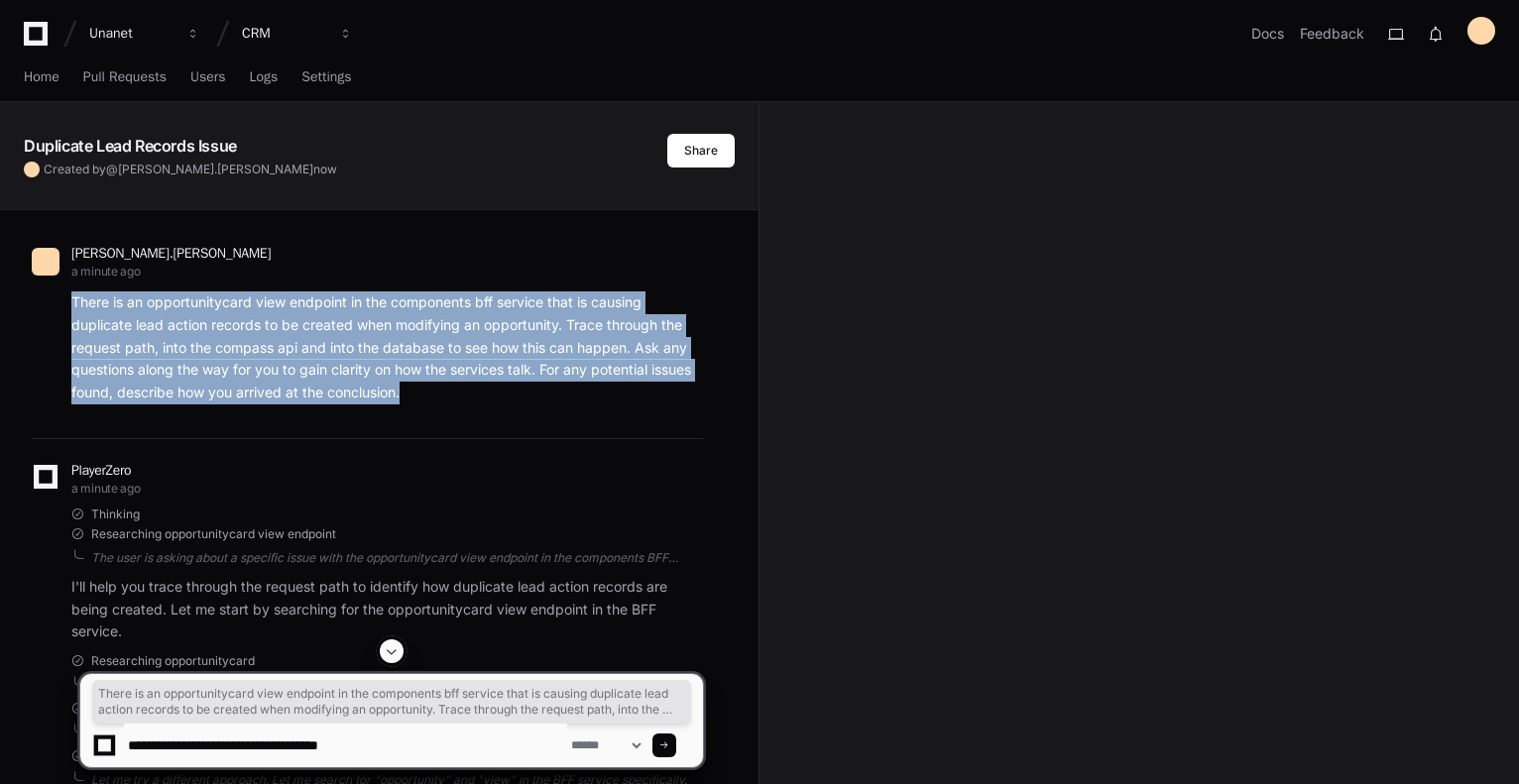drag, startPoint x: 418, startPoint y: 391, endPoint x: 68, endPoint y: 294, distance: 363.1928 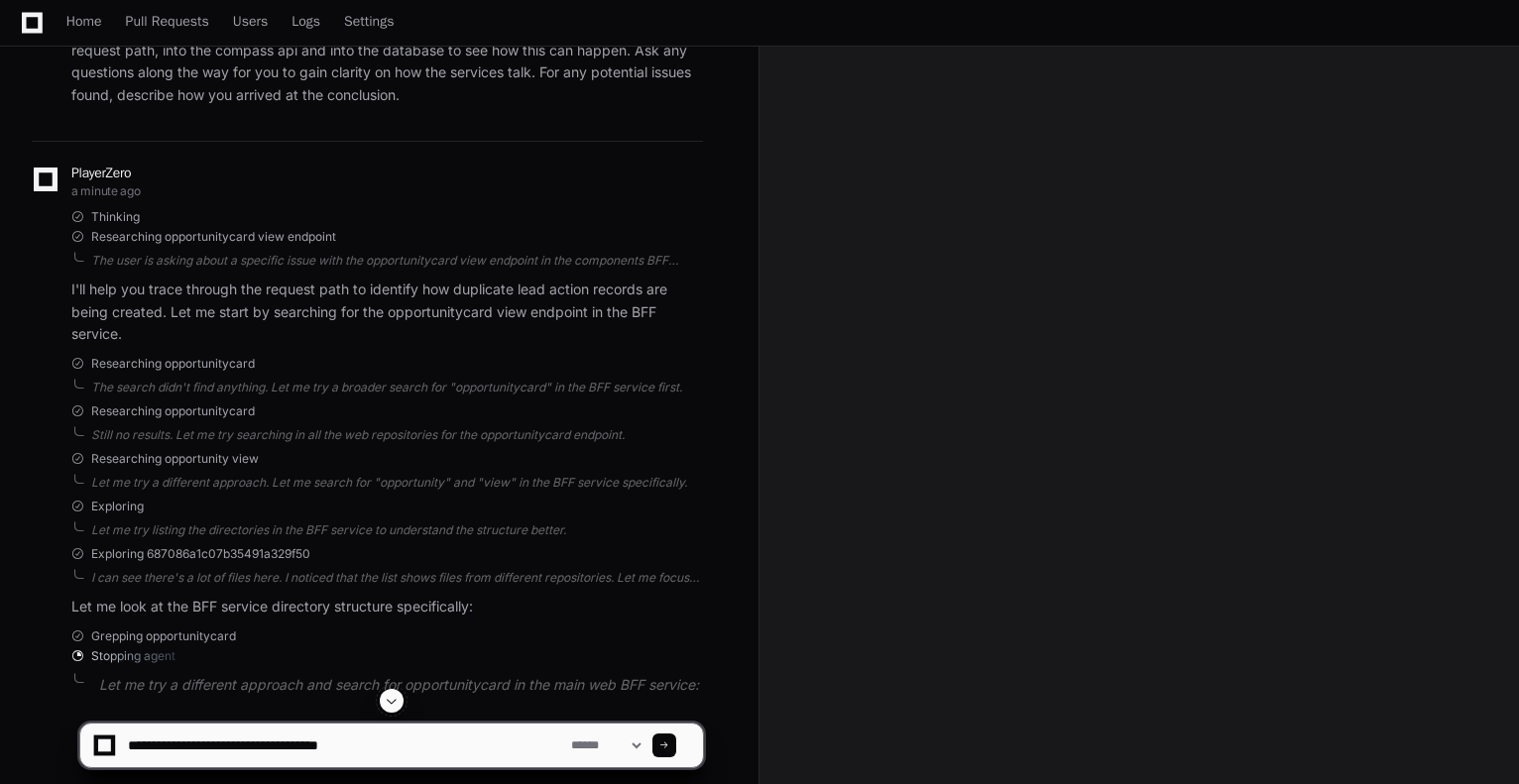 click 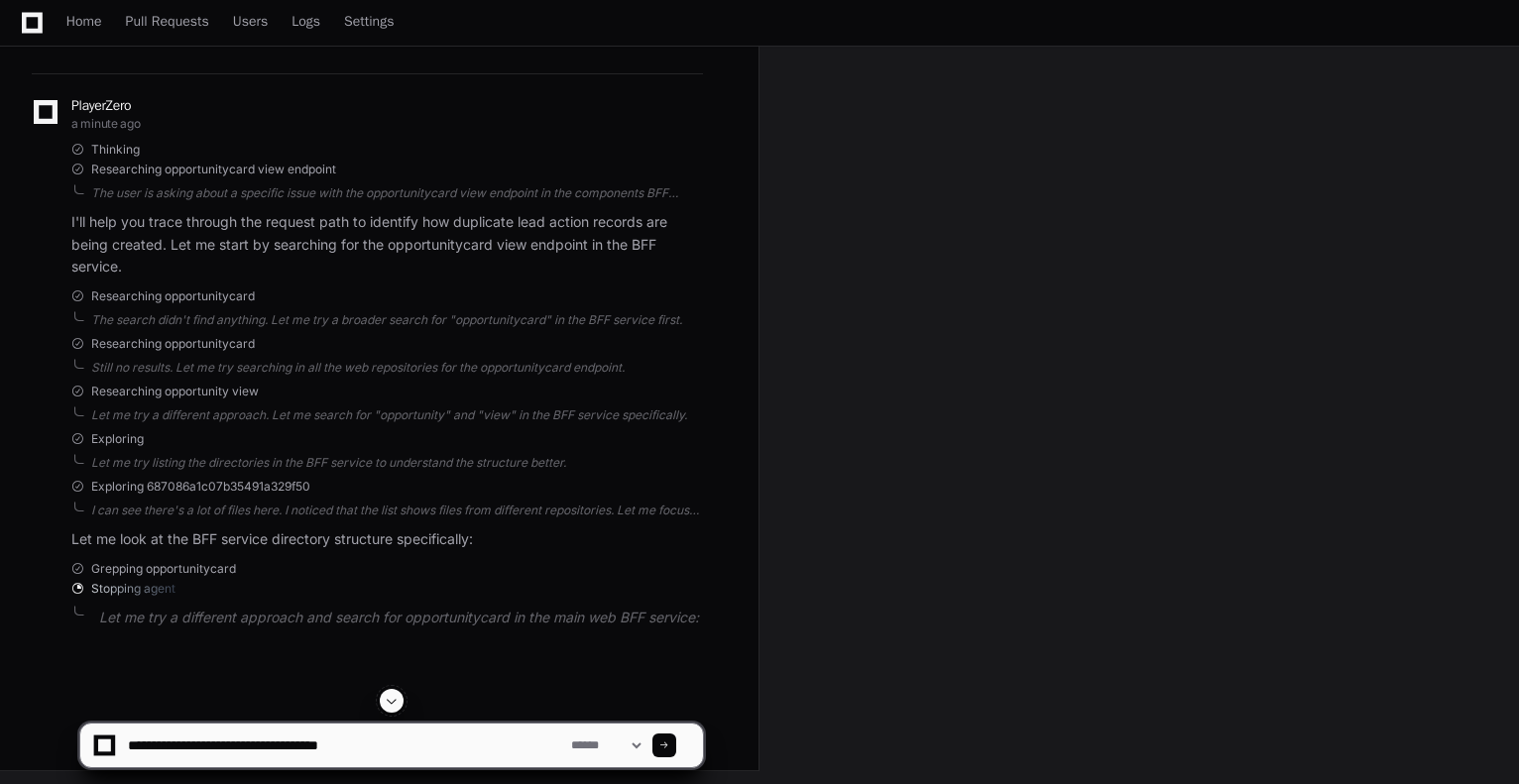 scroll, scrollTop: 0, scrollLeft: 0, axis: both 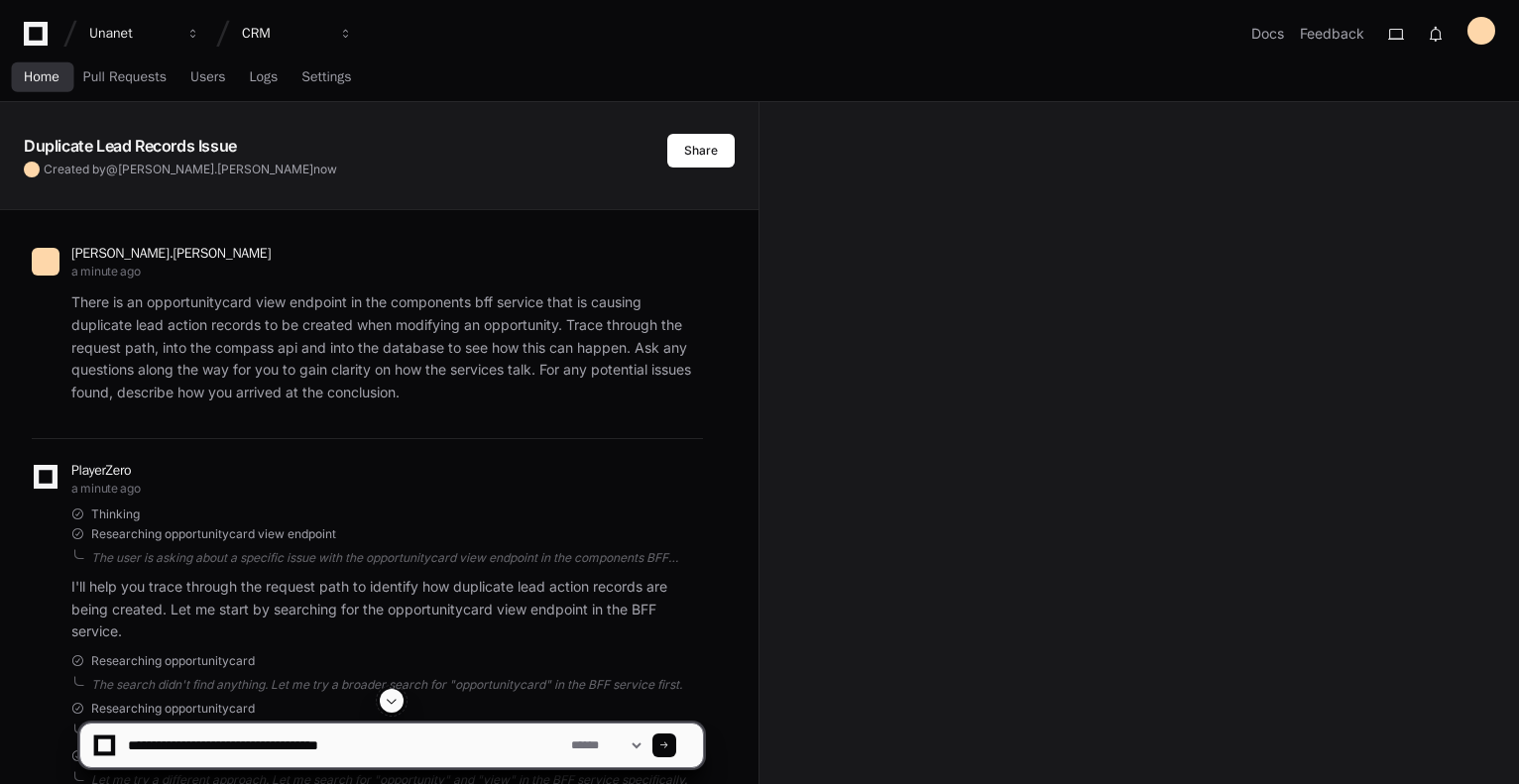 click on "Home" at bounding box center (42, 77) 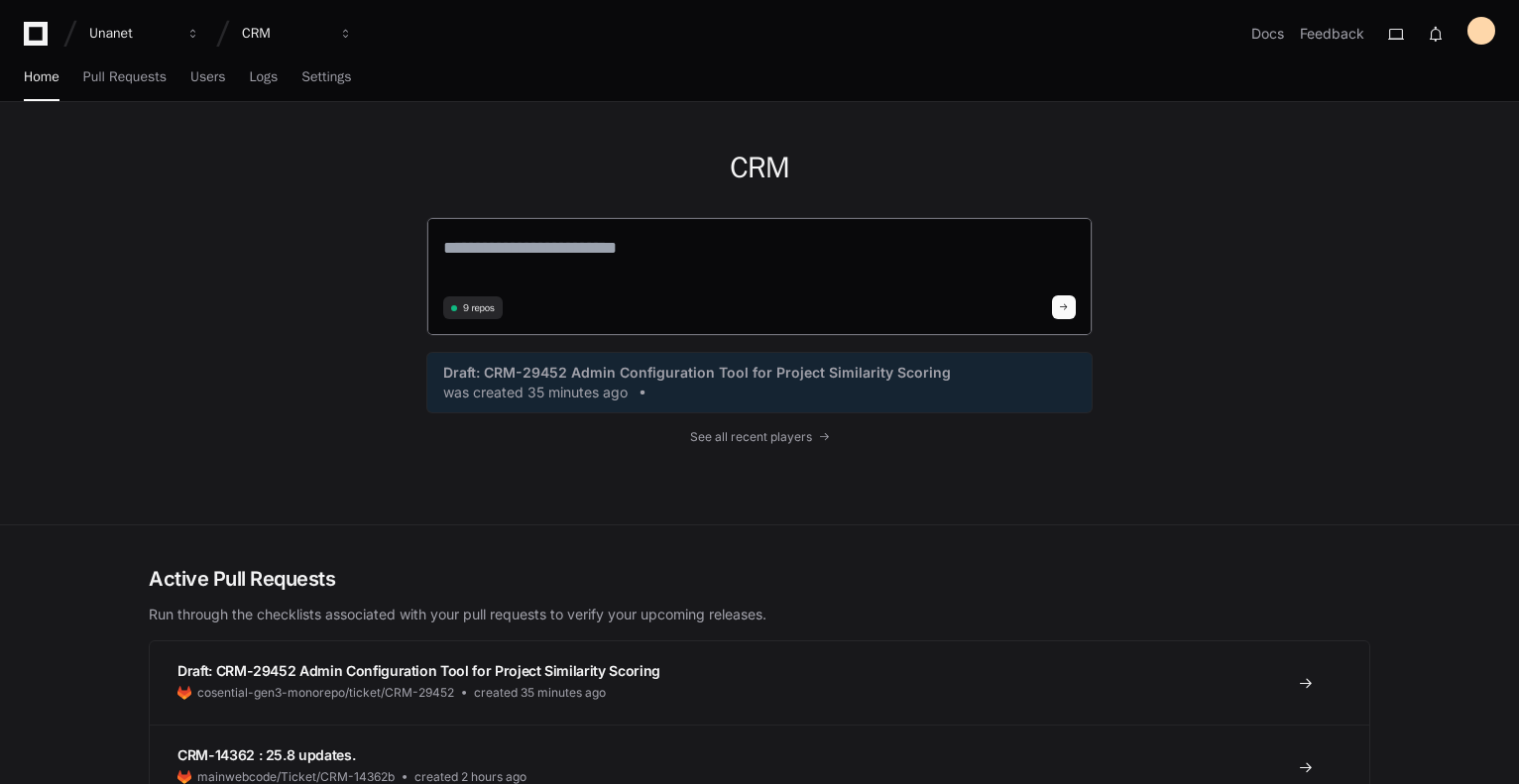 click 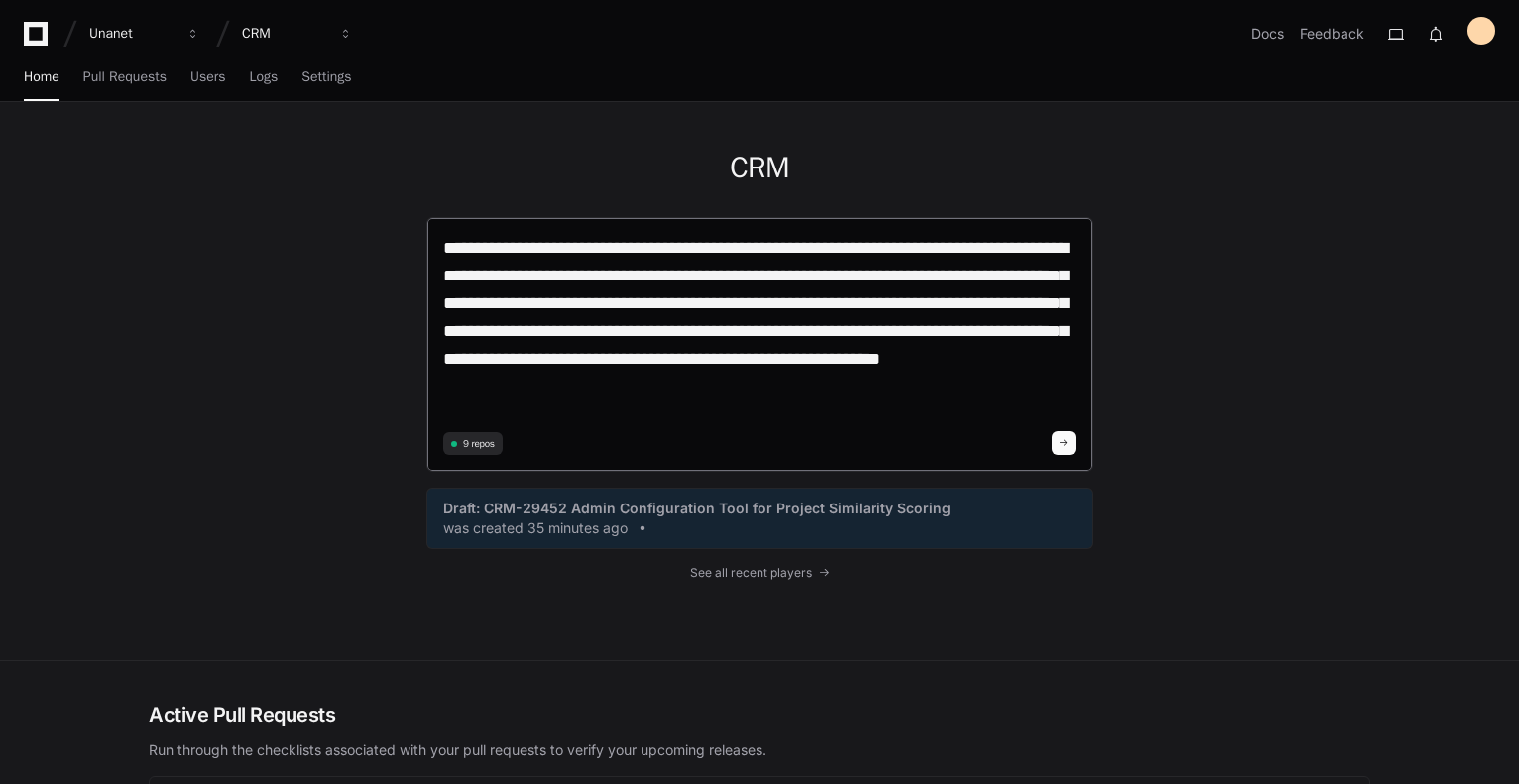 scroll, scrollTop: 0, scrollLeft: 0, axis: both 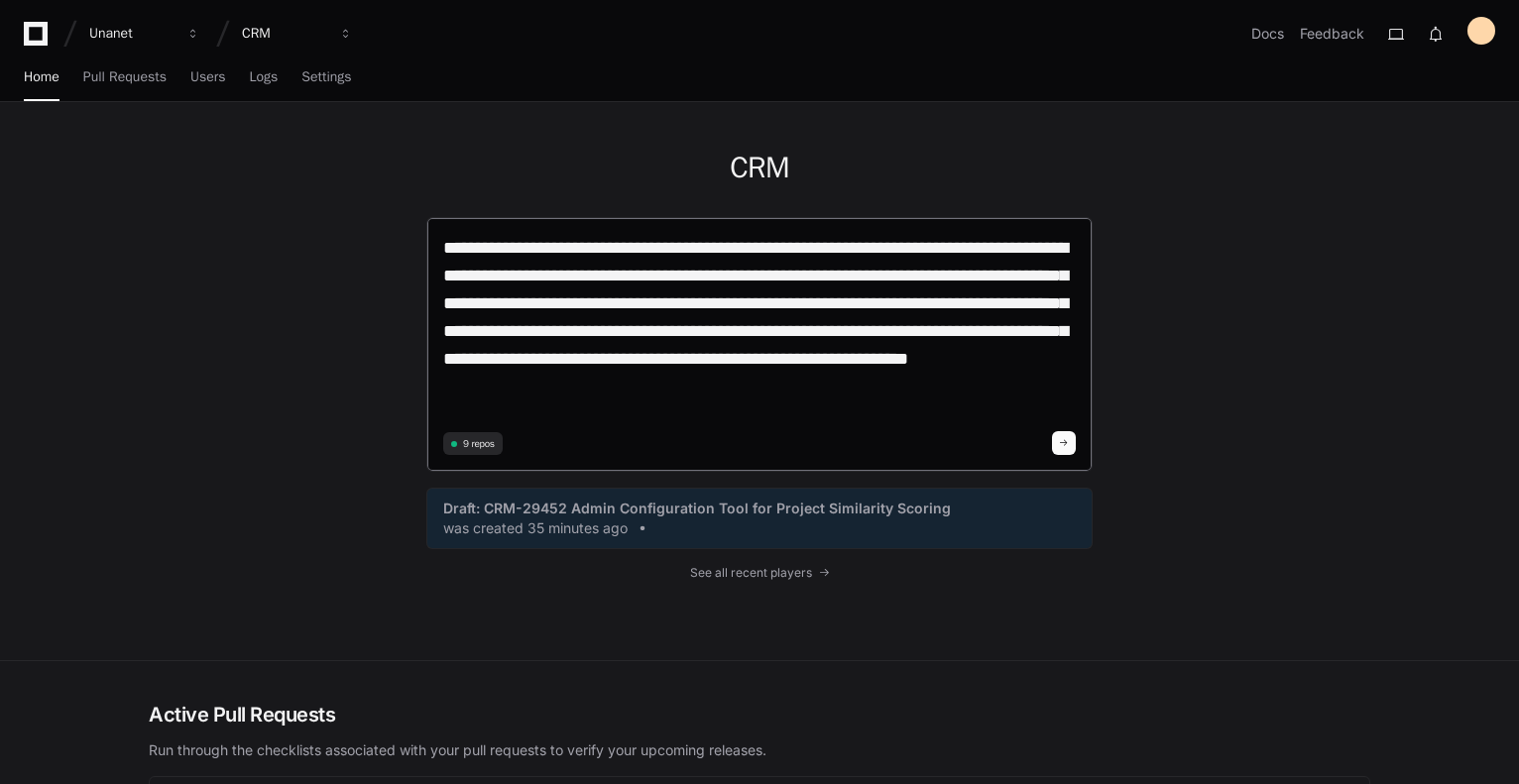 click on "**********" 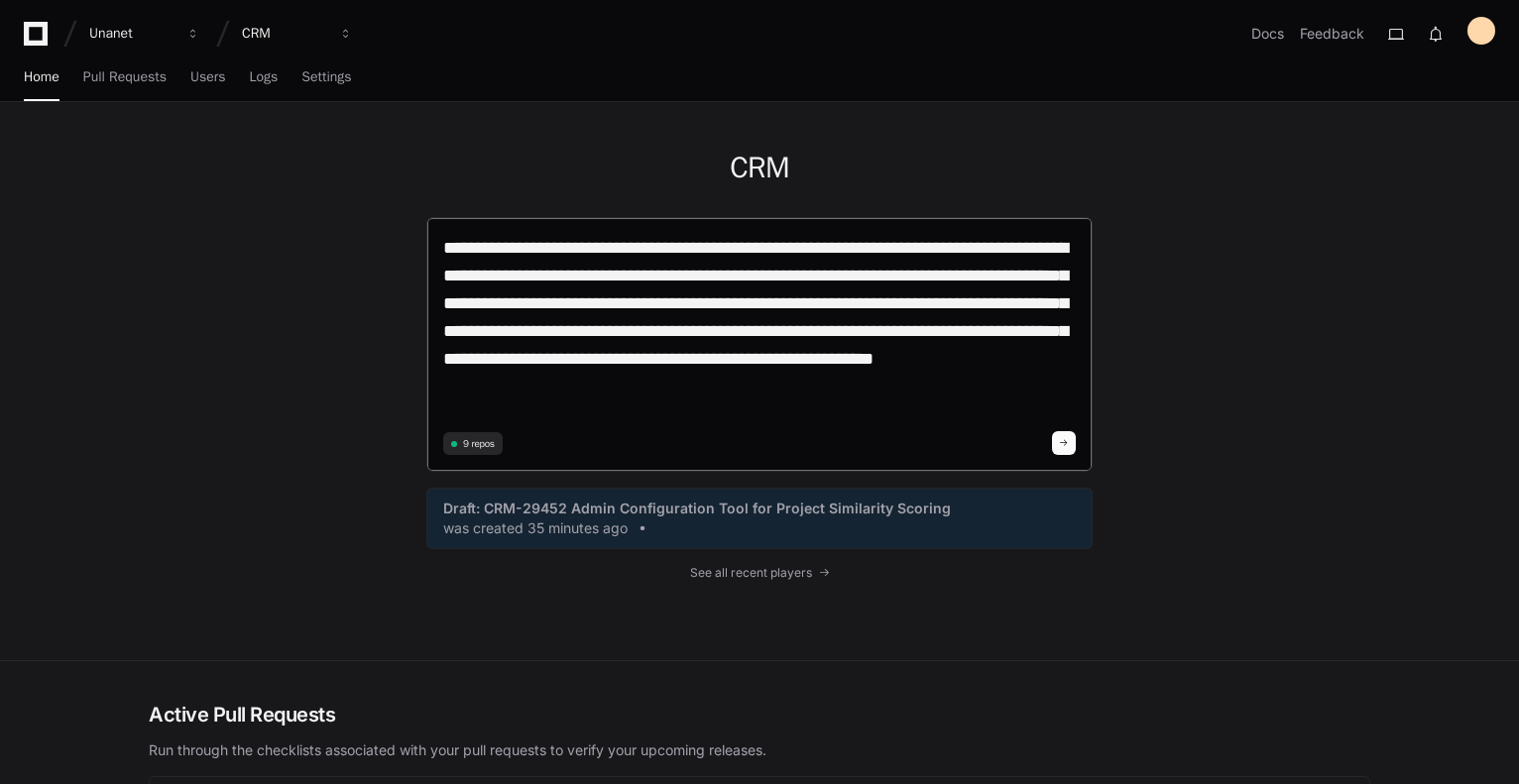 drag, startPoint x: 928, startPoint y: 248, endPoint x: 809, endPoint y: 248, distance: 119 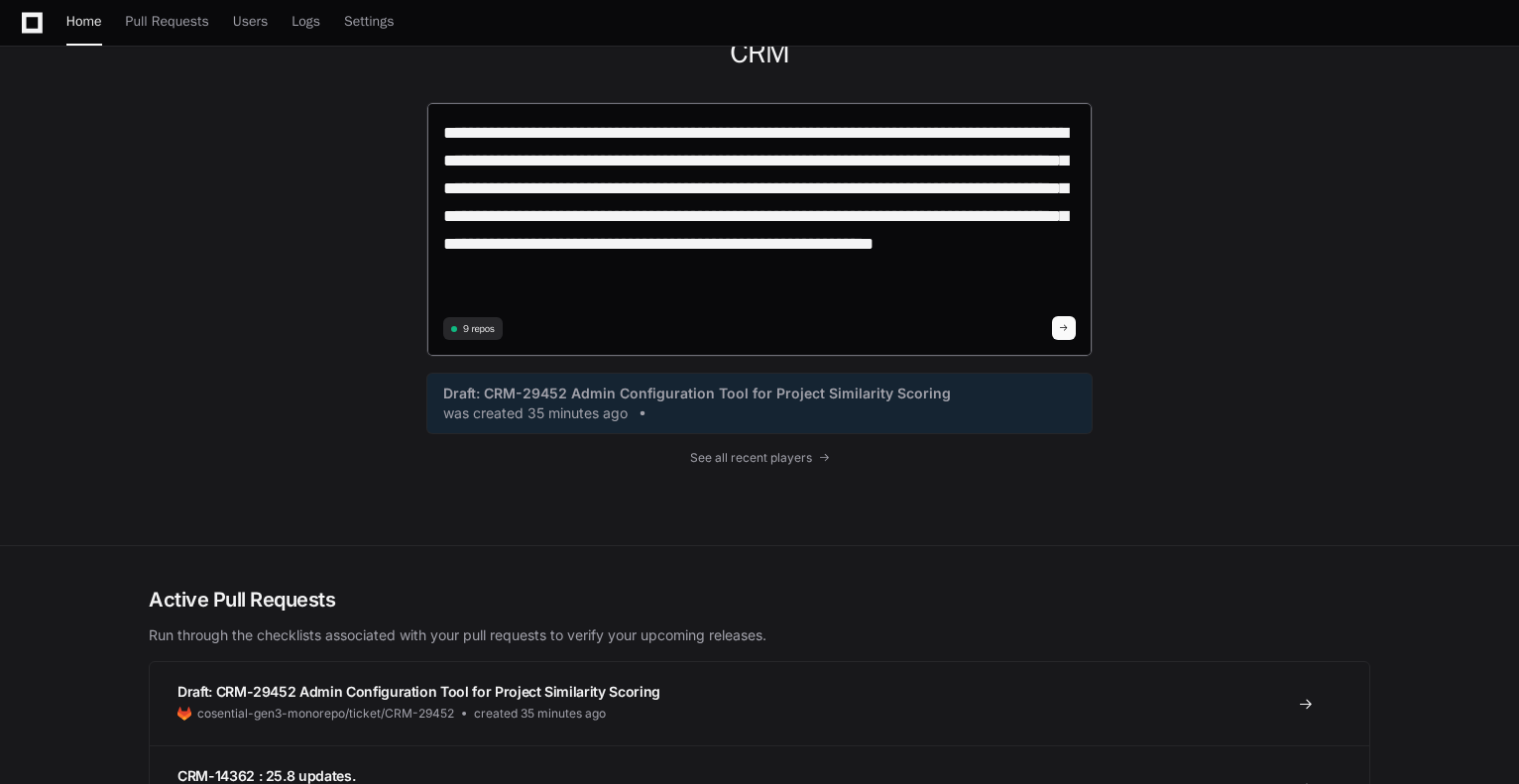 scroll, scrollTop: 99, scrollLeft: 0, axis: vertical 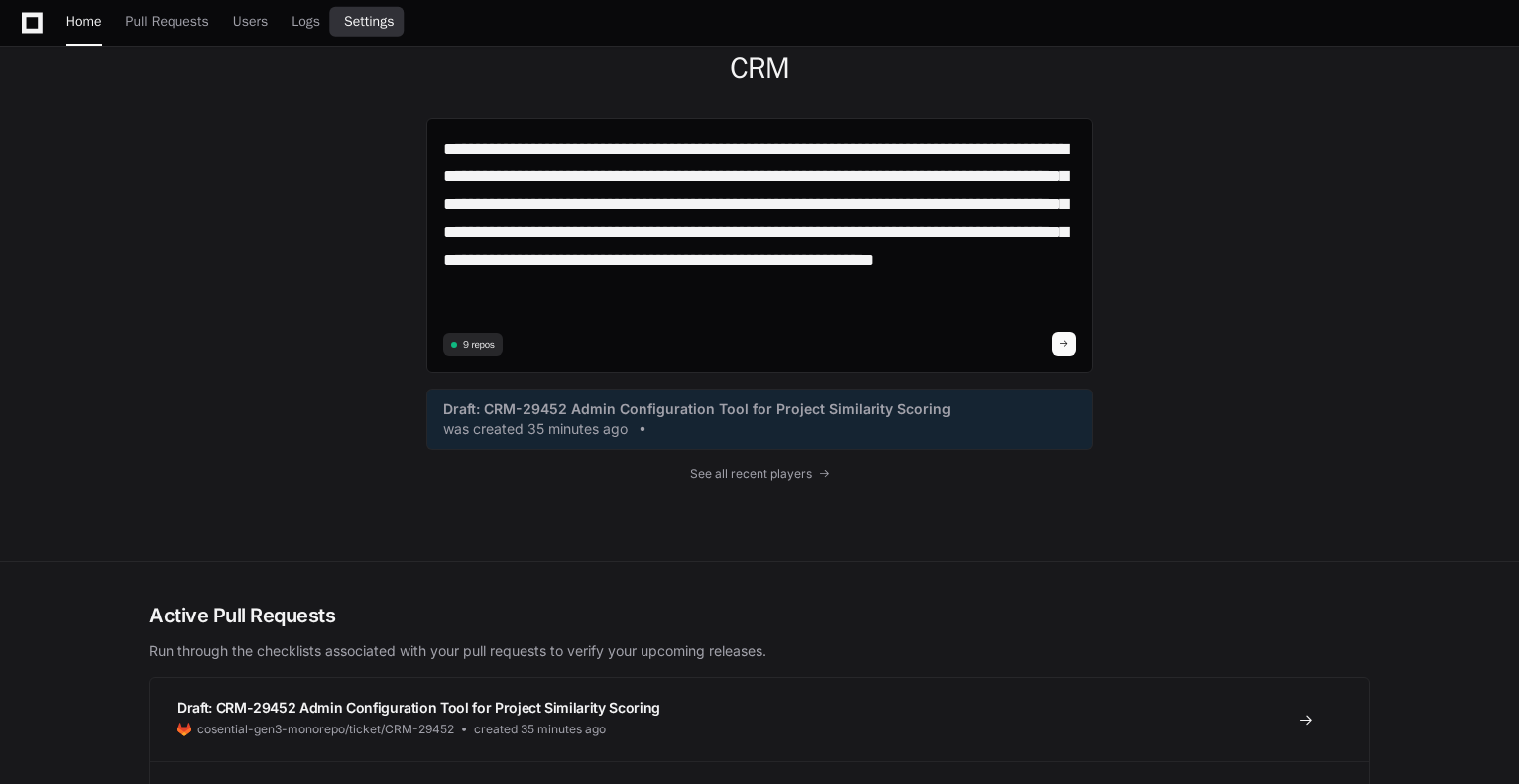 click on "Settings" at bounding box center (369, 22) 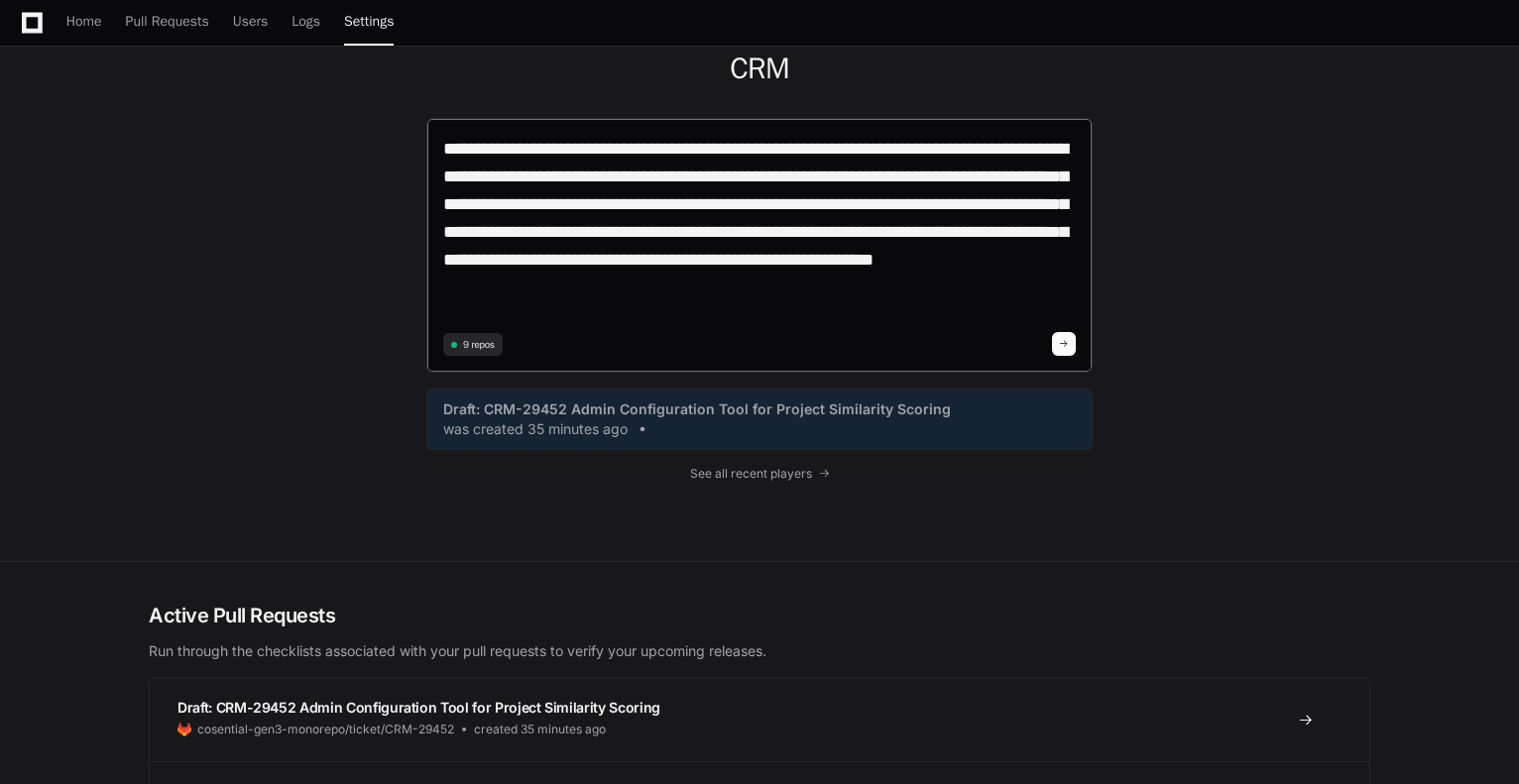 drag, startPoint x: 809, startPoint y: 148, endPoint x: 926, endPoint y: 147, distance: 117.004273 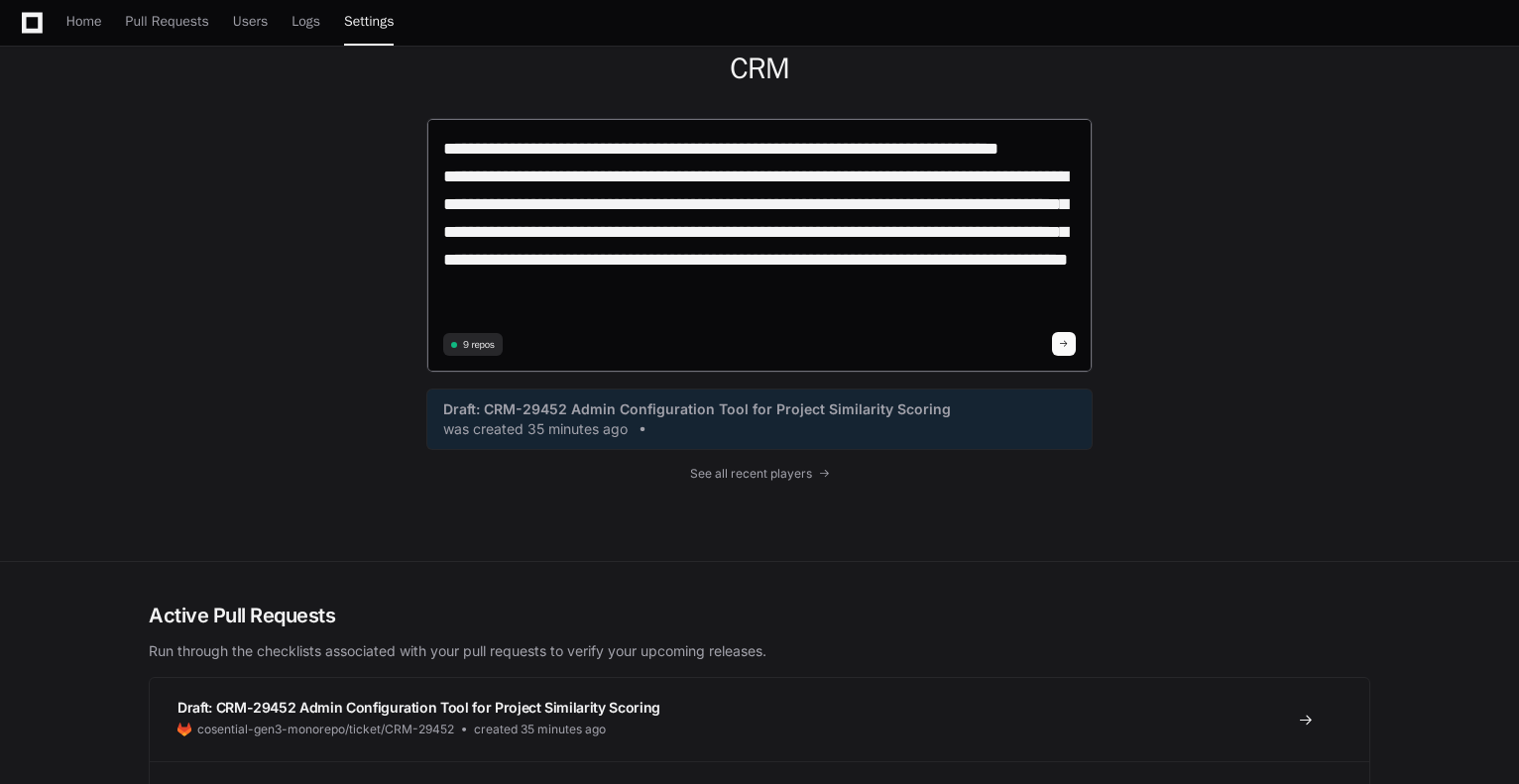 type on "**********" 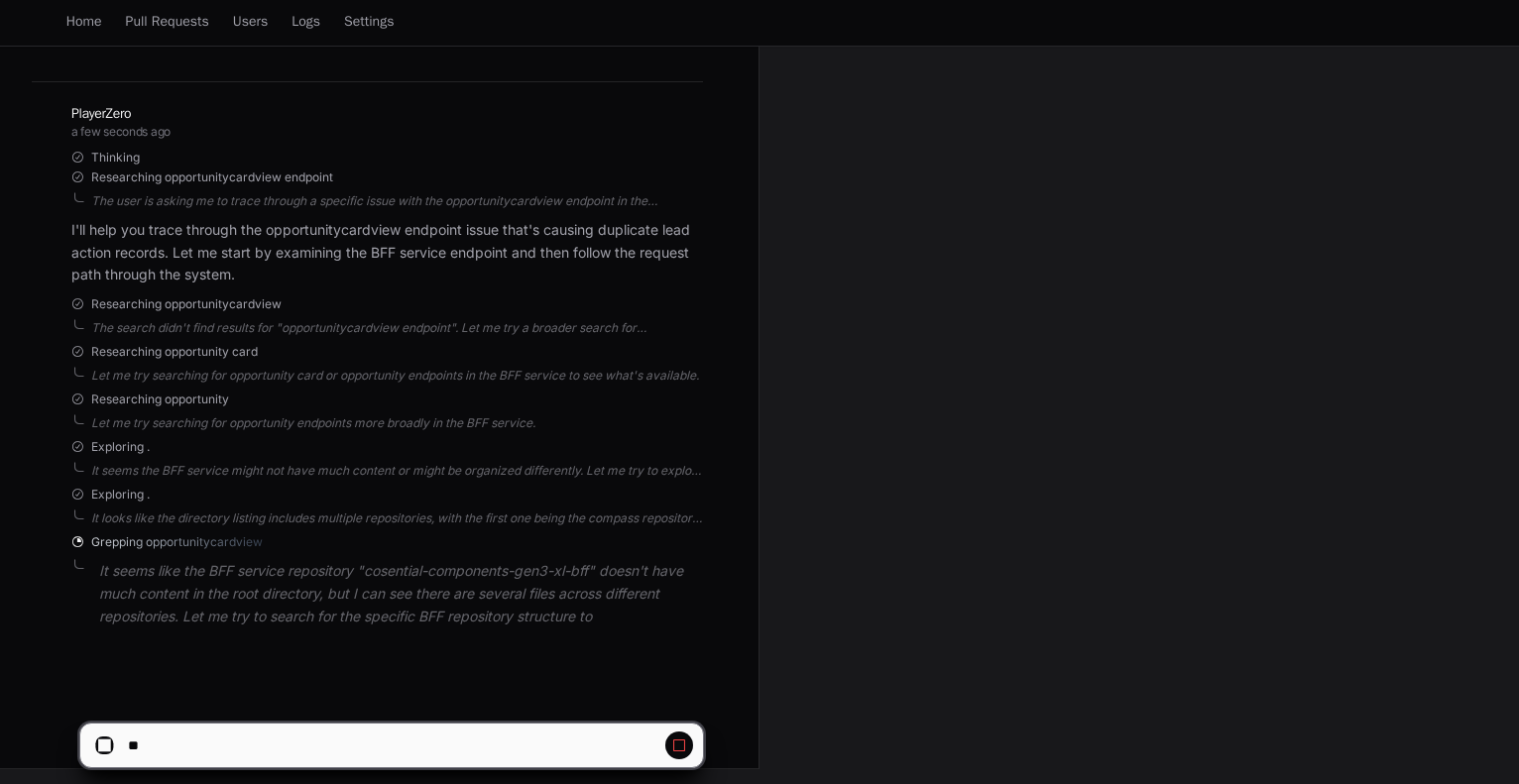 scroll, scrollTop: 408, scrollLeft: 0, axis: vertical 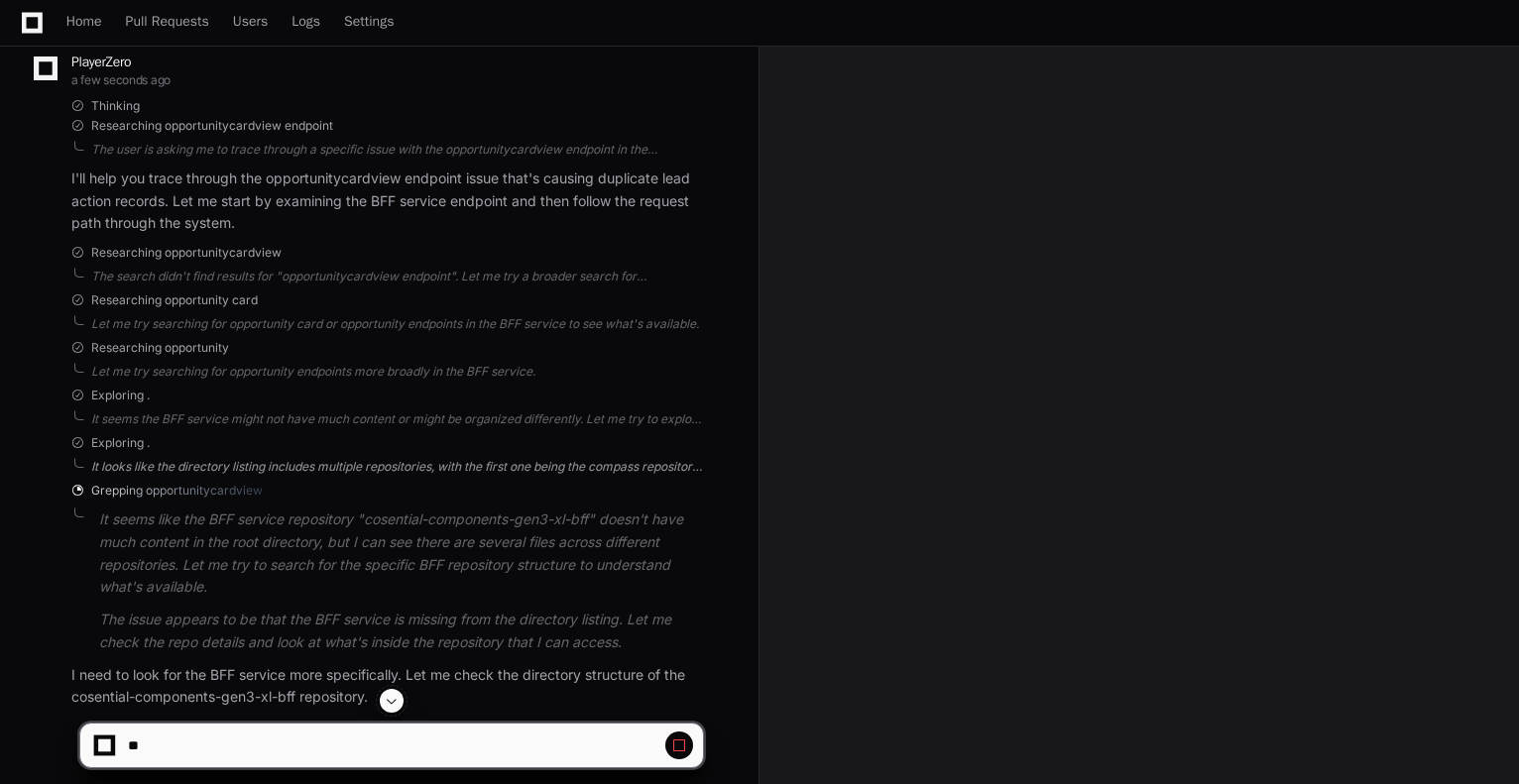 click on "It looks like the directory listing includes multiple repositories, with the first one being the compass repository. I can see there's a file in the compass repo at the root level called "Compass/Controllers/OpportunitiesController.cs". Let me look at the structure of the BFF repository that was mentioned in the question.
I need to focus on the cosential-components-gen3-xl-bff repository which has ID "687086a1c07b35491a329f50". But I can't see its directory structure in the listing. Let me try to list the directory specifically for that repo." 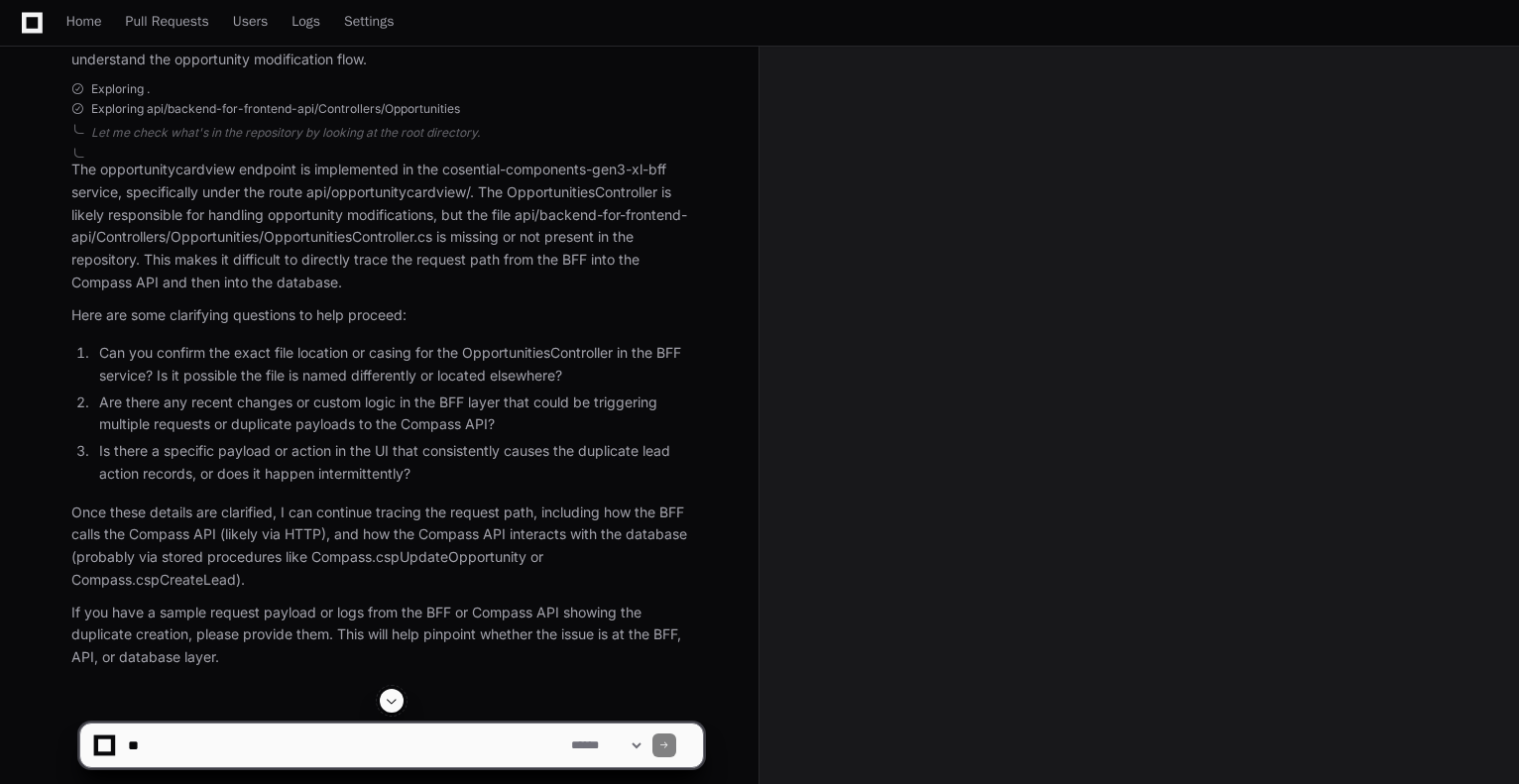 scroll, scrollTop: 1060, scrollLeft: 0, axis: vertical 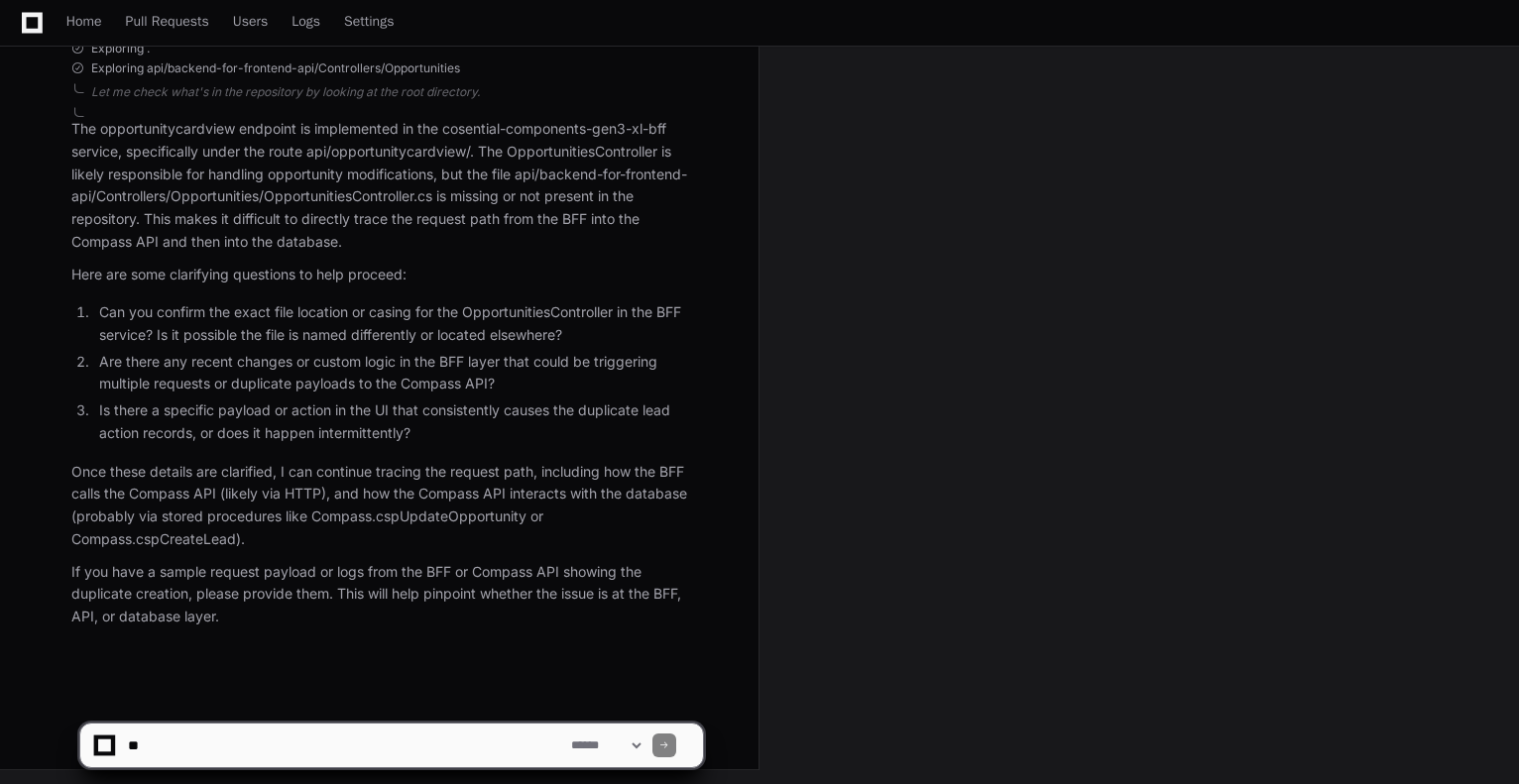 click on "Can you confirm the exact file location or casing for the OpportunitiesController in the BFF service? Is it possible the file is named differently or located elsewhere?" 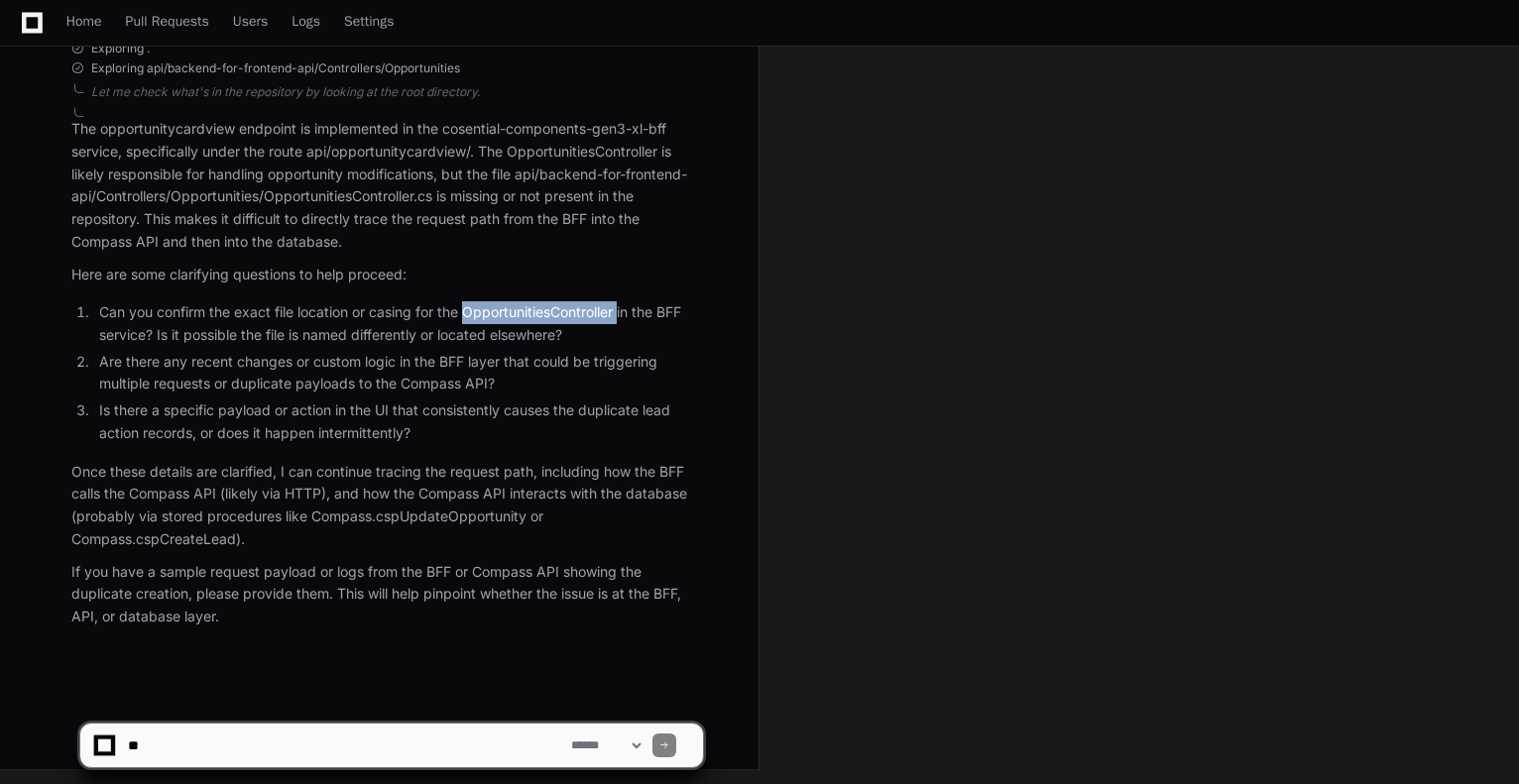 click on "Can you confirm the exact file location or casing for the OpportunitiesController in the BFF service? Is it possible the file is named differently or located elsewhere?" 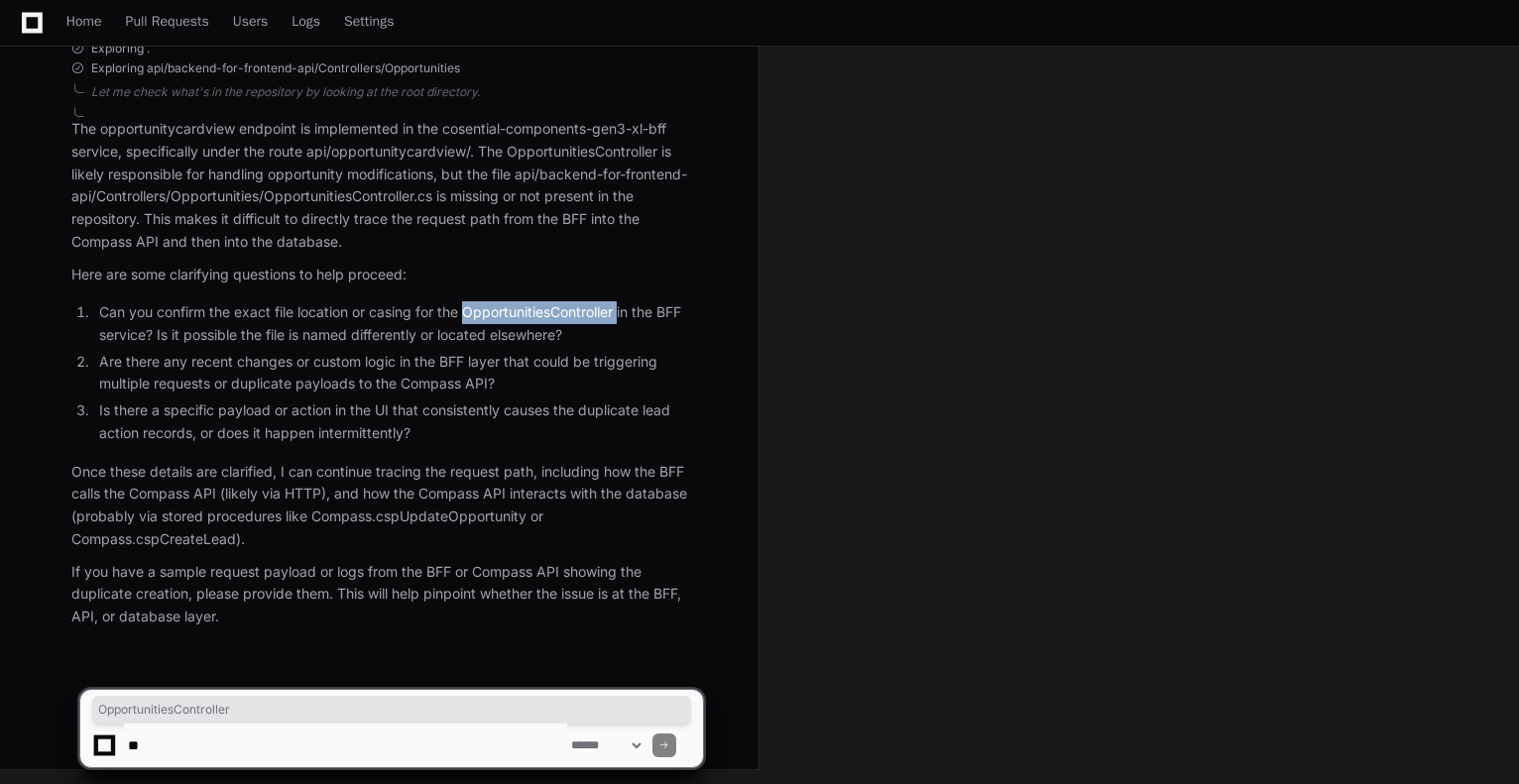 copy on "OpportunitiesController" 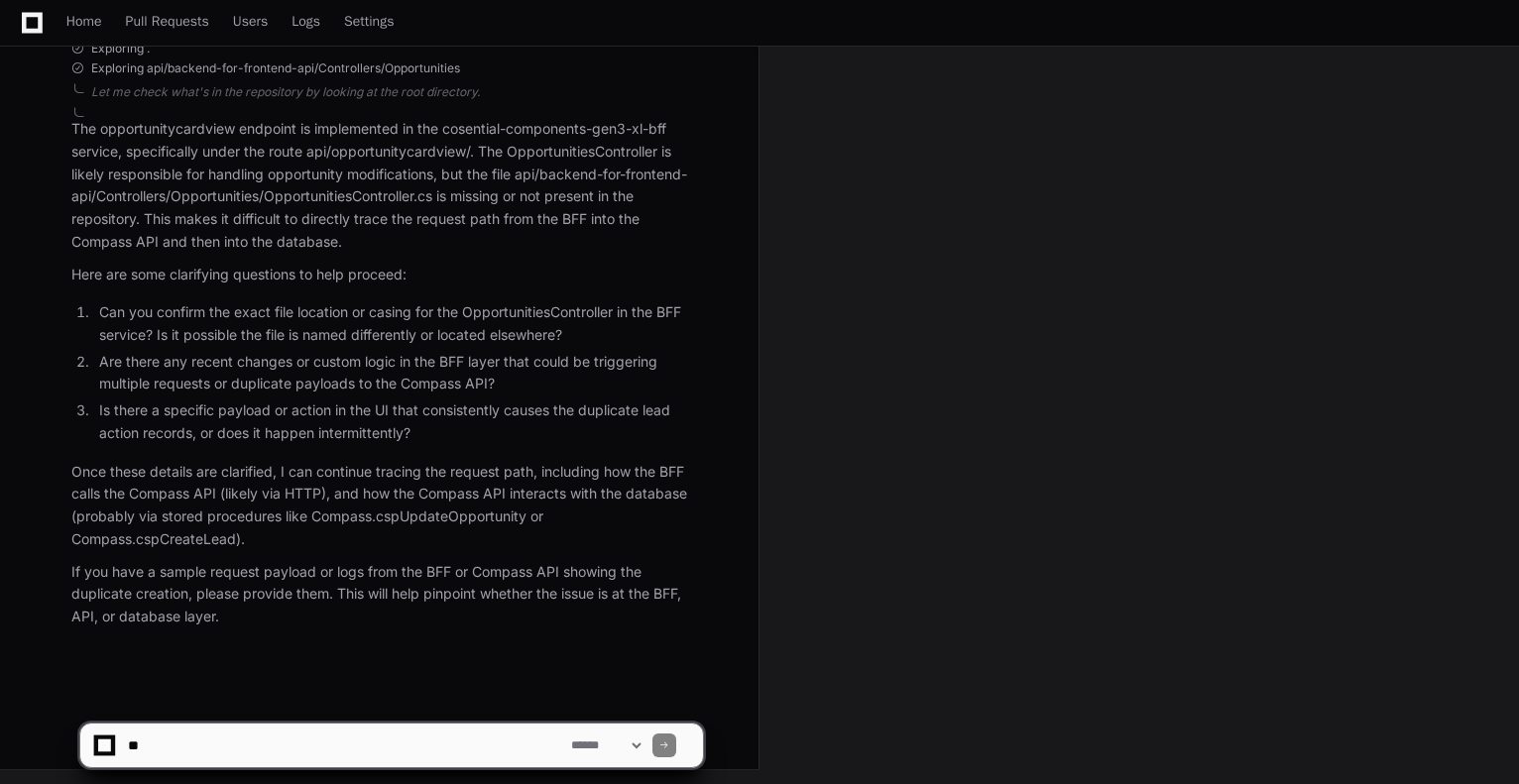 click 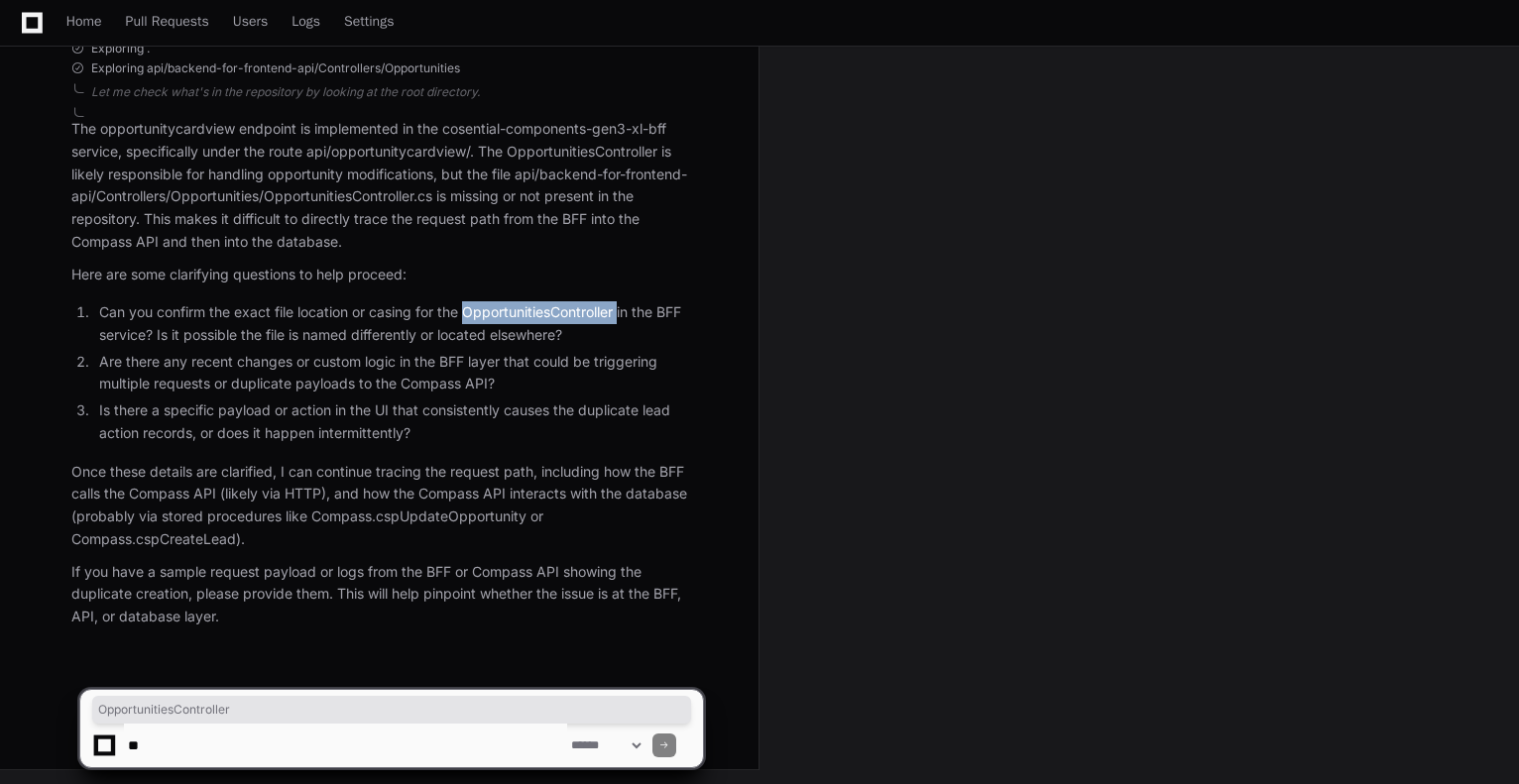 click on "Can you confirm the exact file location or casing for the OpportunitiesController in the BFF service? Is it possible the file is named differently or located elsewhere?" 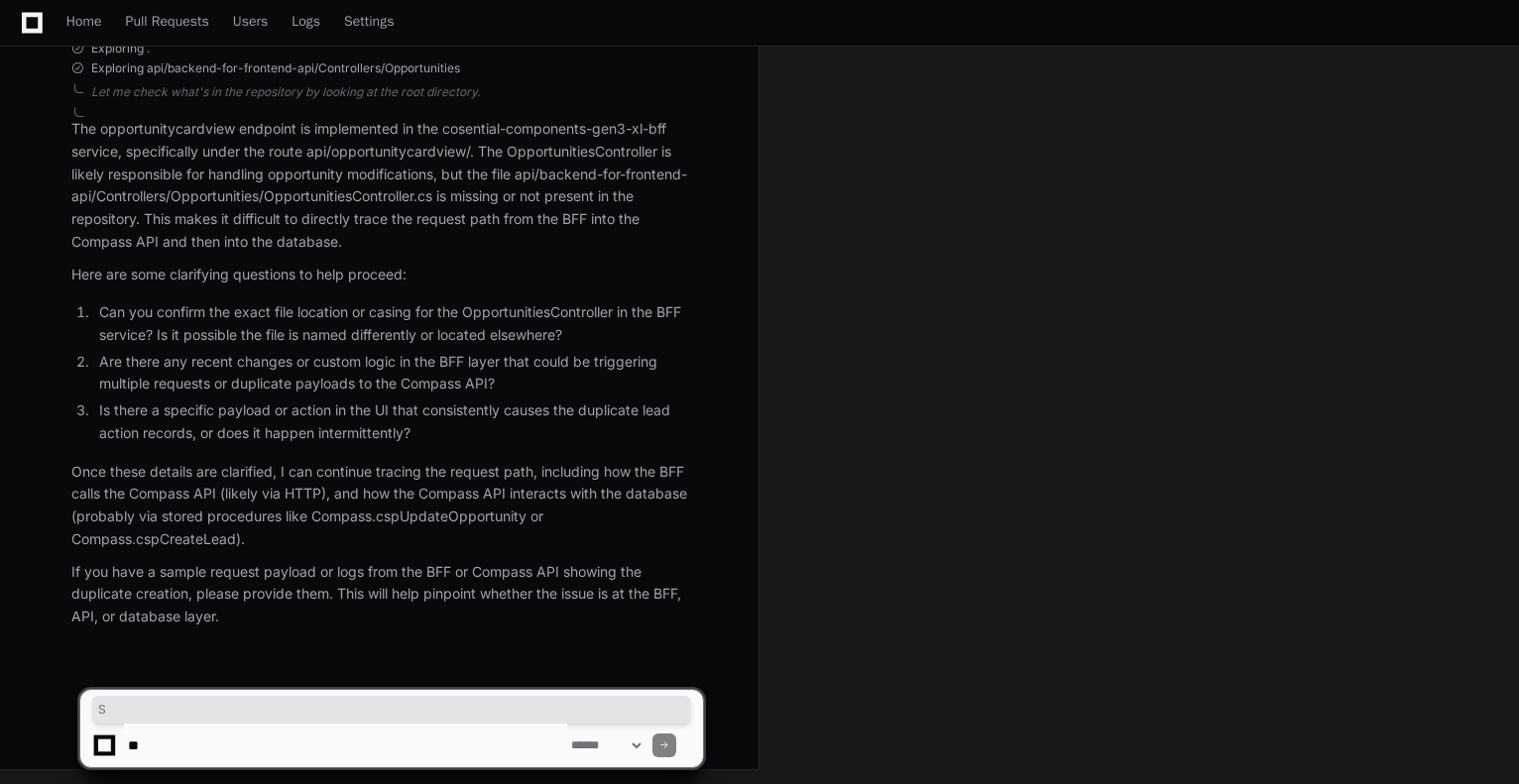 drag, startPoint x: 135, startPoint y: 717, endPoint x: 146, endPoint y: 715, distance: 11.18034 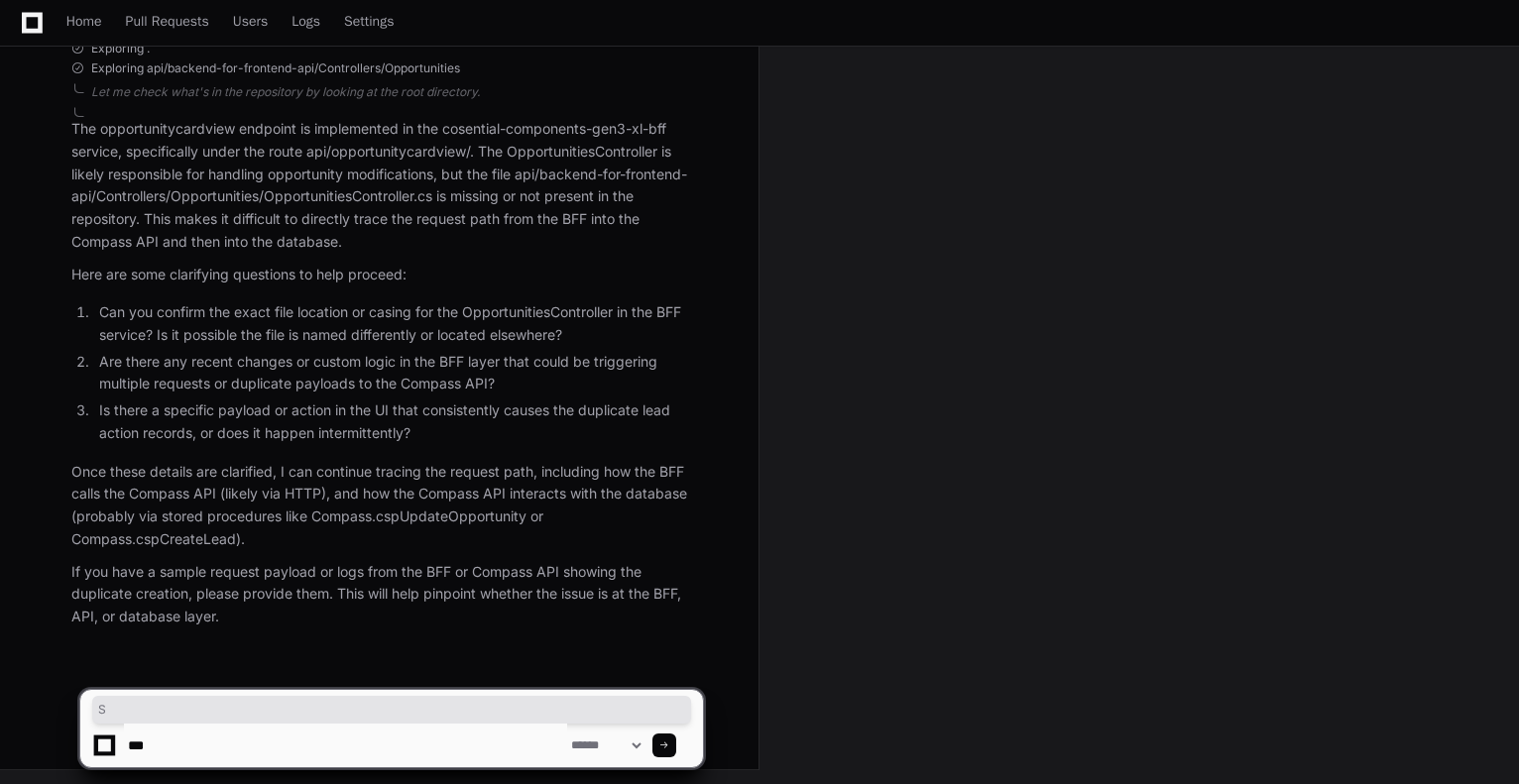 type on "***" 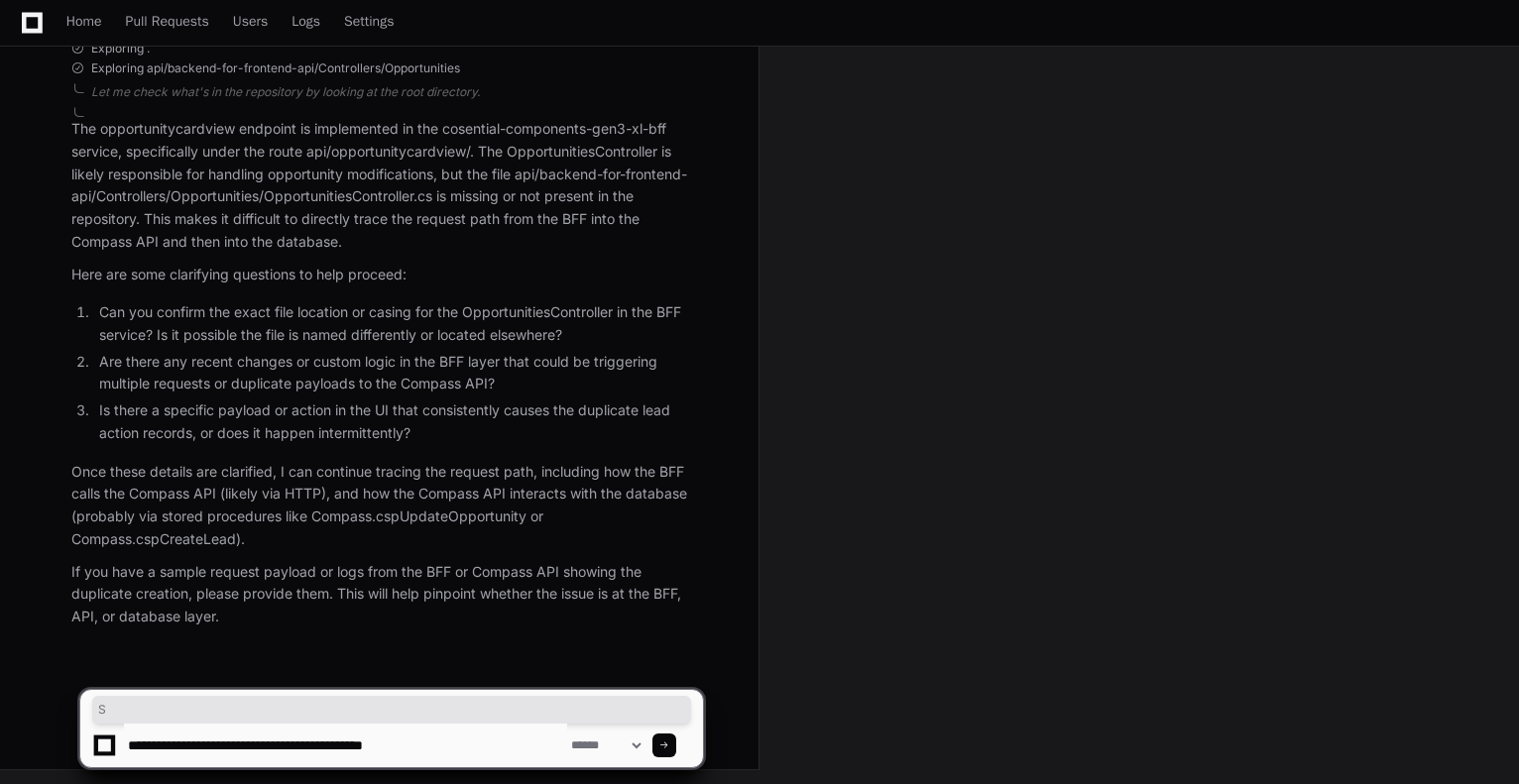 paste on "**********" 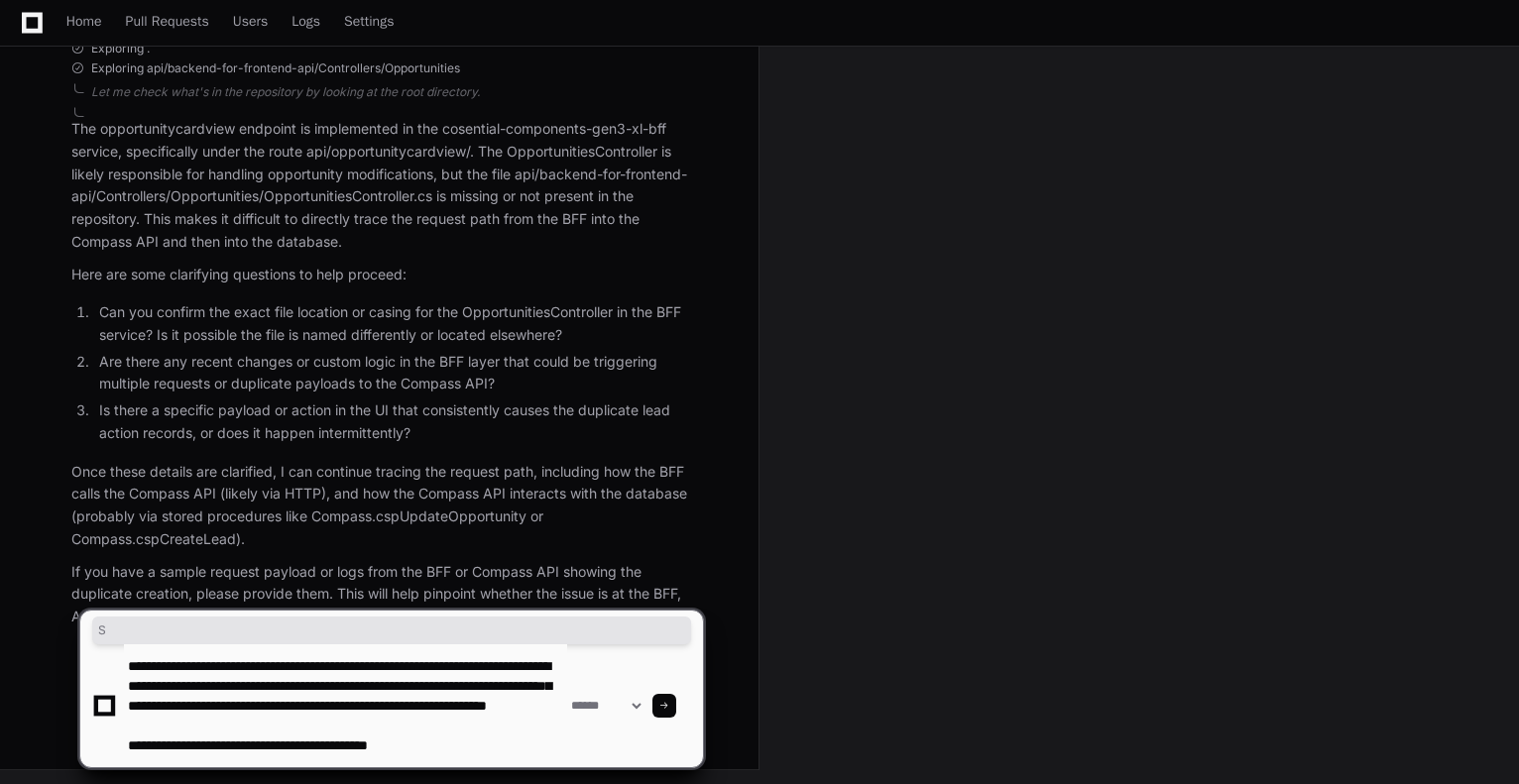 scroll, scrollTop: 46, scrollLeft: 0, axis: vertical 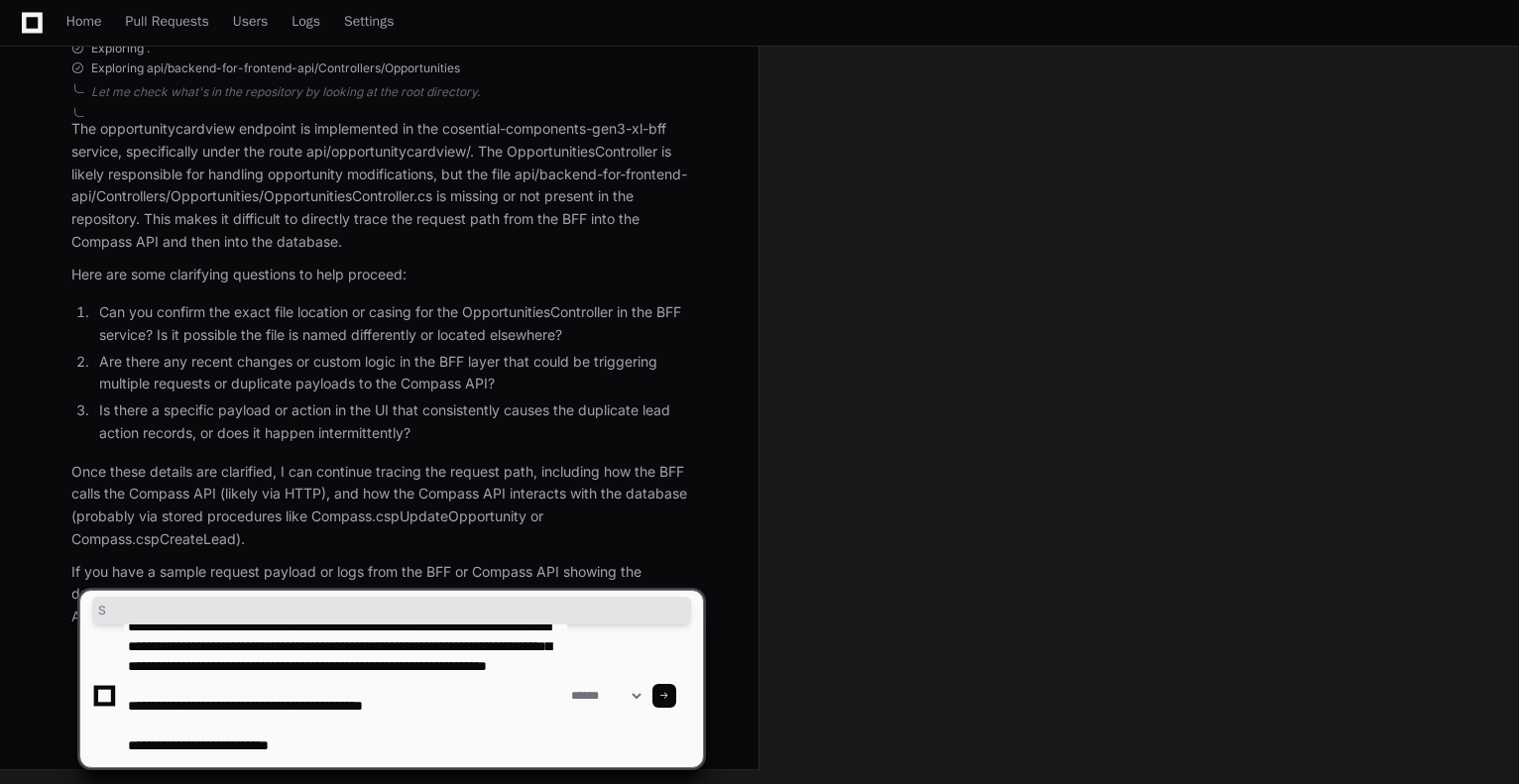 type on "**********" 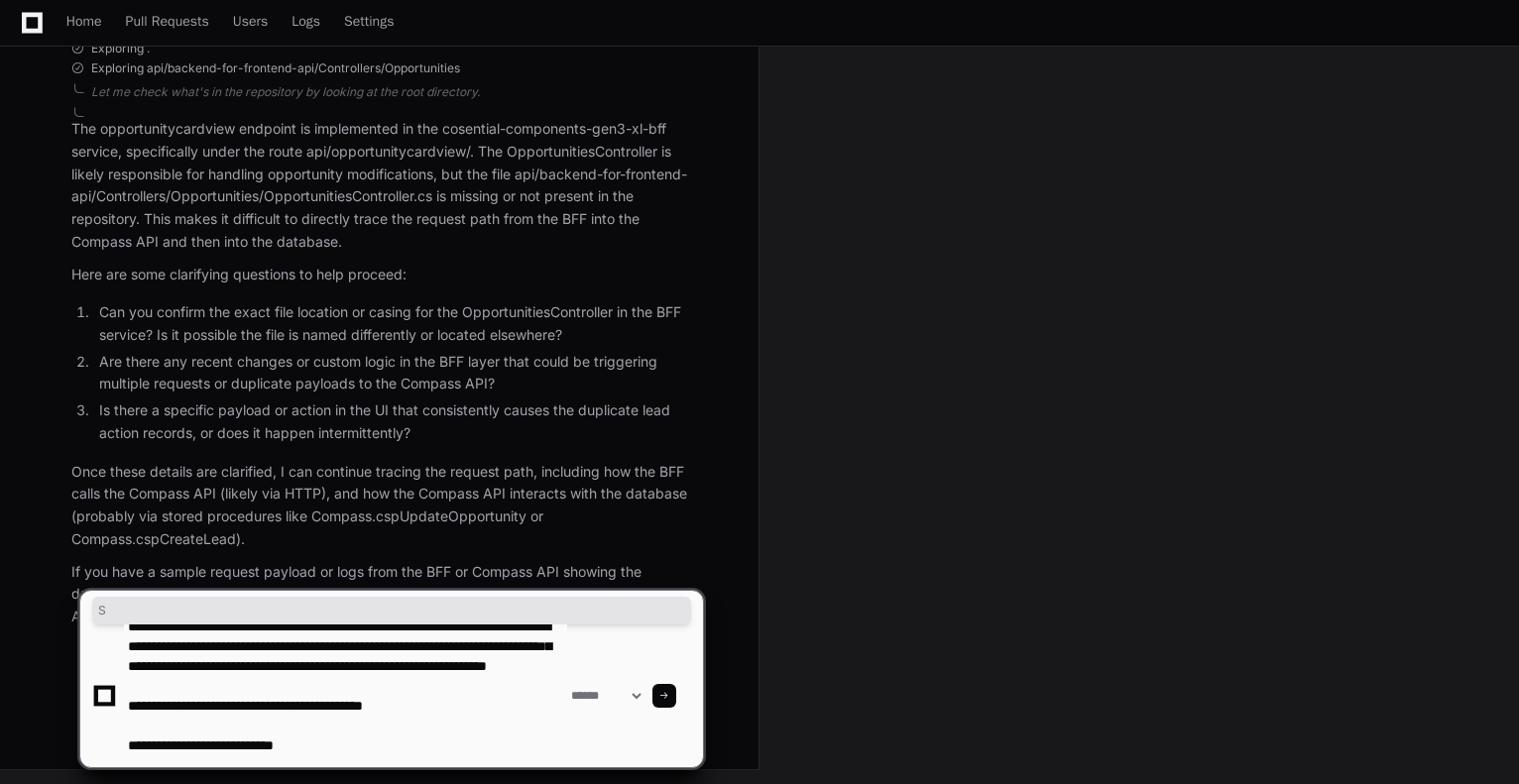 type 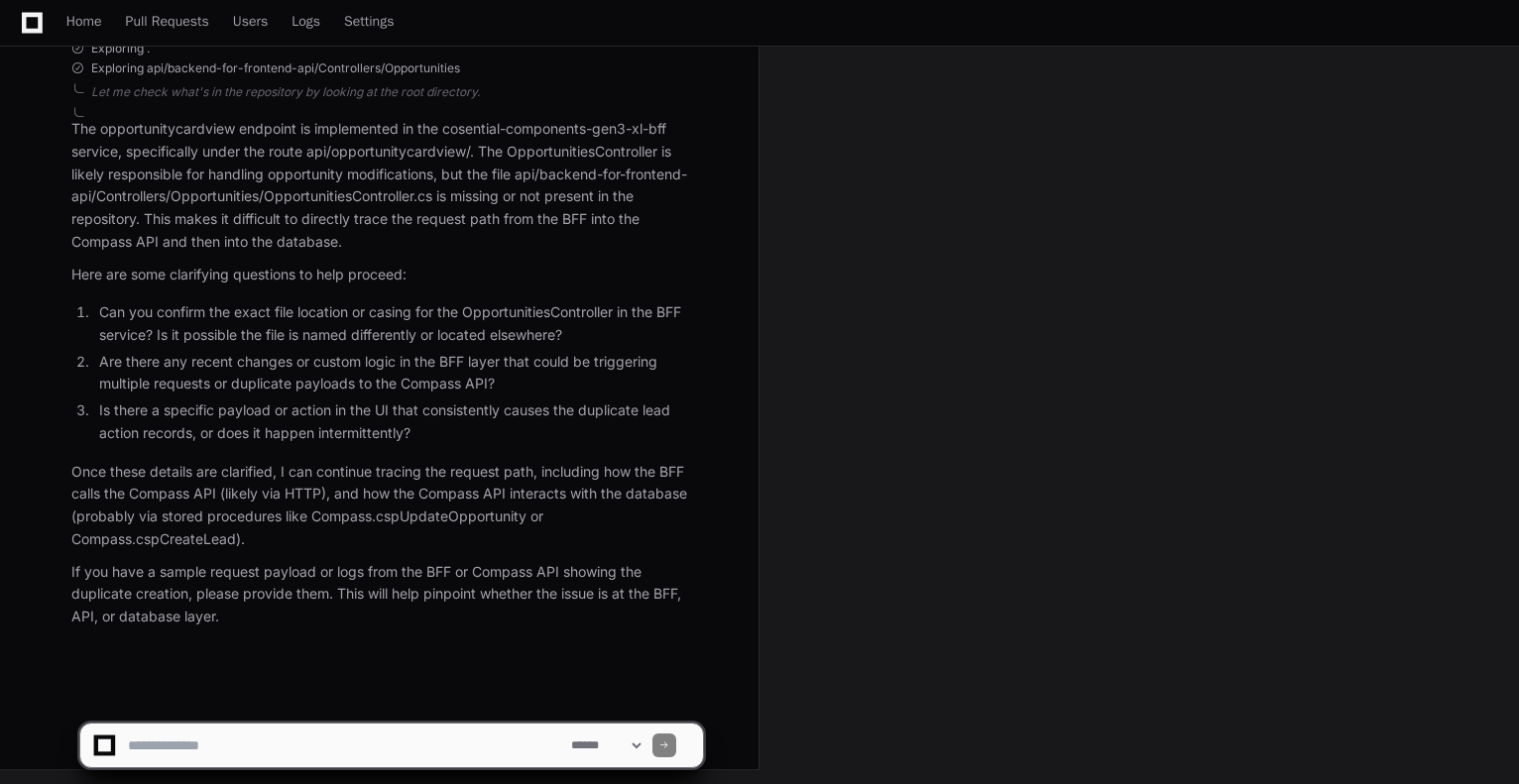 scroll, scrollTop: 0, scrollLeft: 0, axis: both 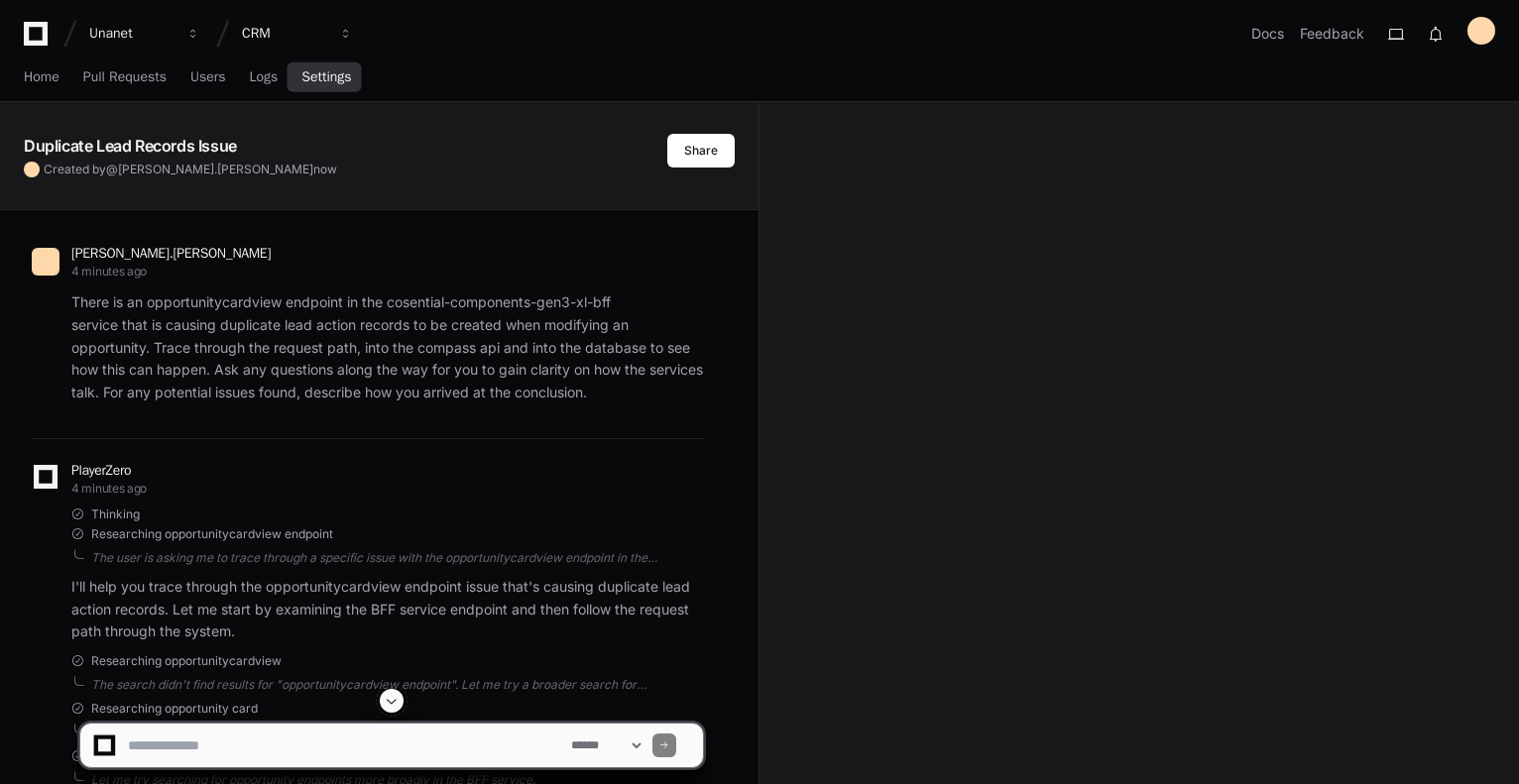 click on "Settings" at bounding box center (326, 77) 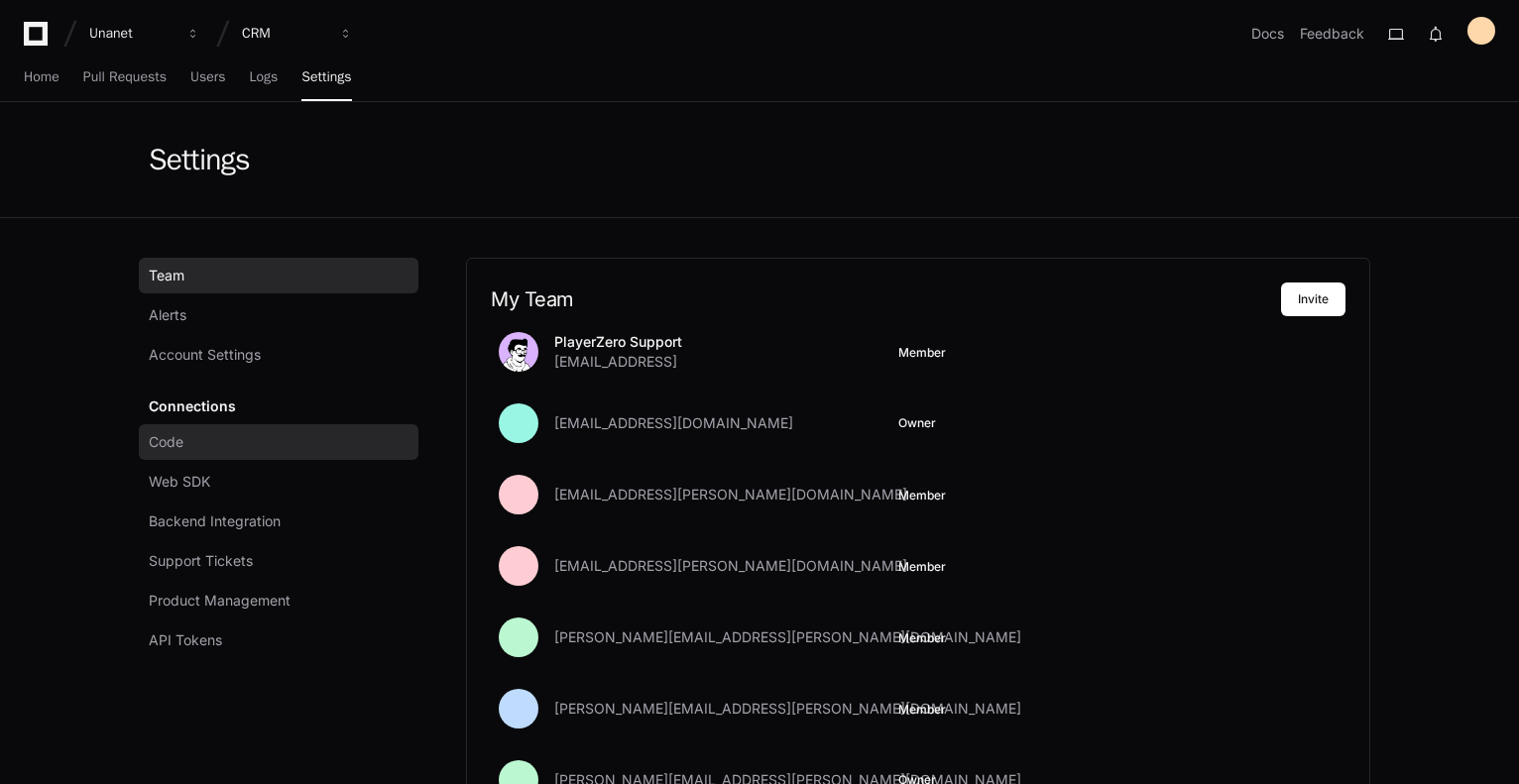 click on "Code" 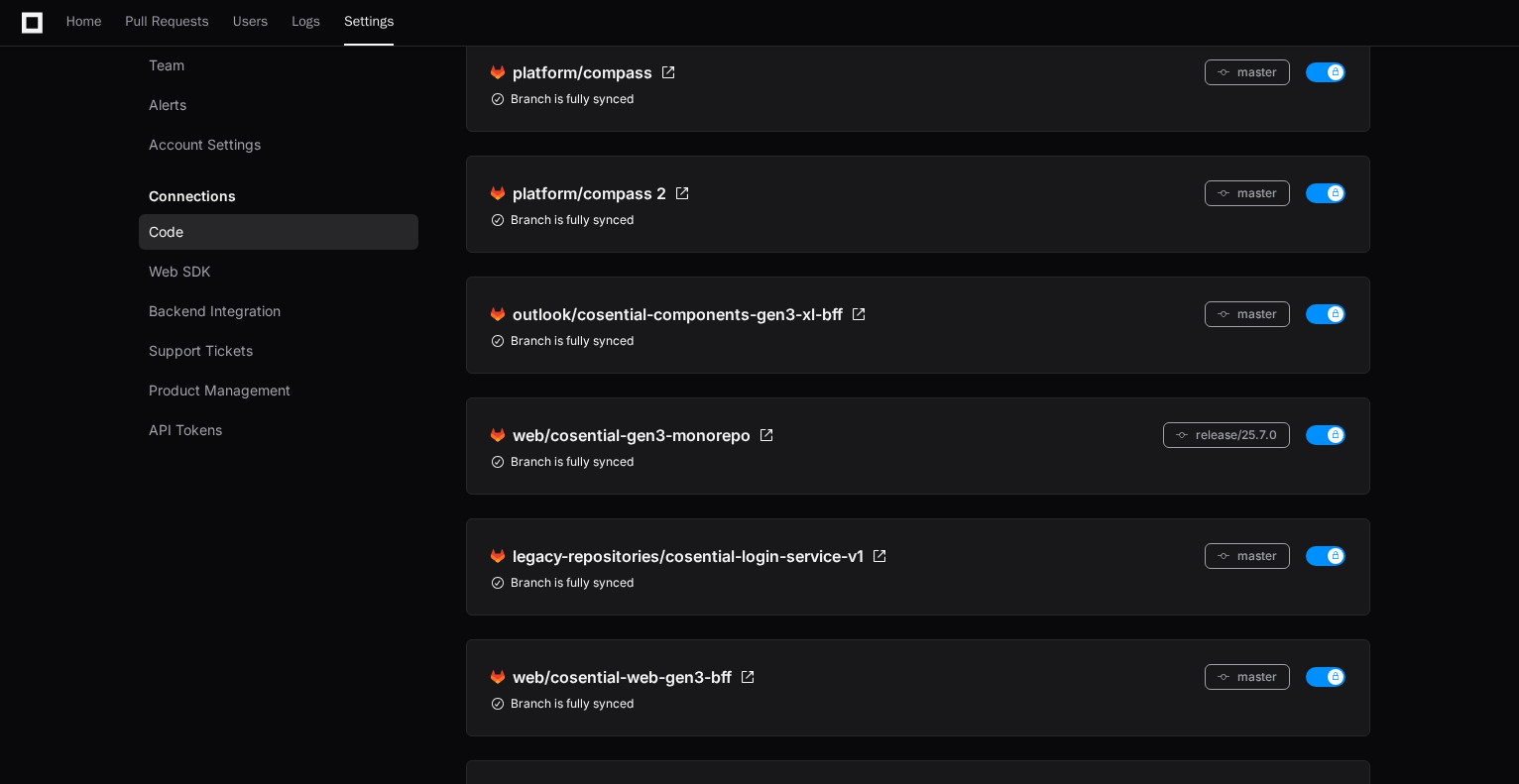 scroll, scrollTop: 396, scrollLeft: 0, axis: vertical 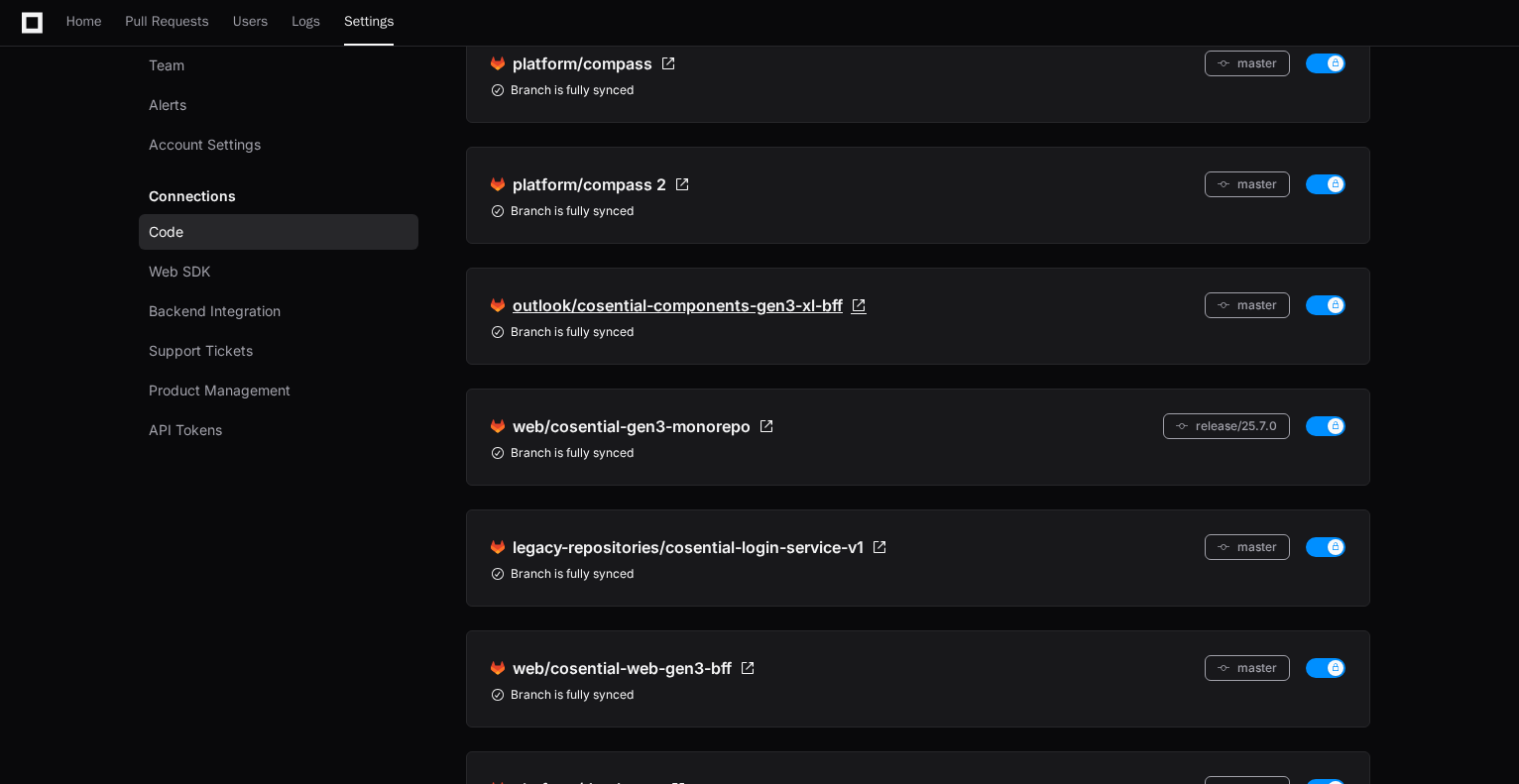 click on "outlook/cosential-components-gen3-xl-bff" 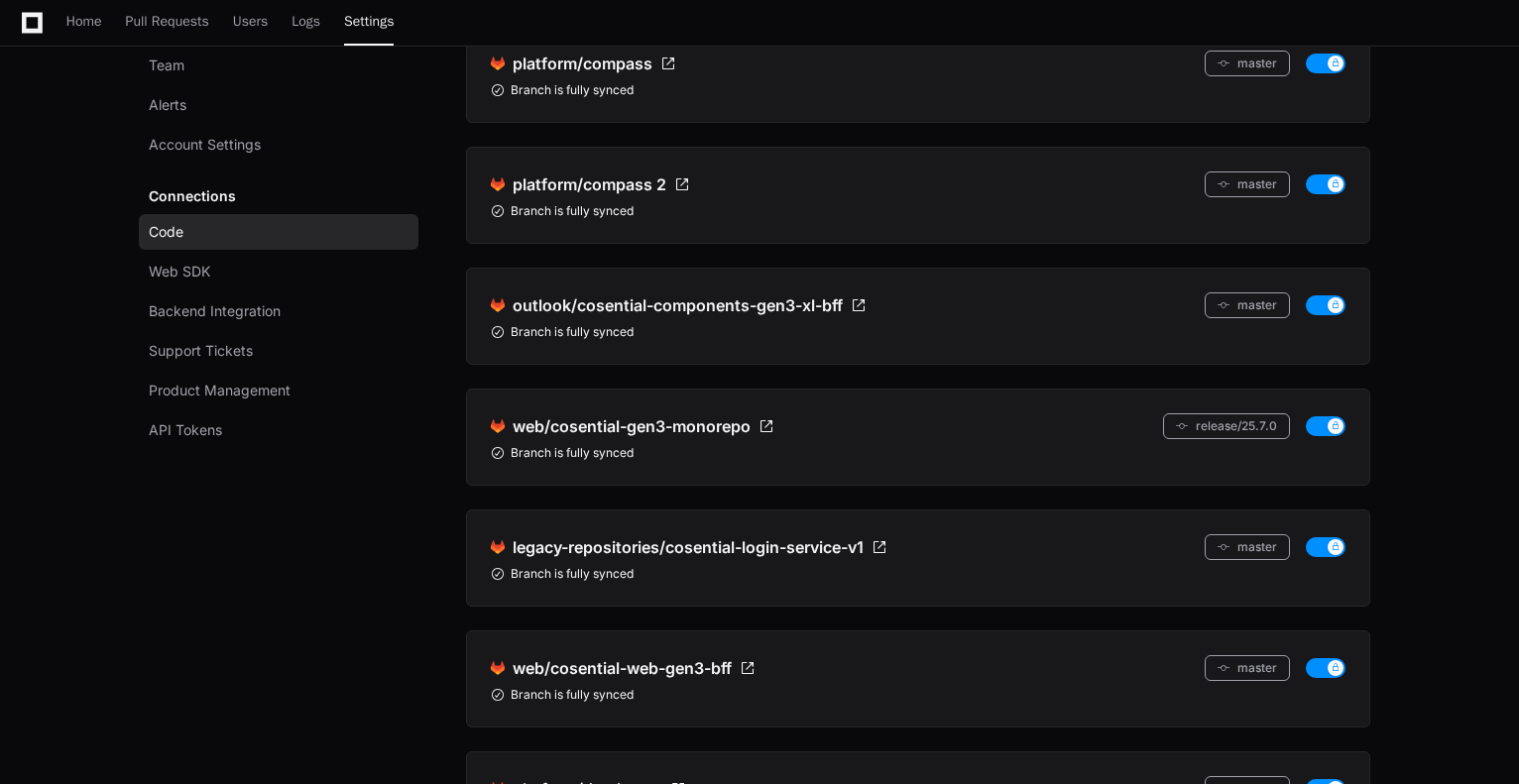 scroll, scrollTop: 0, scrollLeft: 0, axis: both 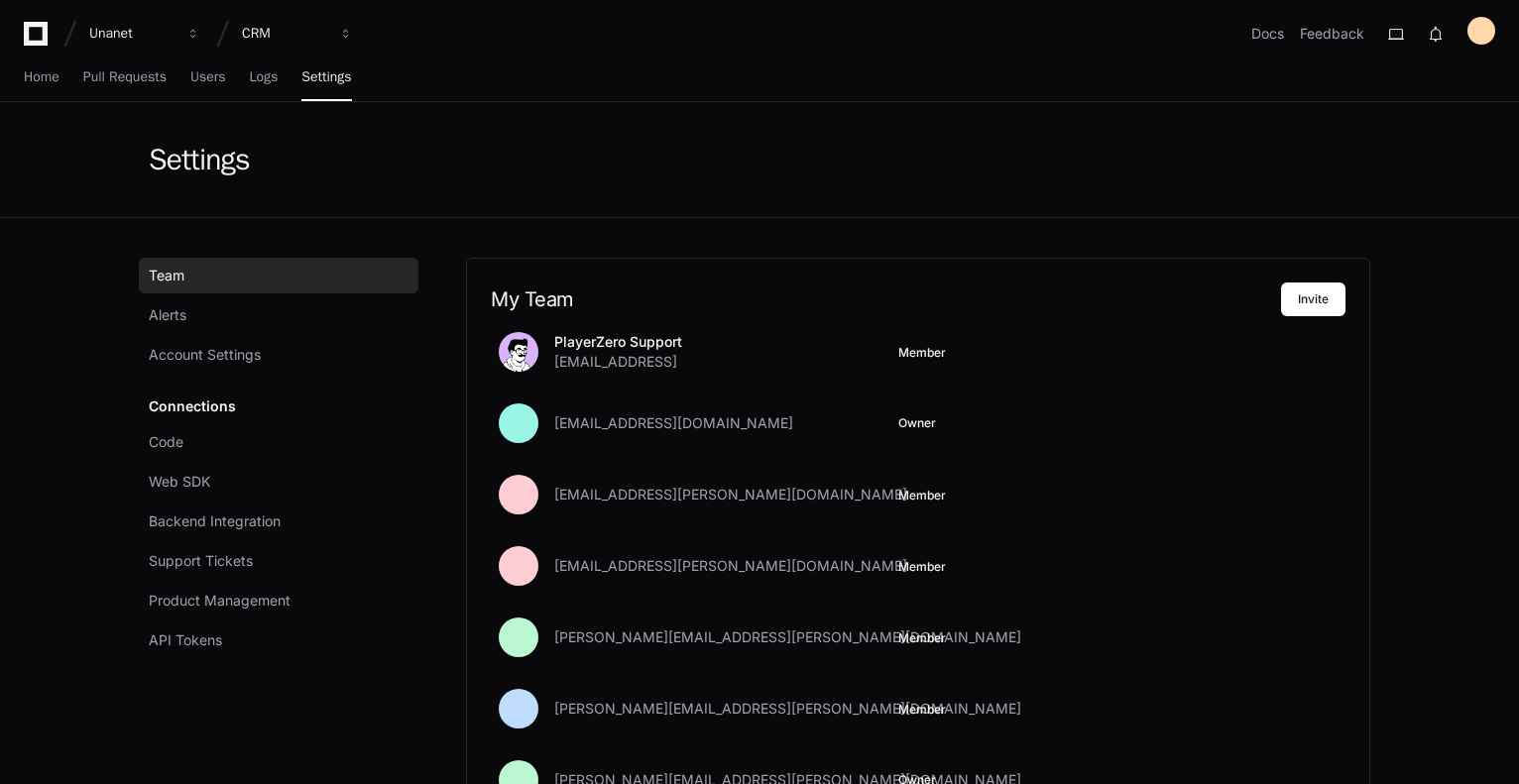 drag, startPoint x: 520, startPoint y: 272, endPoint x: 520, endPoint y: 253, distance: 19 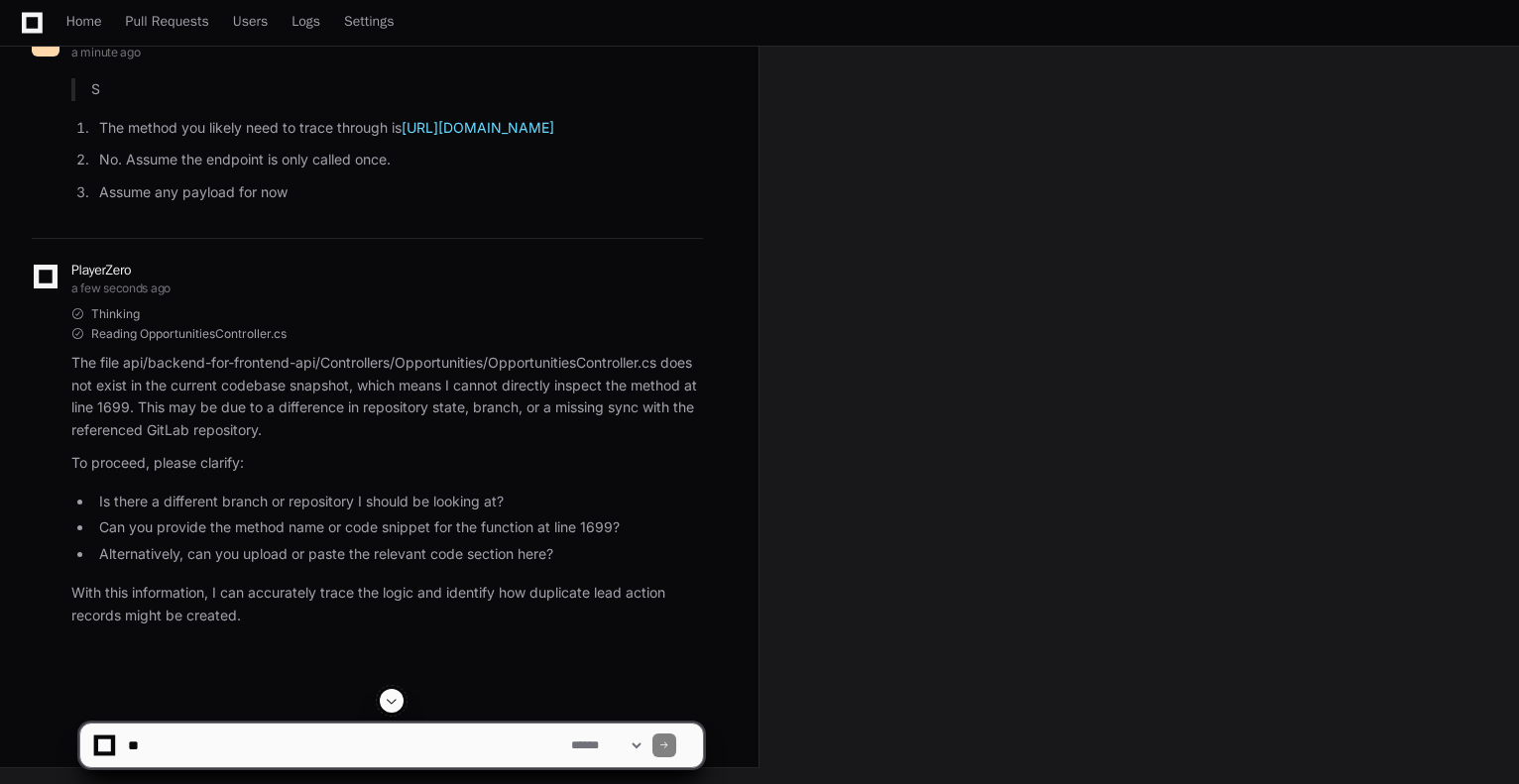 scroll, scrollTop: 1777, scrollLeft: 0, axis: vertical 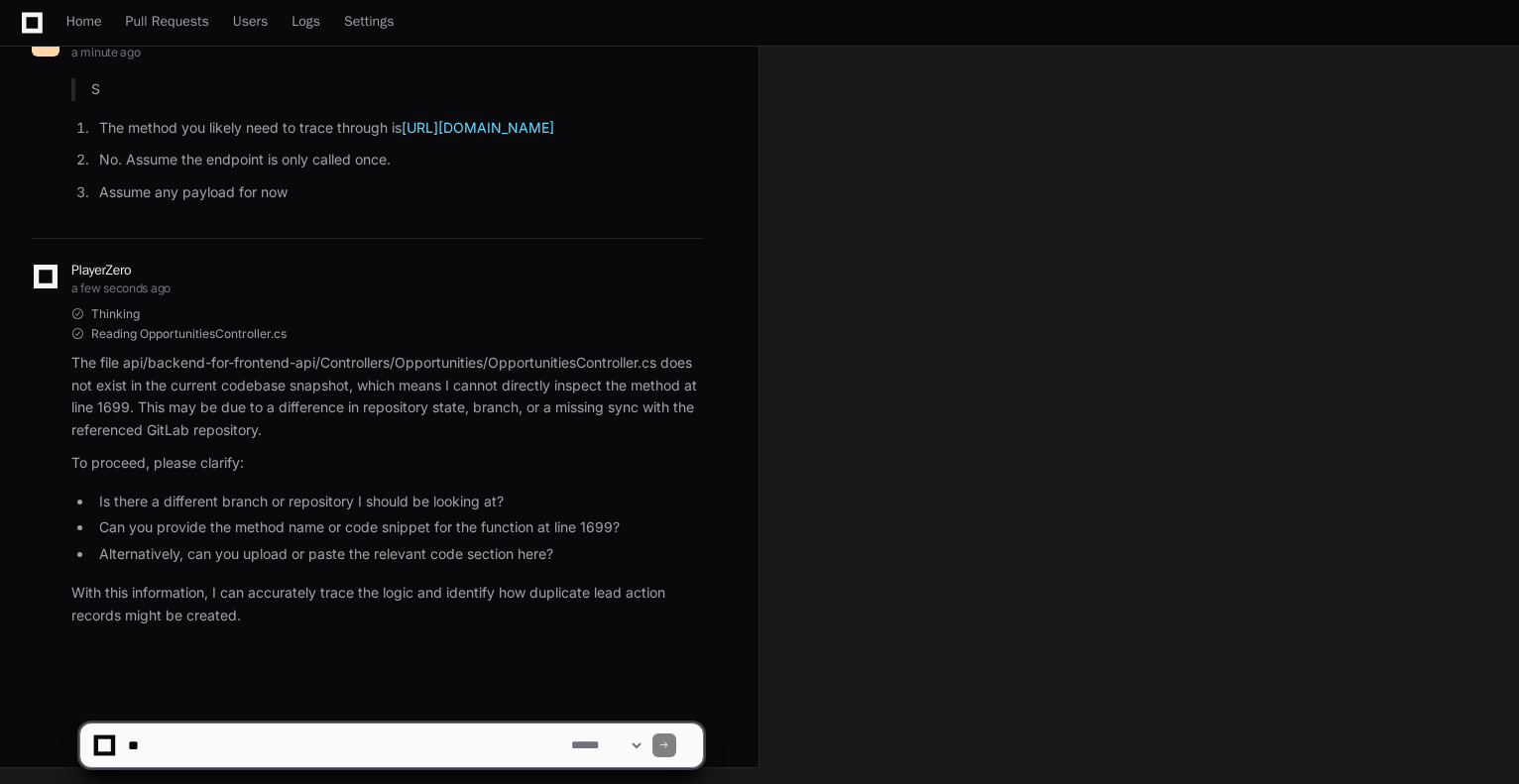 click 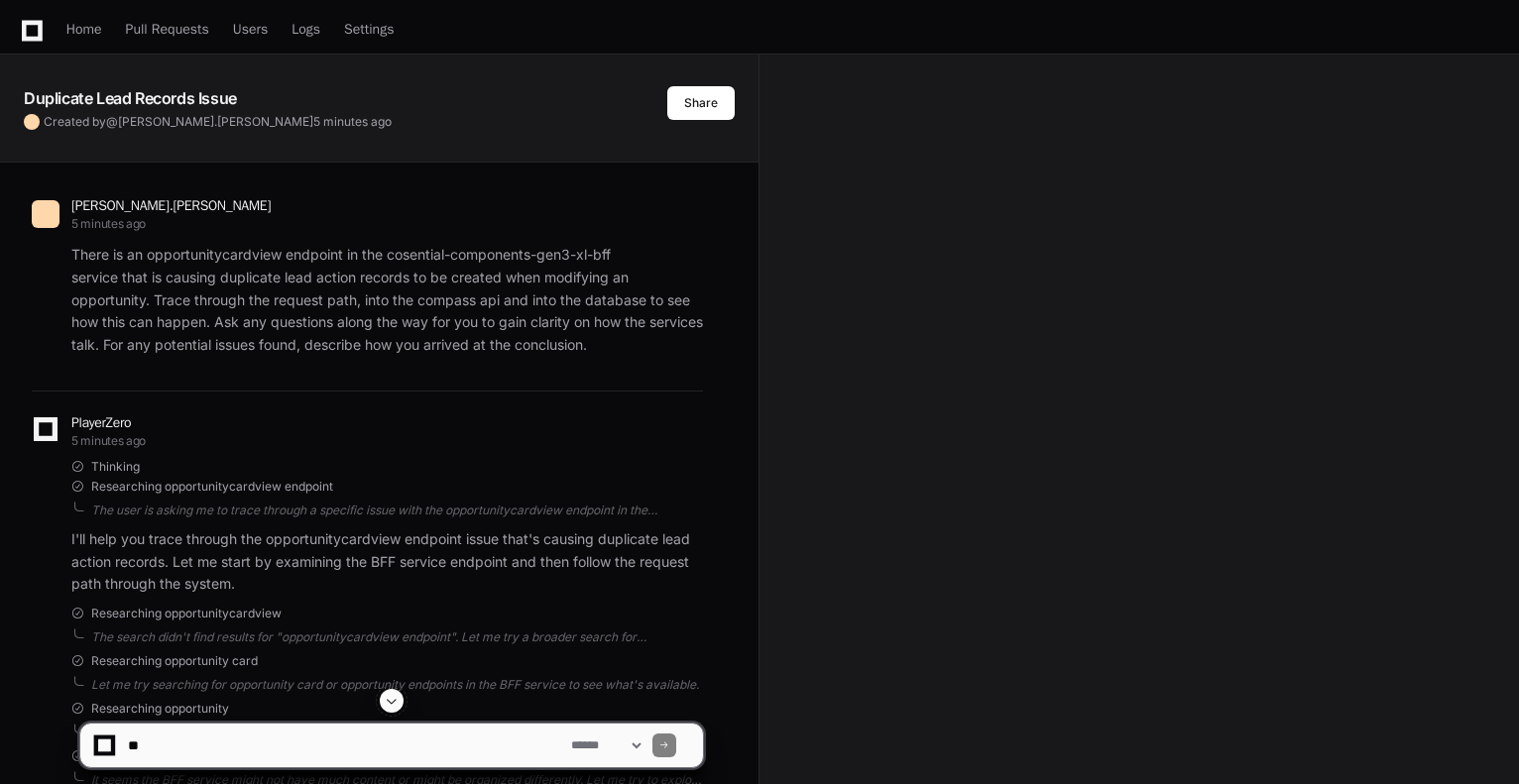 scroll, scrollTop: 0, scrollLeft: 0, axis: both 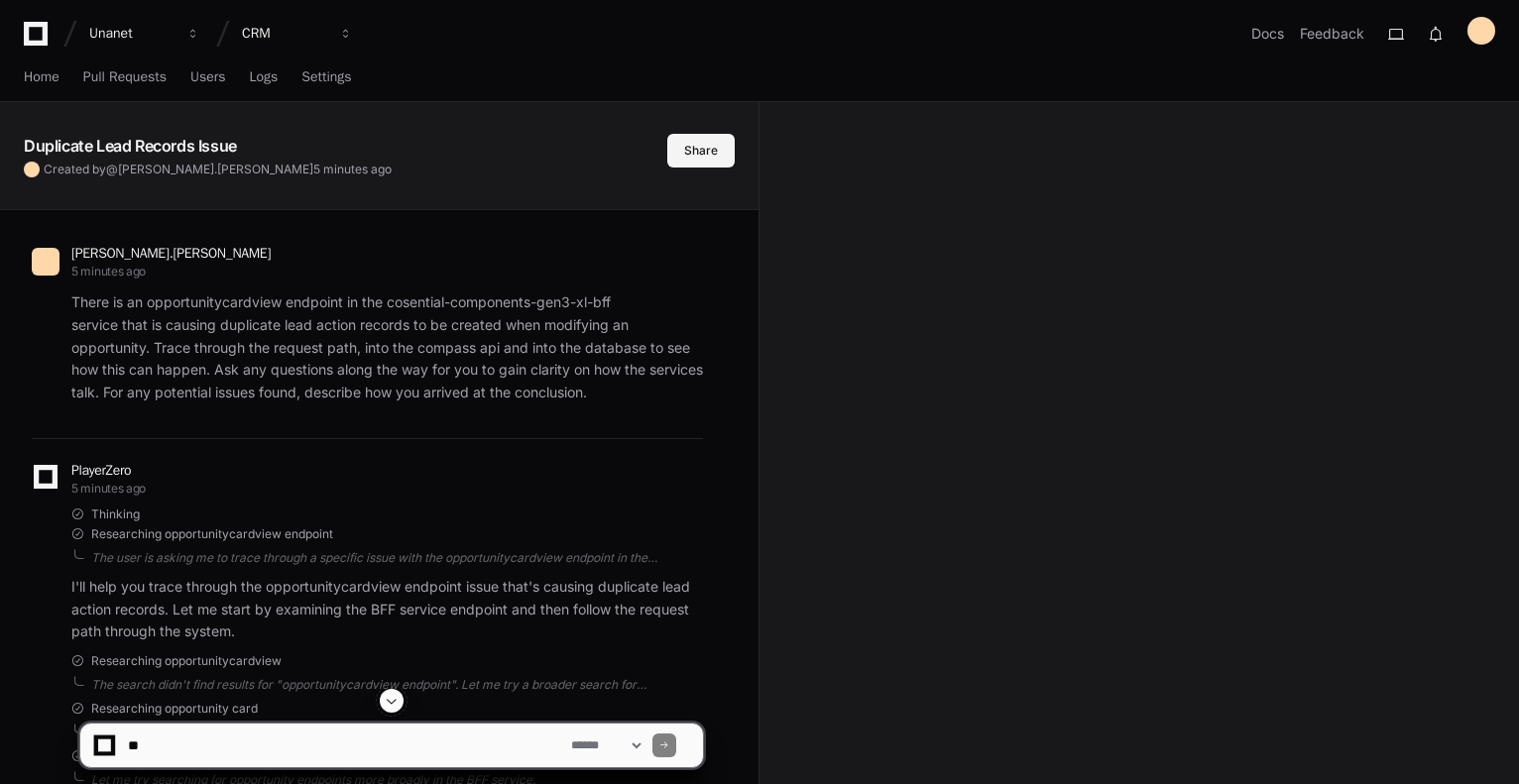 click on "Share" 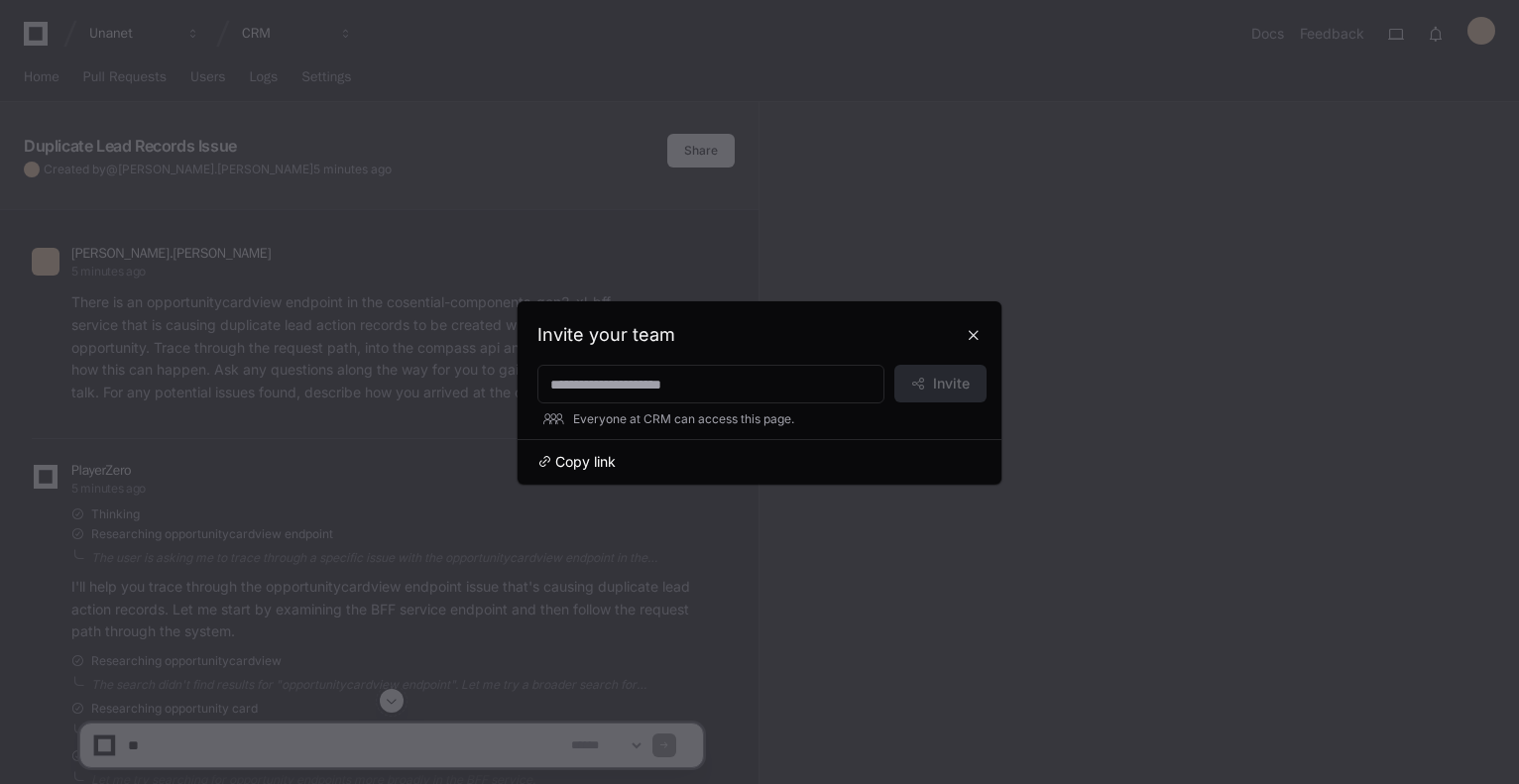 click on "Copy link" at bounding box center [585, 462] 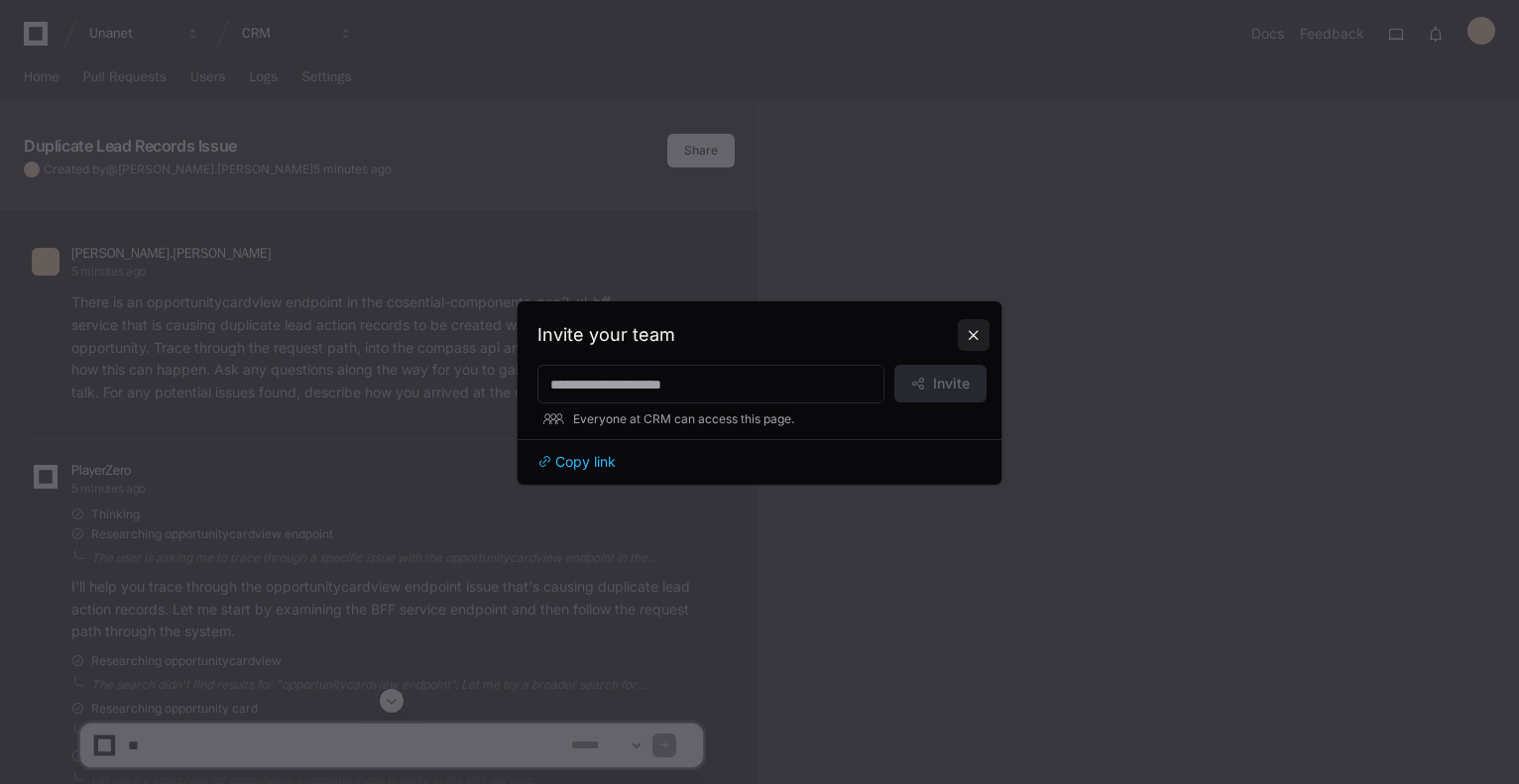 click at bounding box center [974, 335] 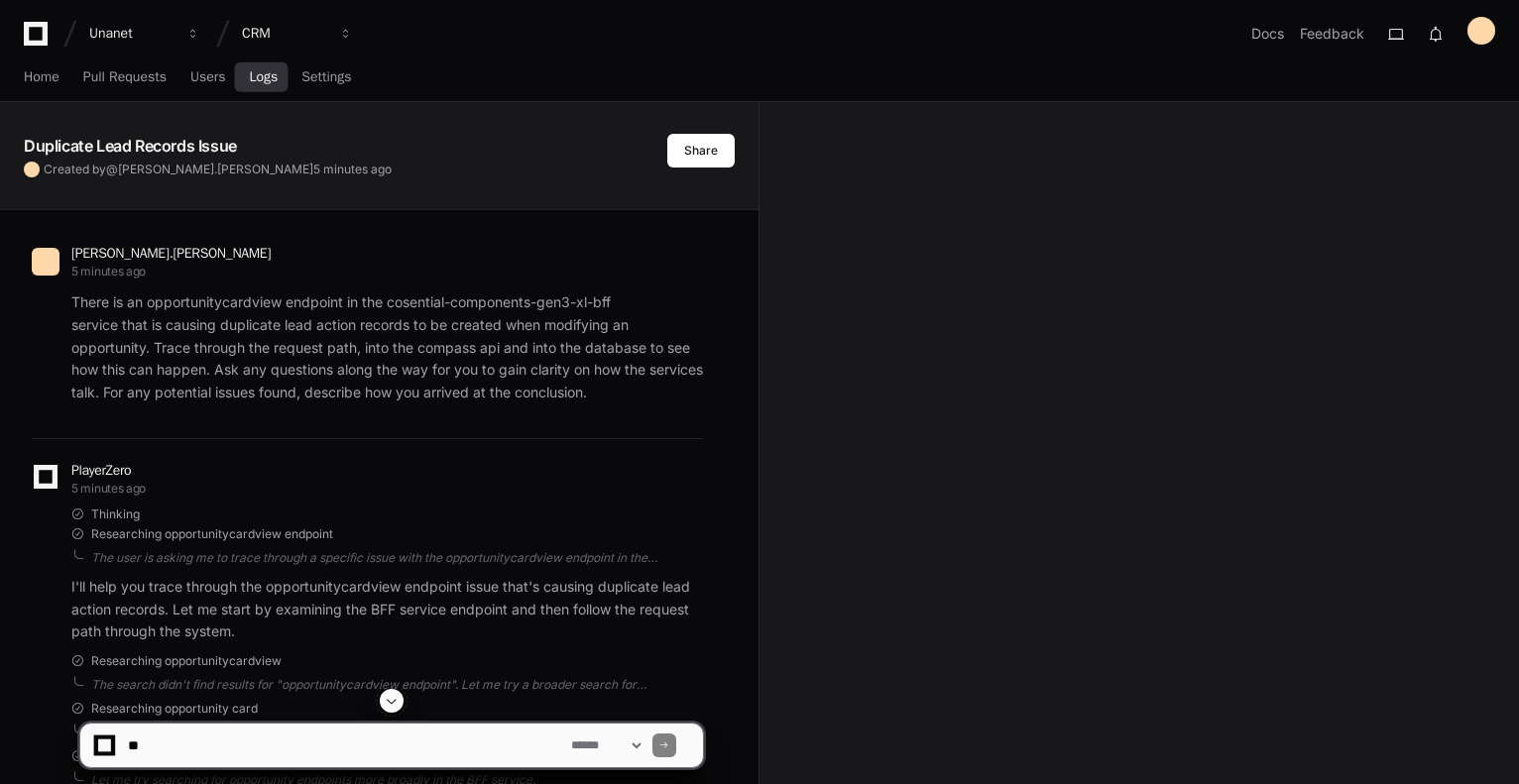 click on "Logs" at bounding box center (263, 78) 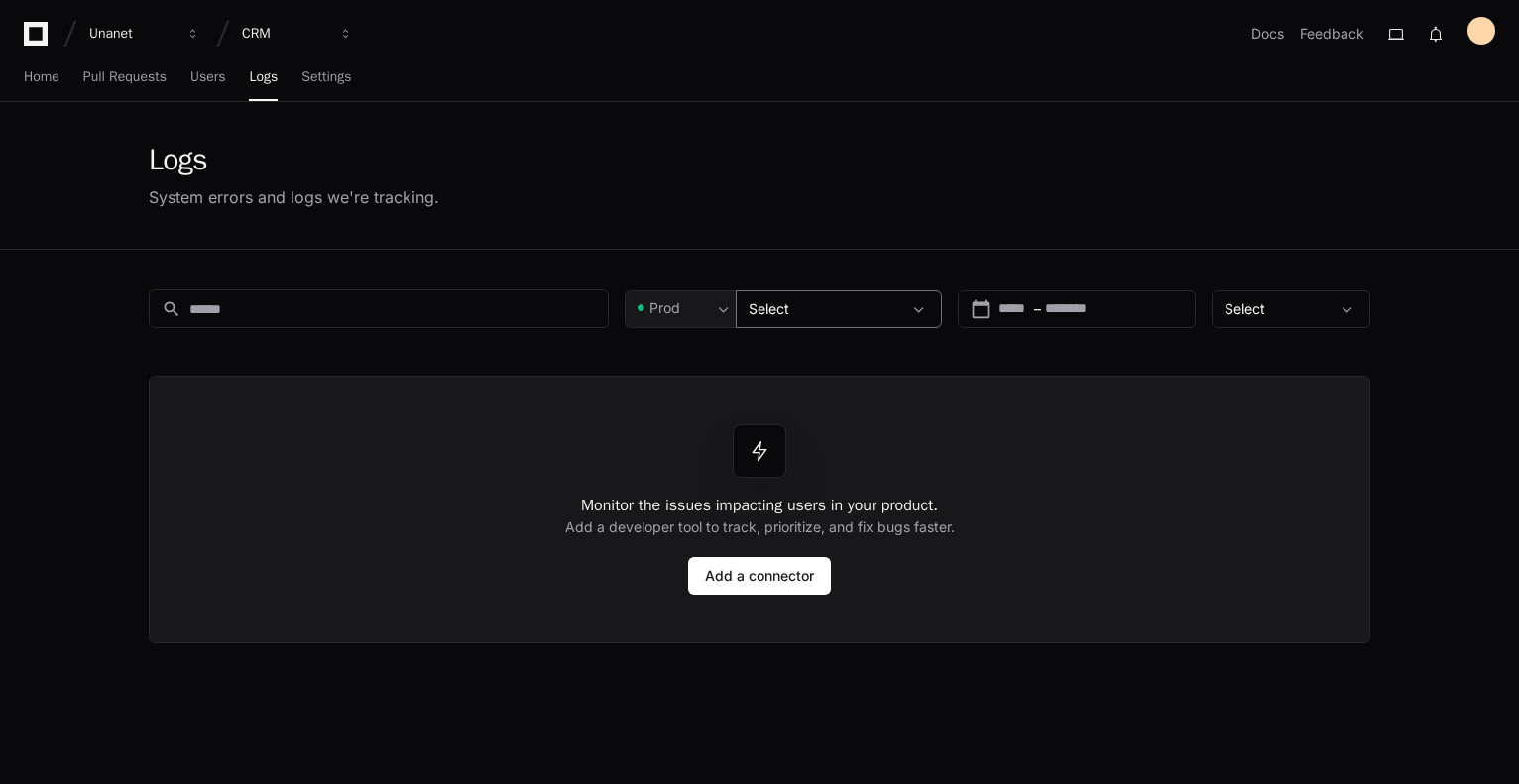 click 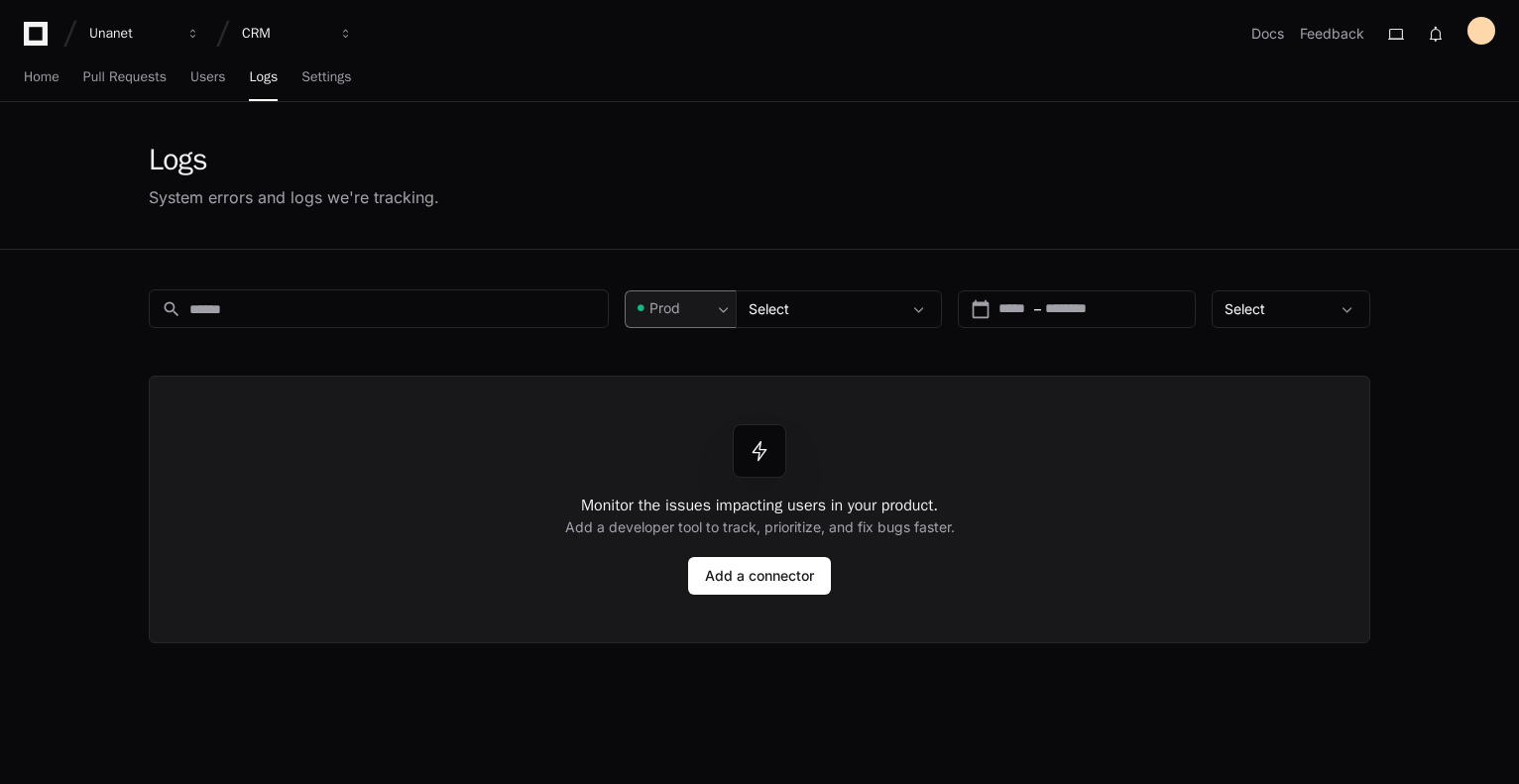 click 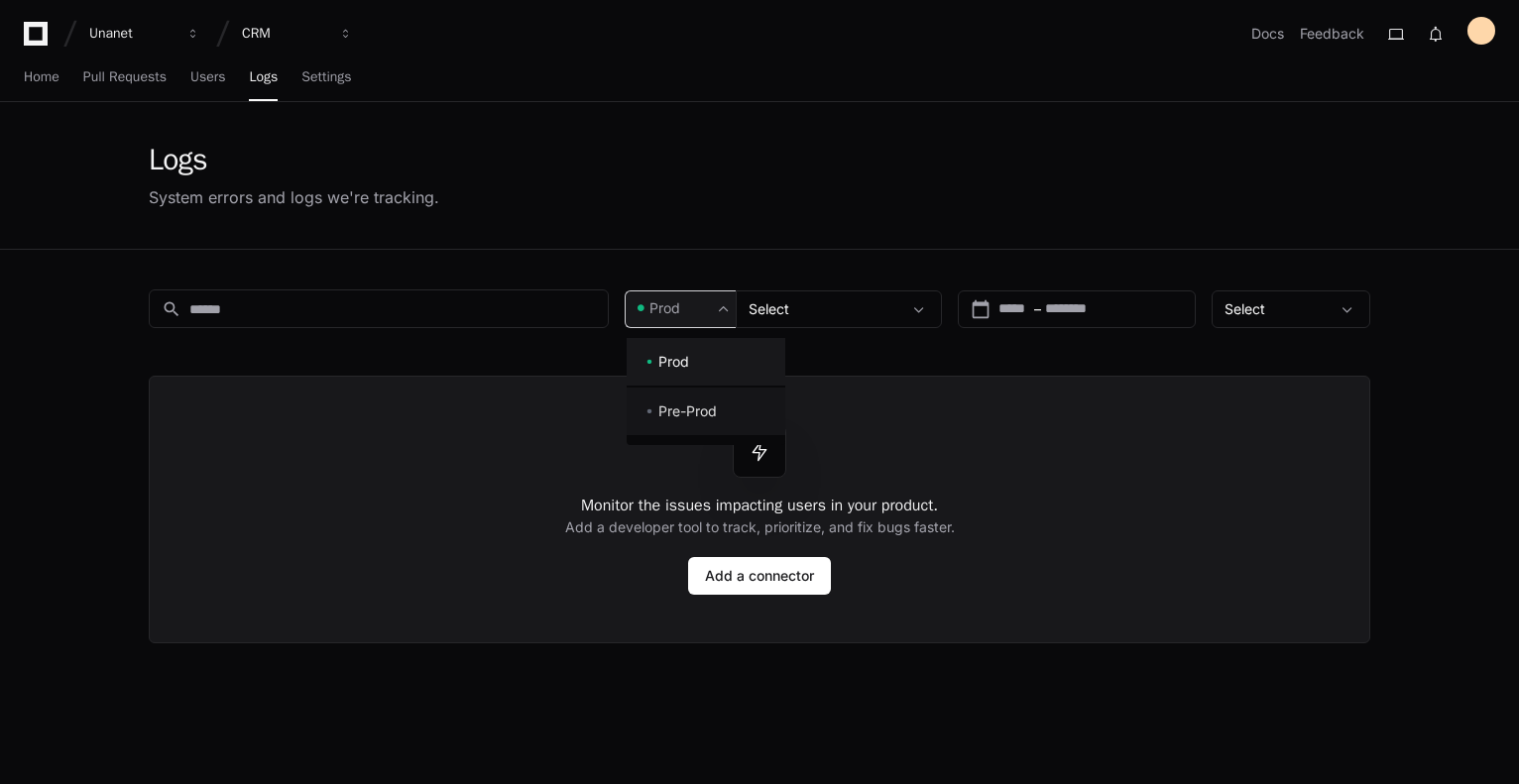 click on "Pre-Prod" at bounding box center (687, 411) 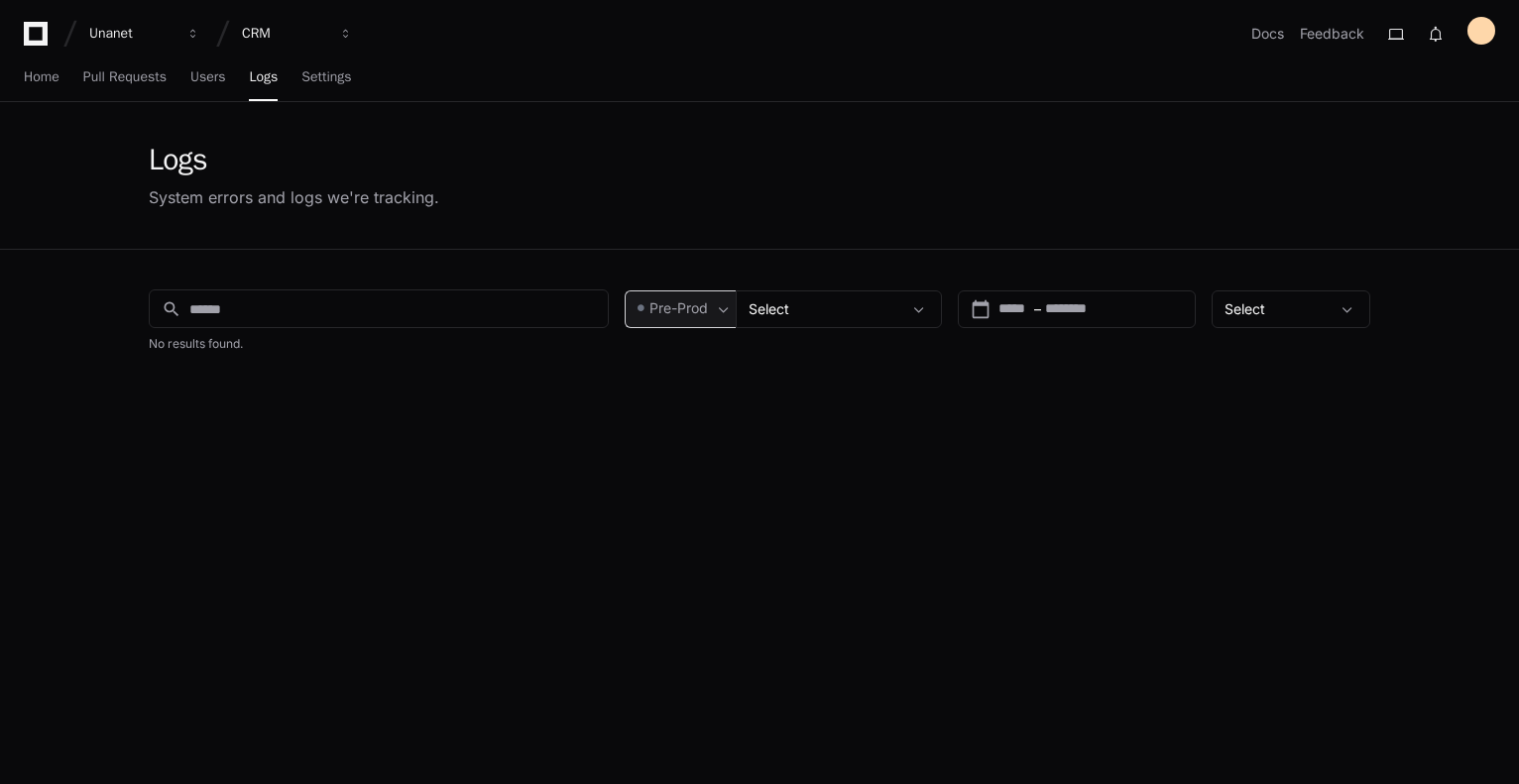 click 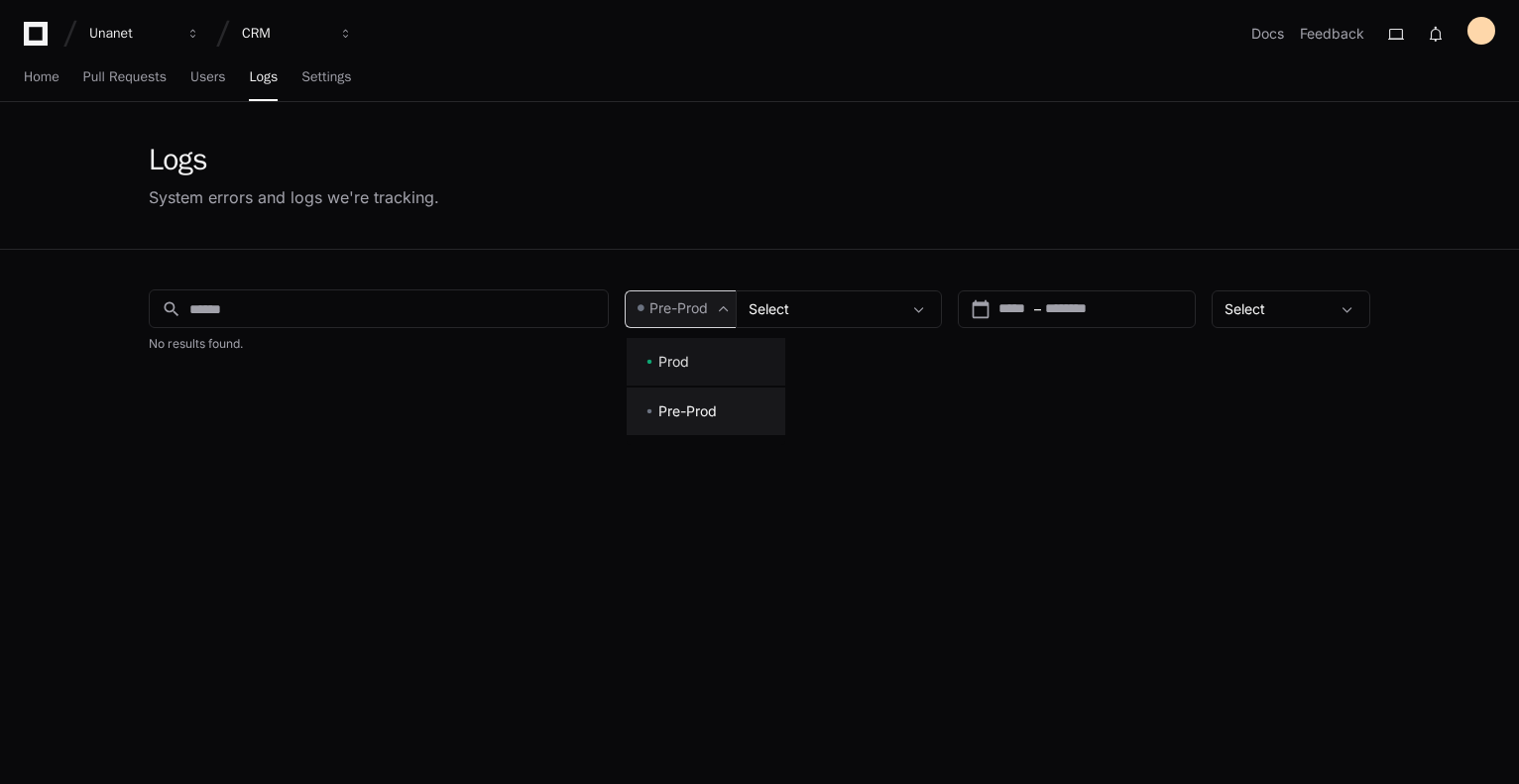 click on "Prod" at bounding box center (706, 362) 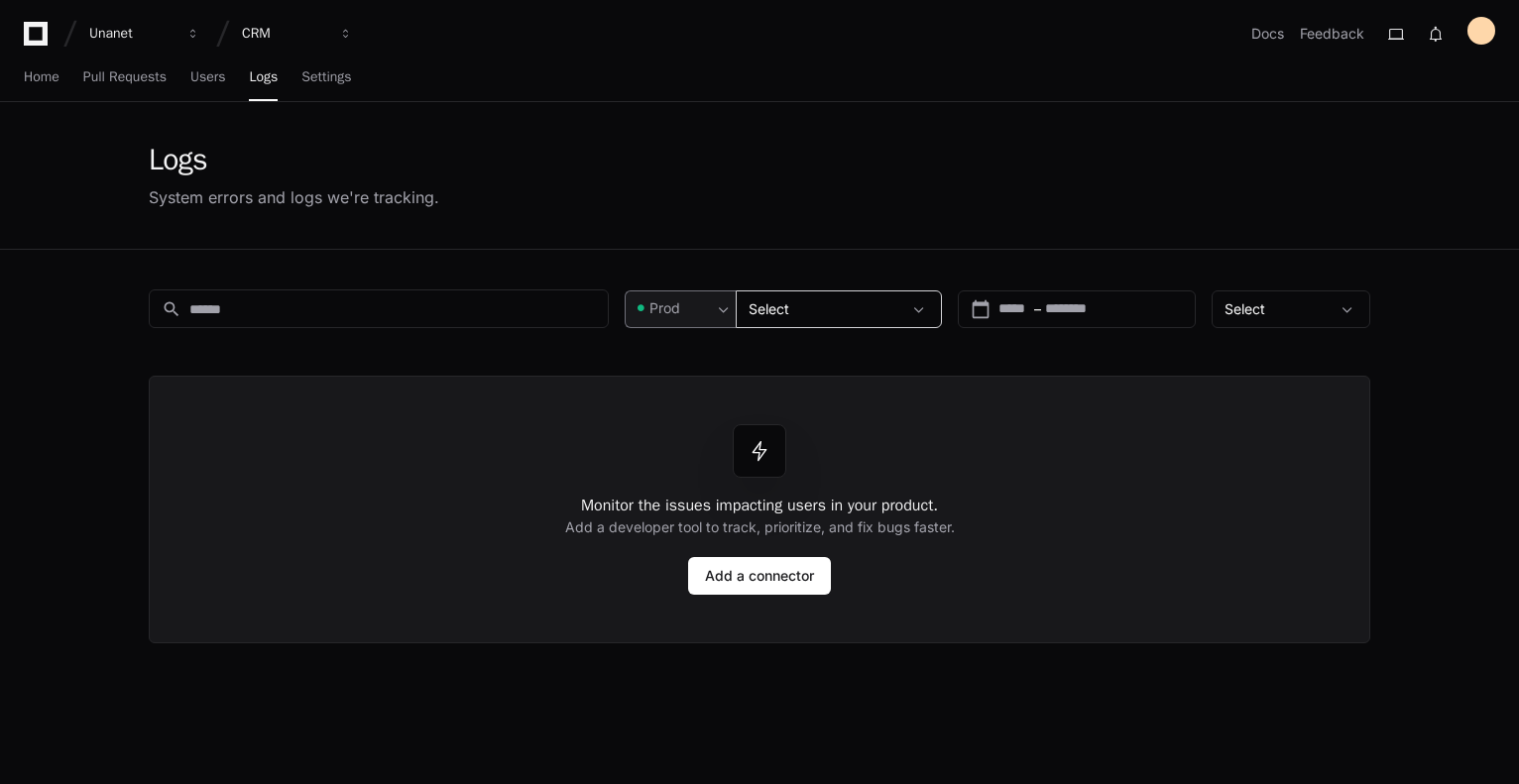 click on "Select" at bounding box center [825, 309] 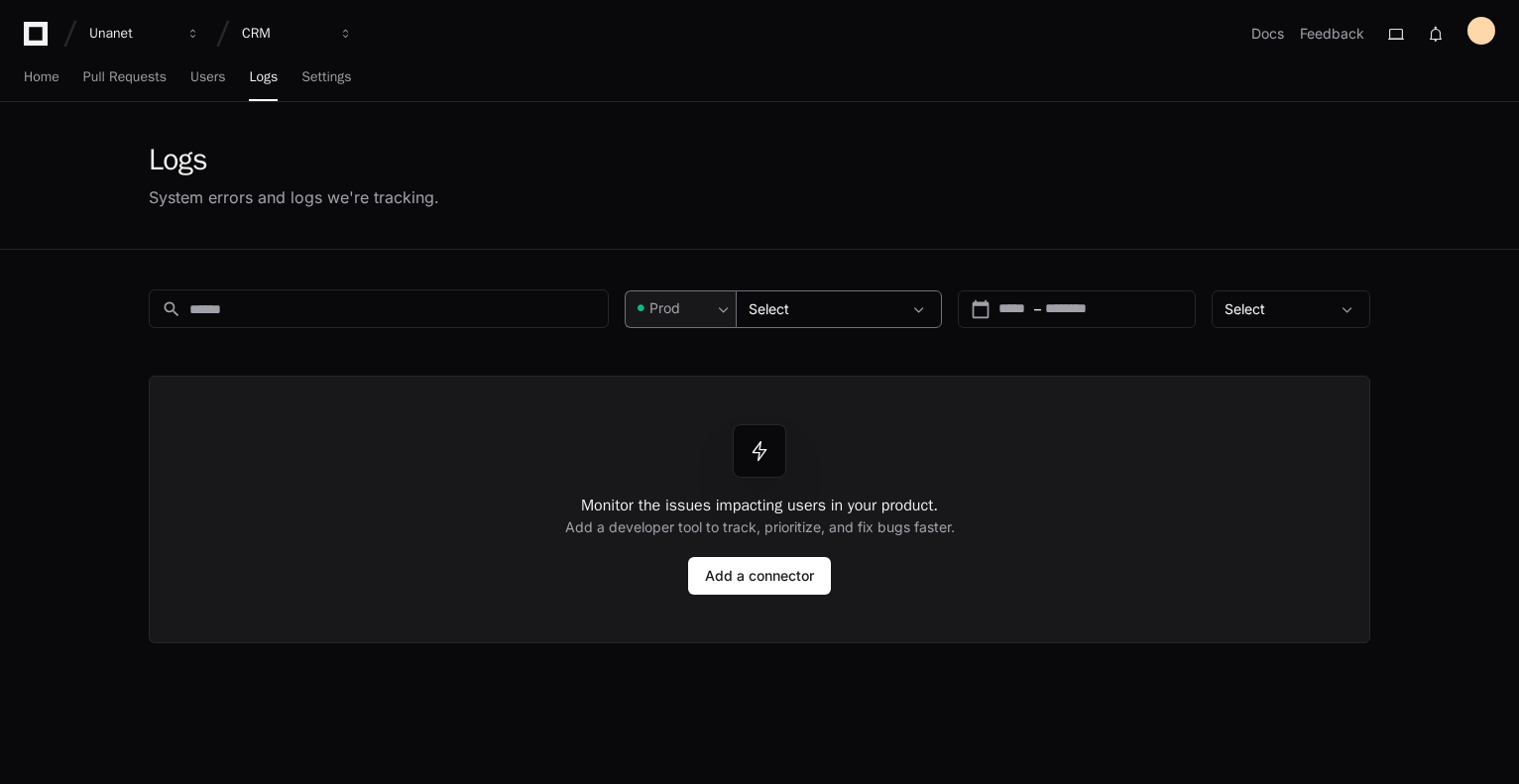 click 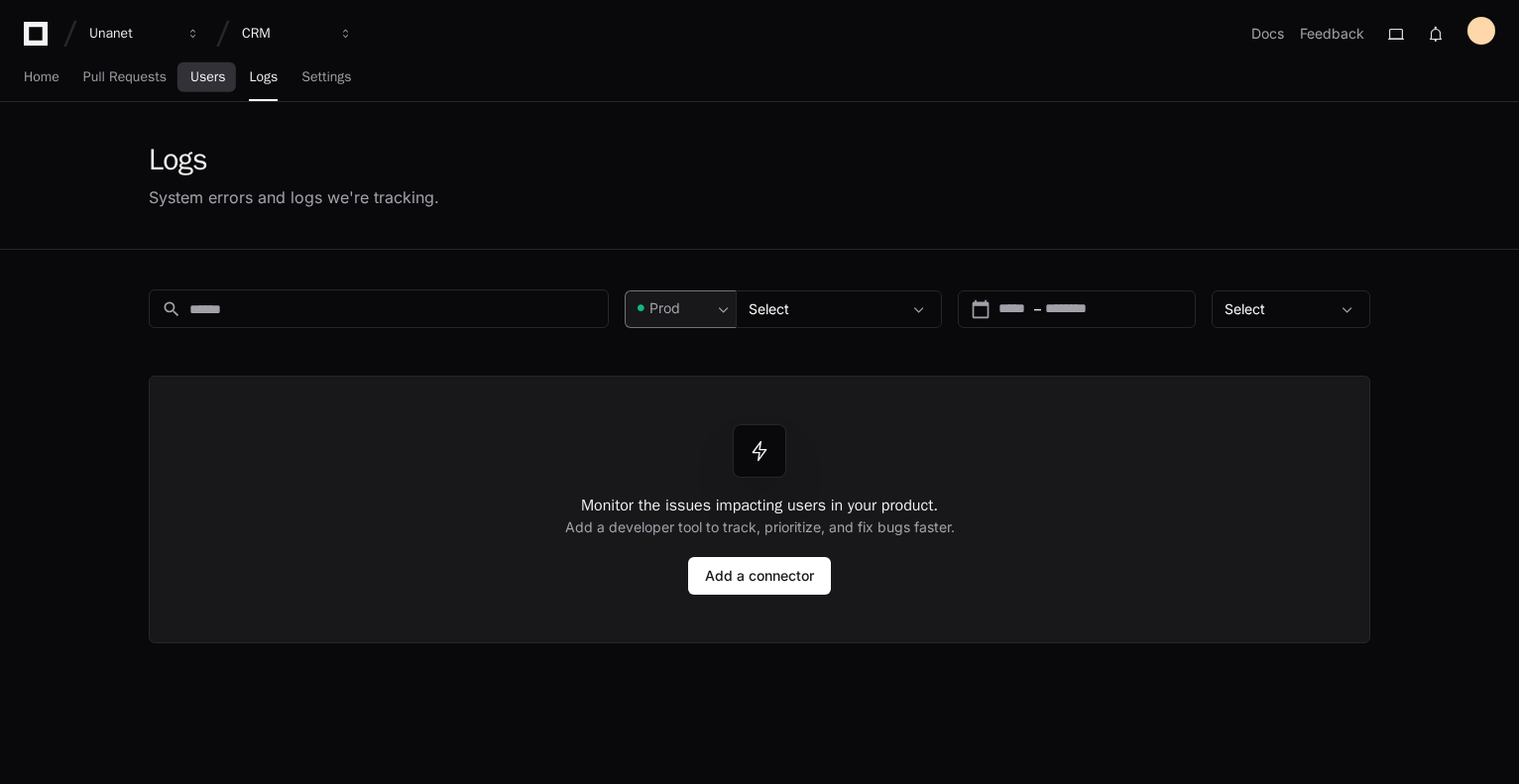 click on "Users" at bounding box center (208, 78) 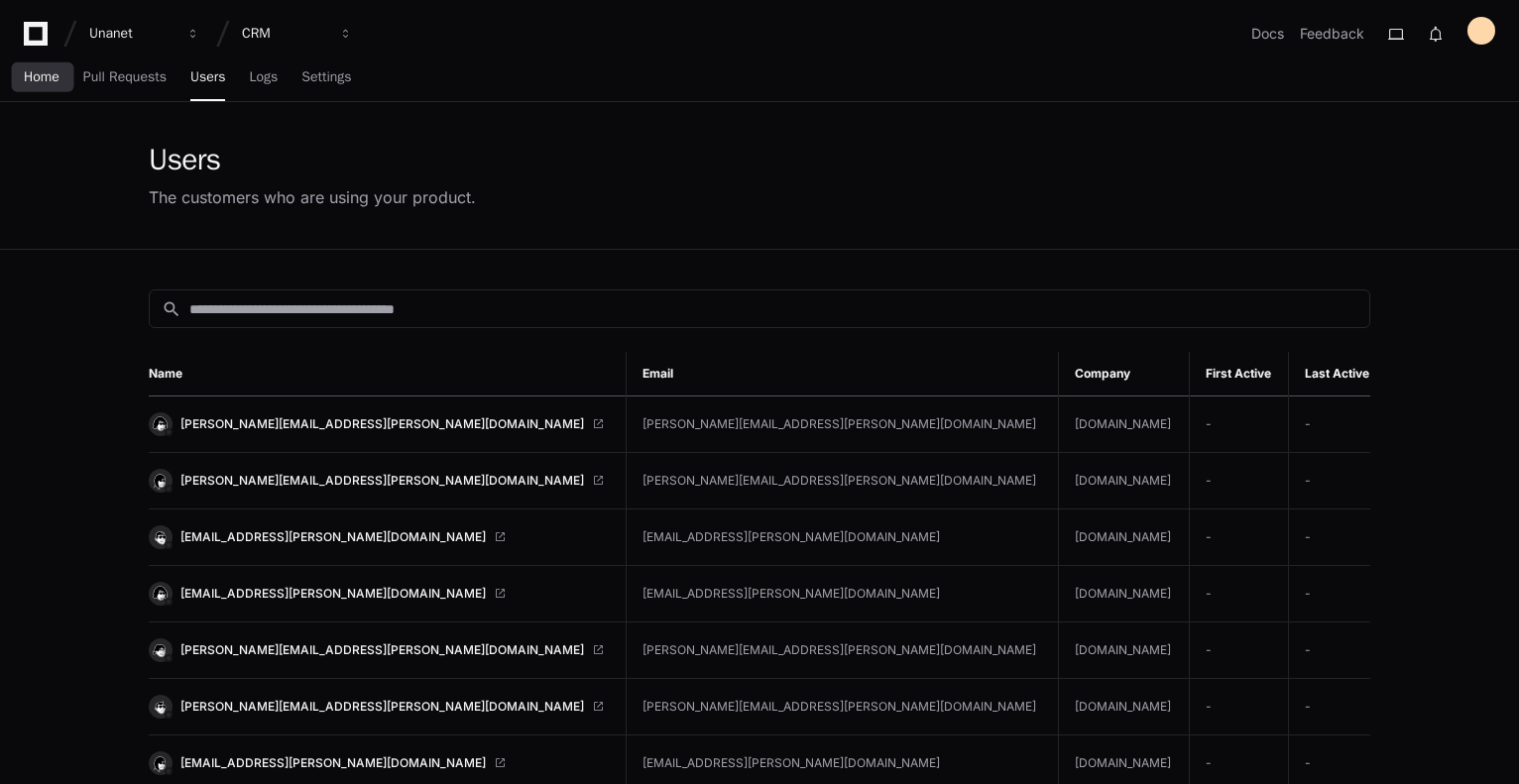 click on "Home" at bounding box center [42, 78] 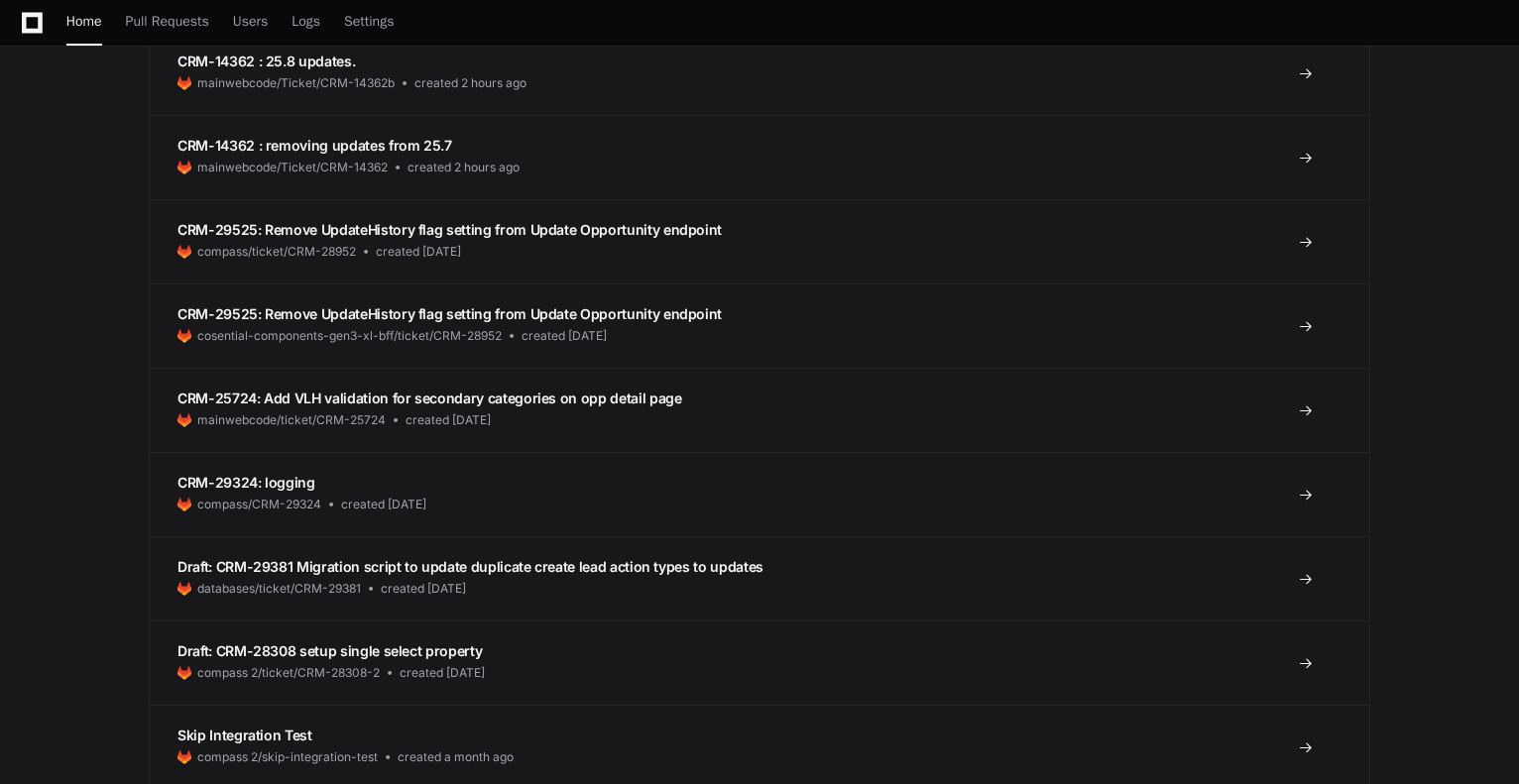 scroll, scrollTop: 0, scrollLeft: 0, axis: both 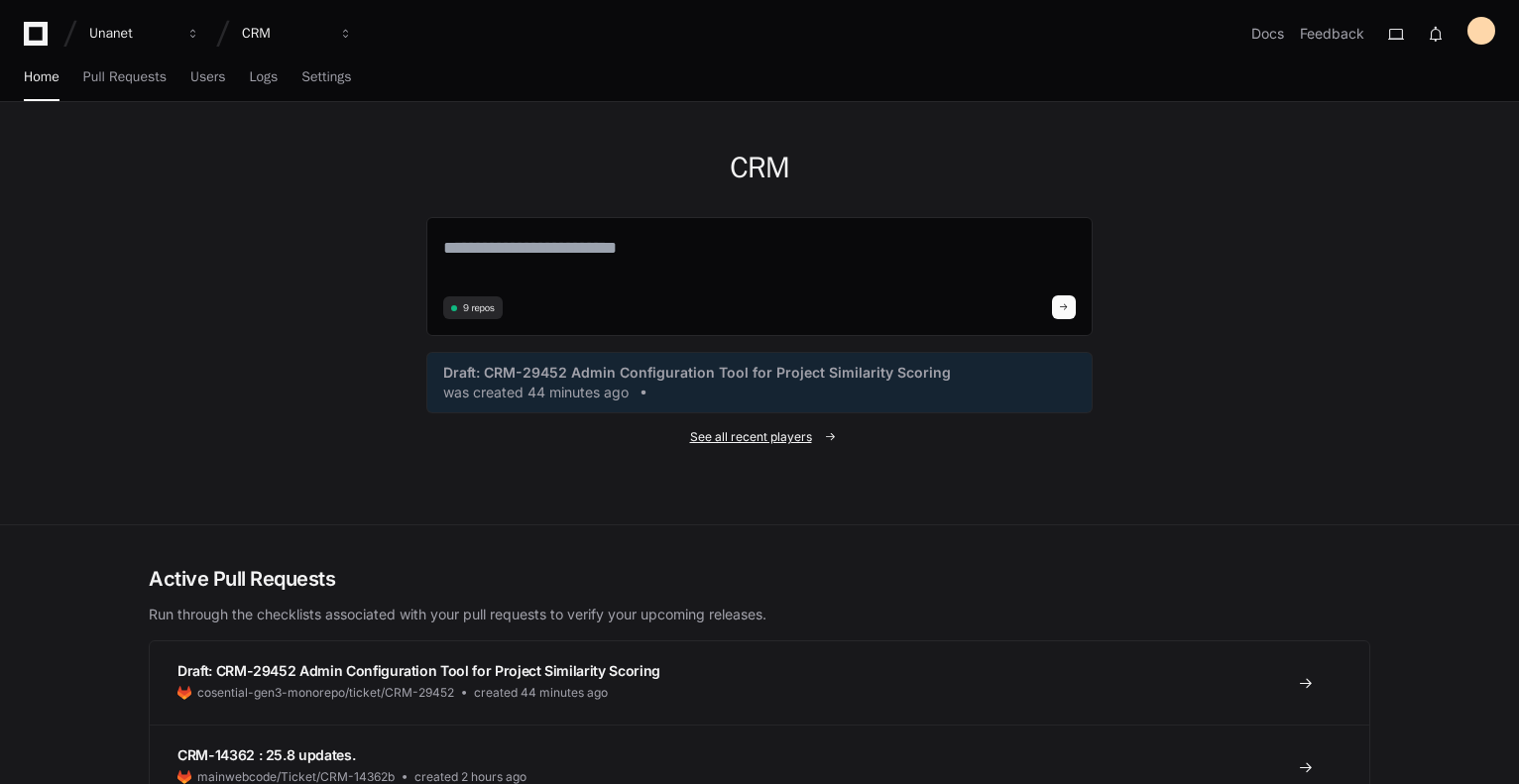click on "See all recent players" 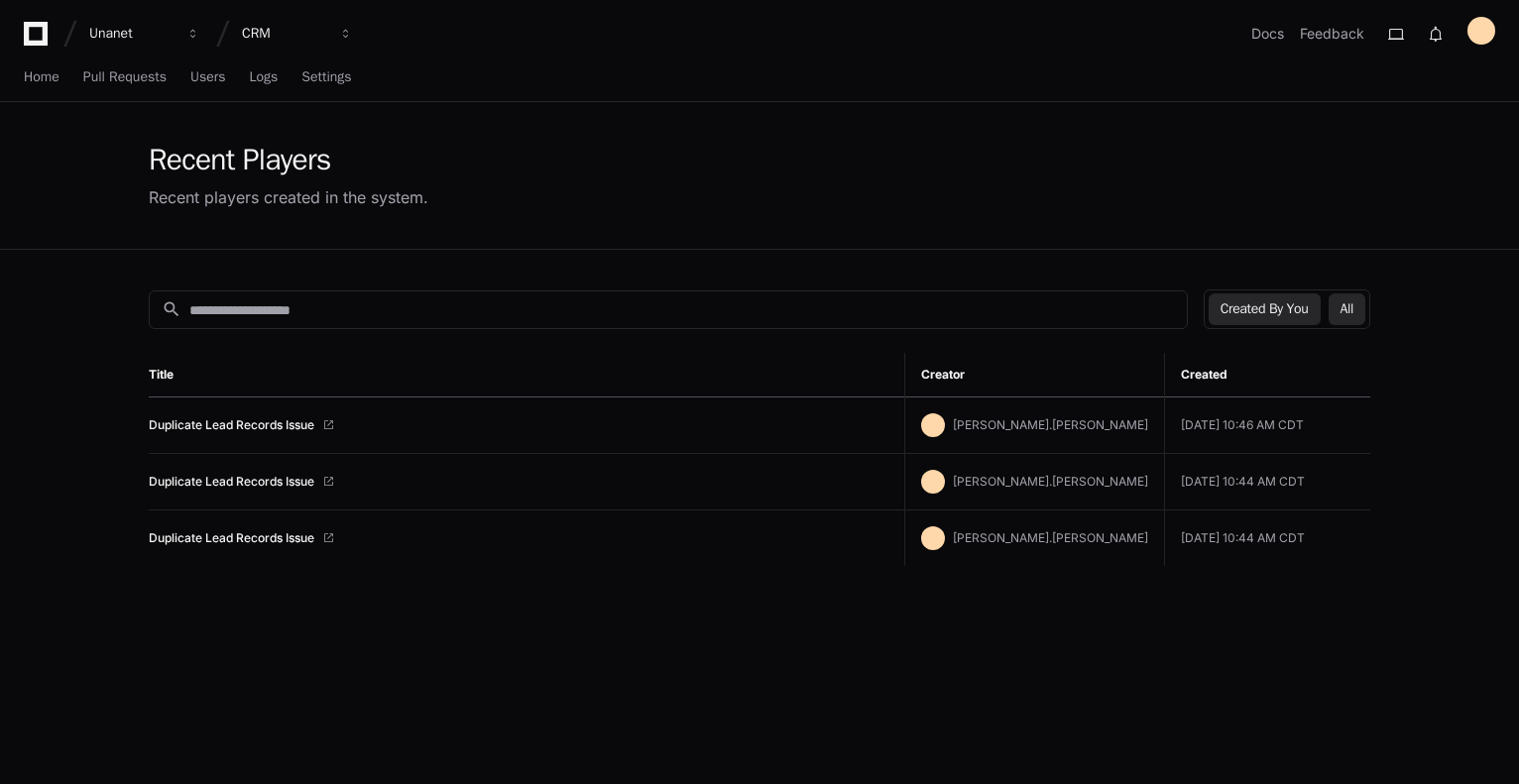 click on "All" 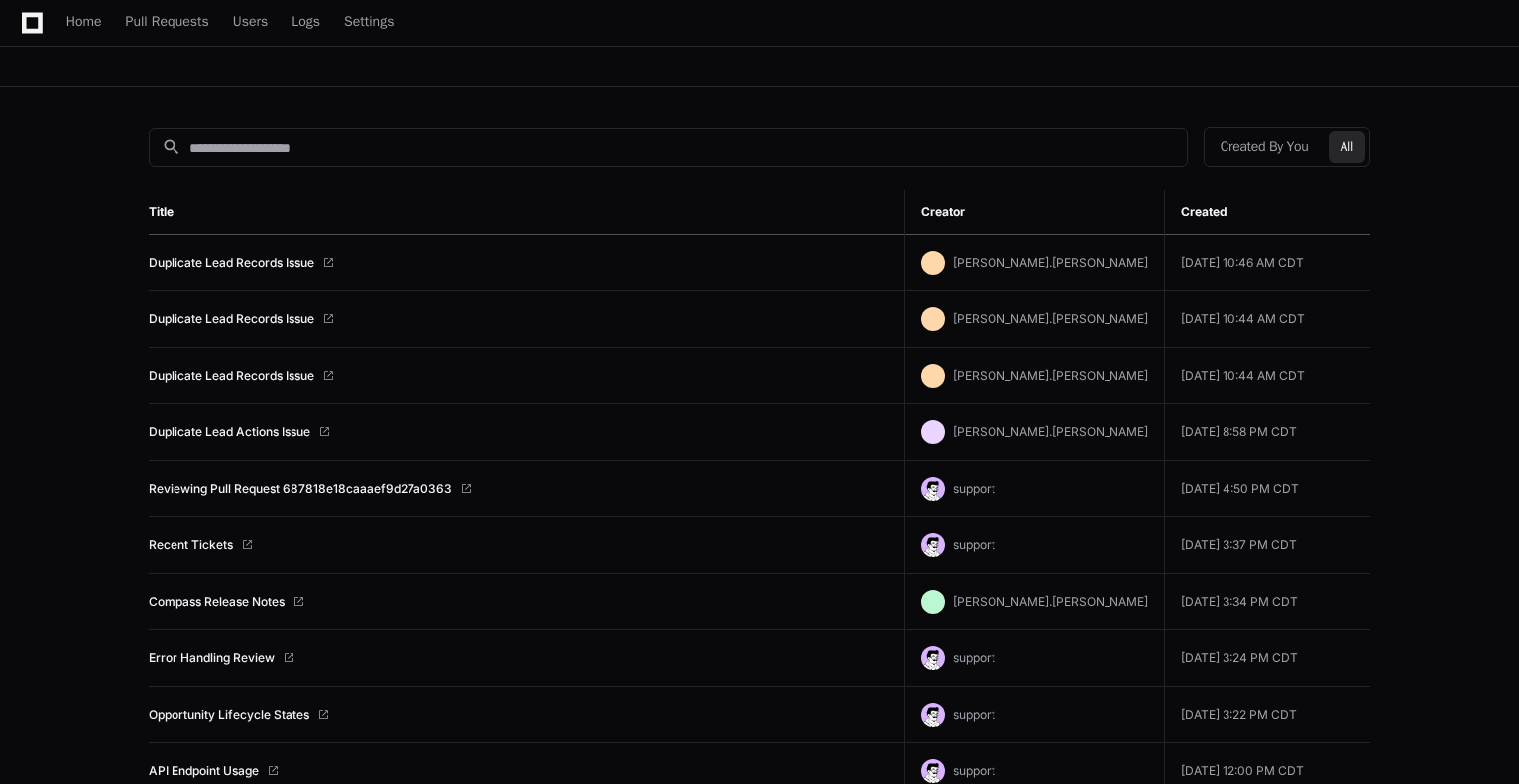scroll, scrollTop: 198, scrollLeft: 0, axis: vertical 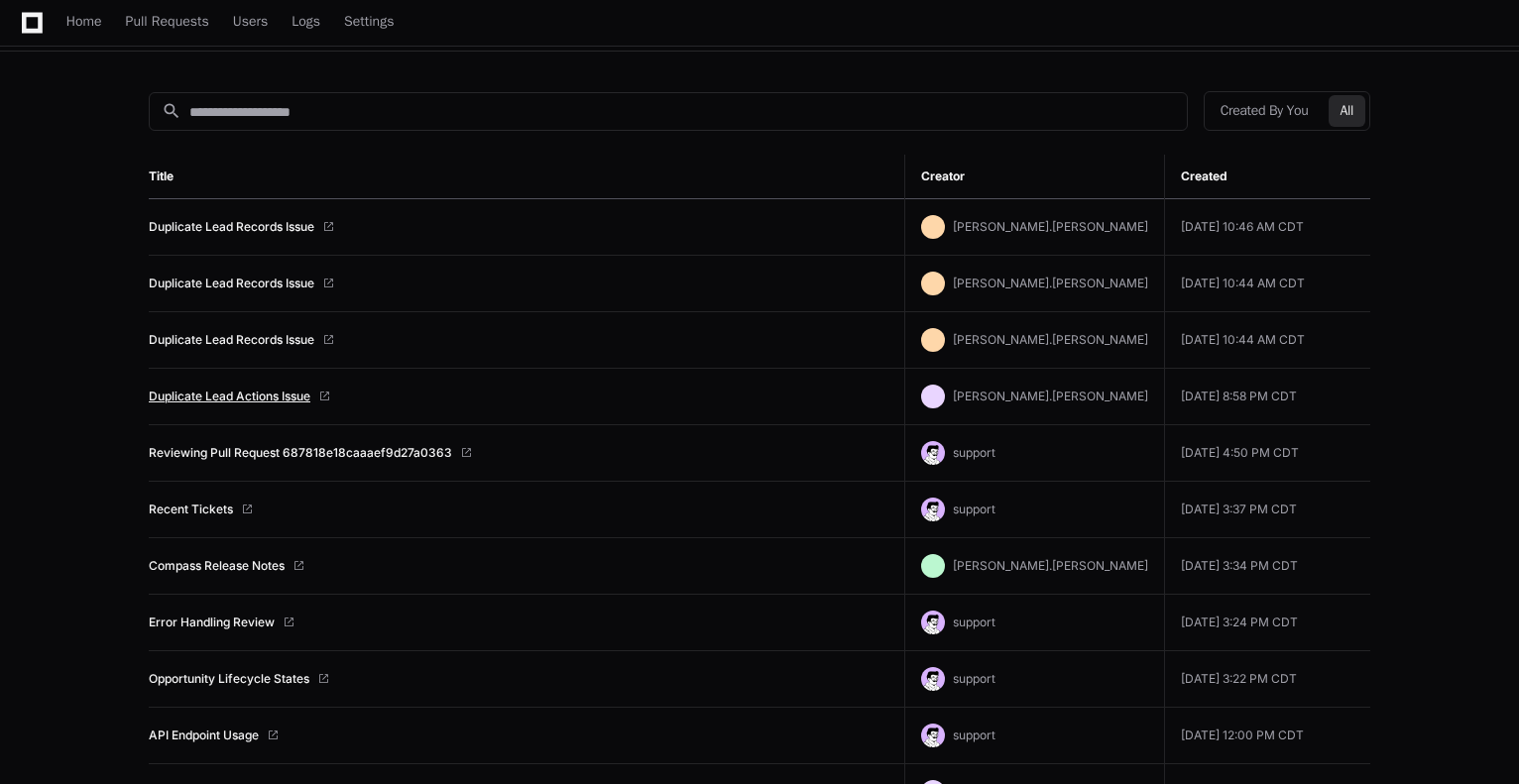 click on "Duplicate Lead Actions Issue" 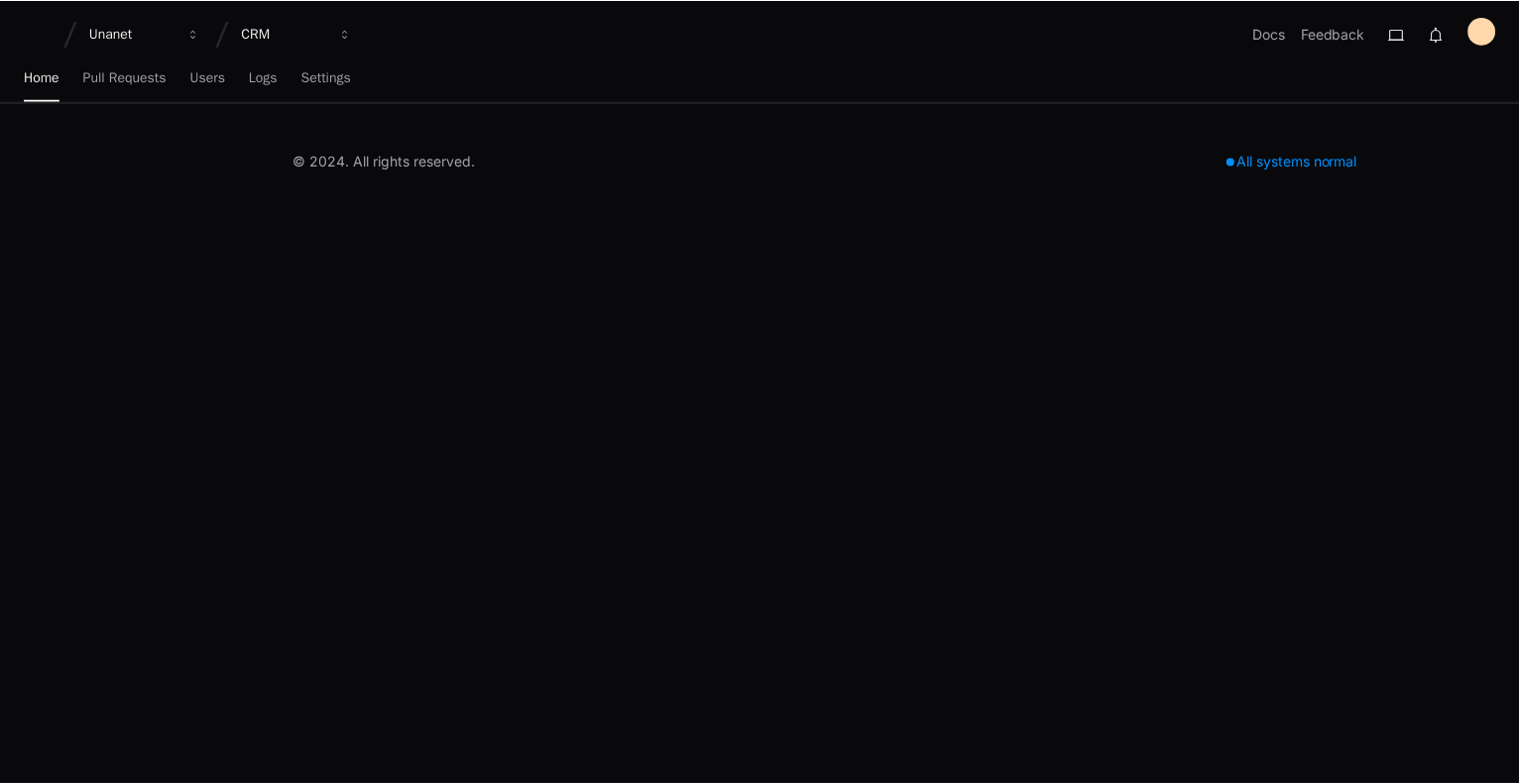 scroll, scrollTop: 0, scrollLeft: 0, axis: both 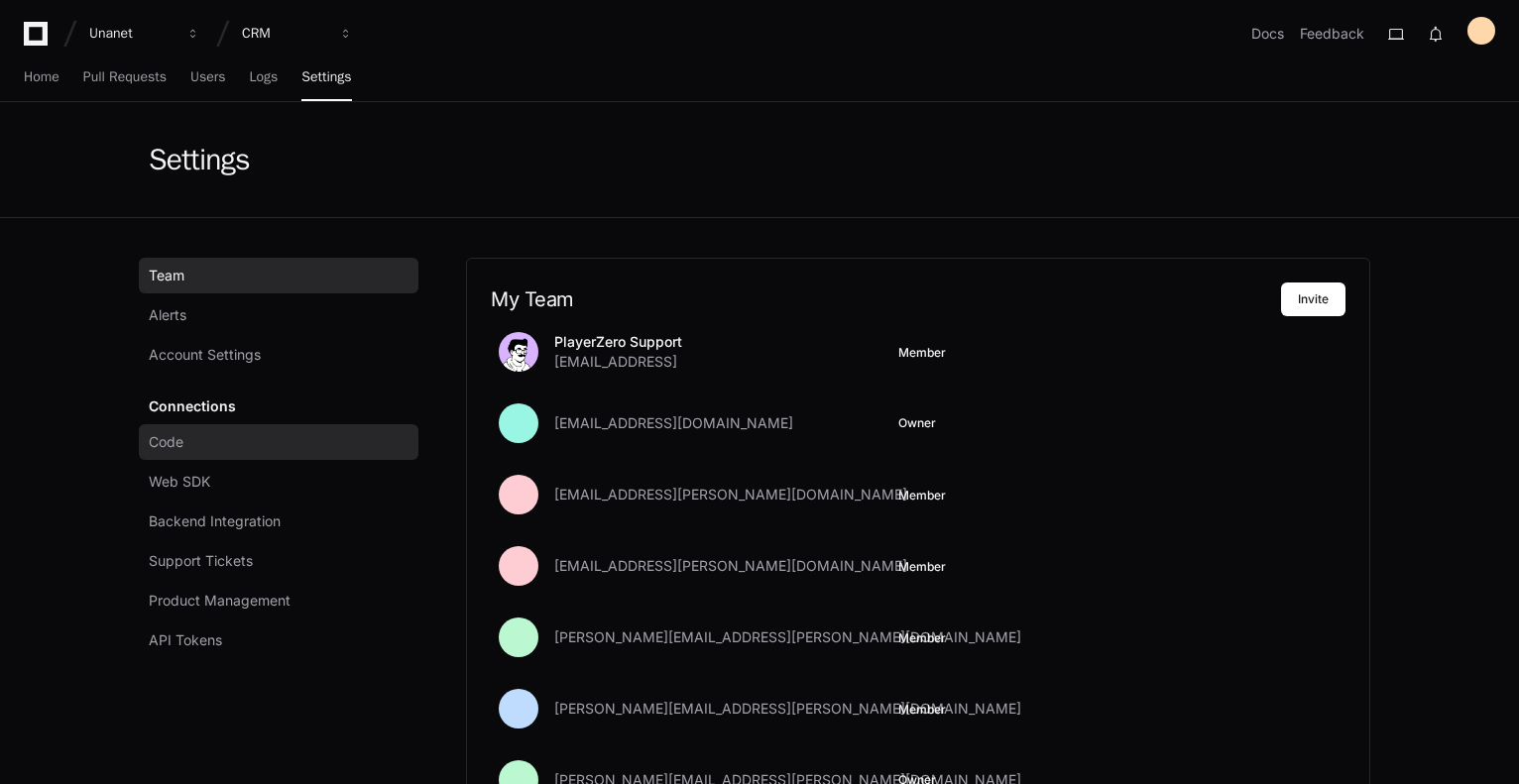 click on "Code" 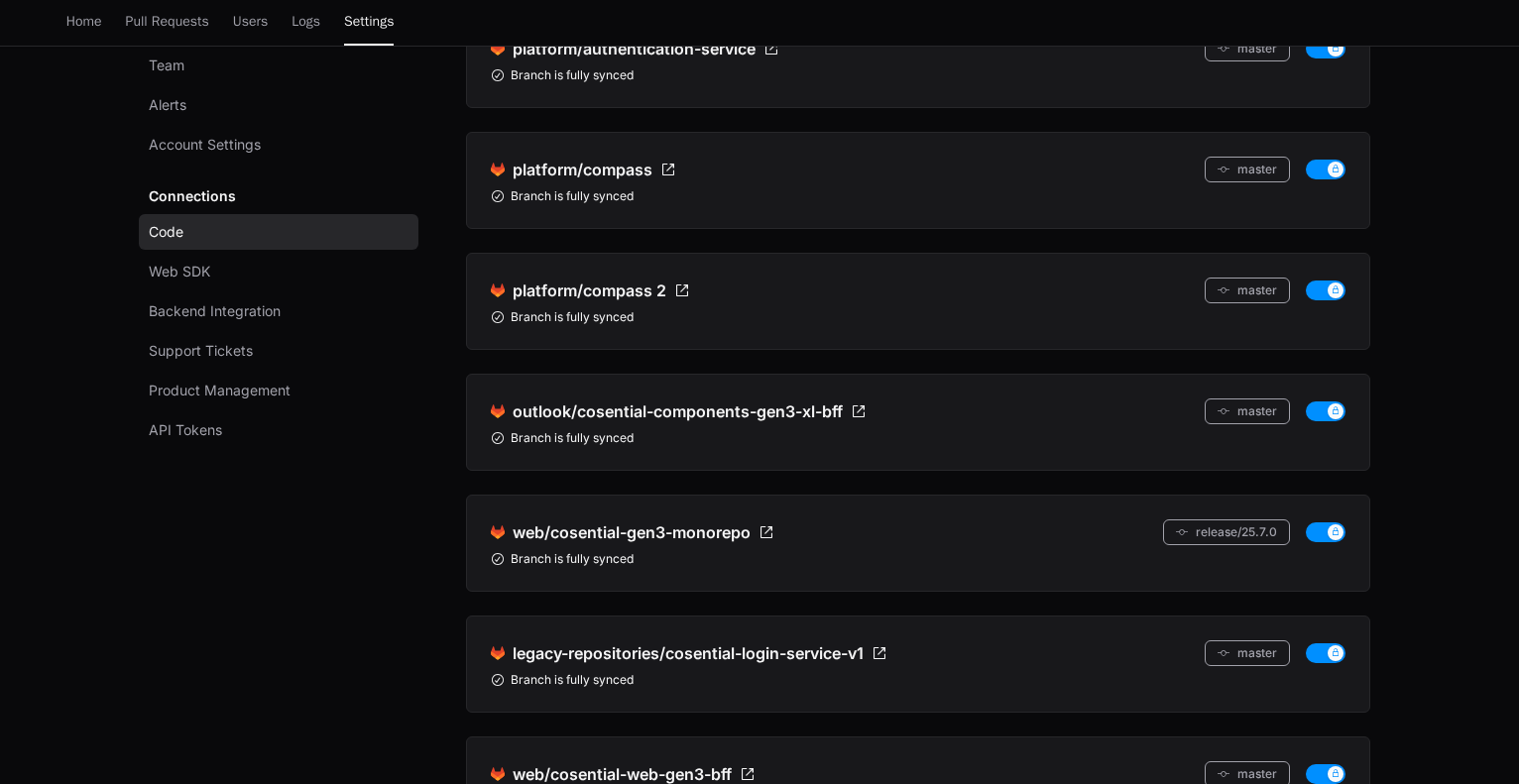 scroll, scrollTop: 297, scrollLeft: 0, axis: vertical 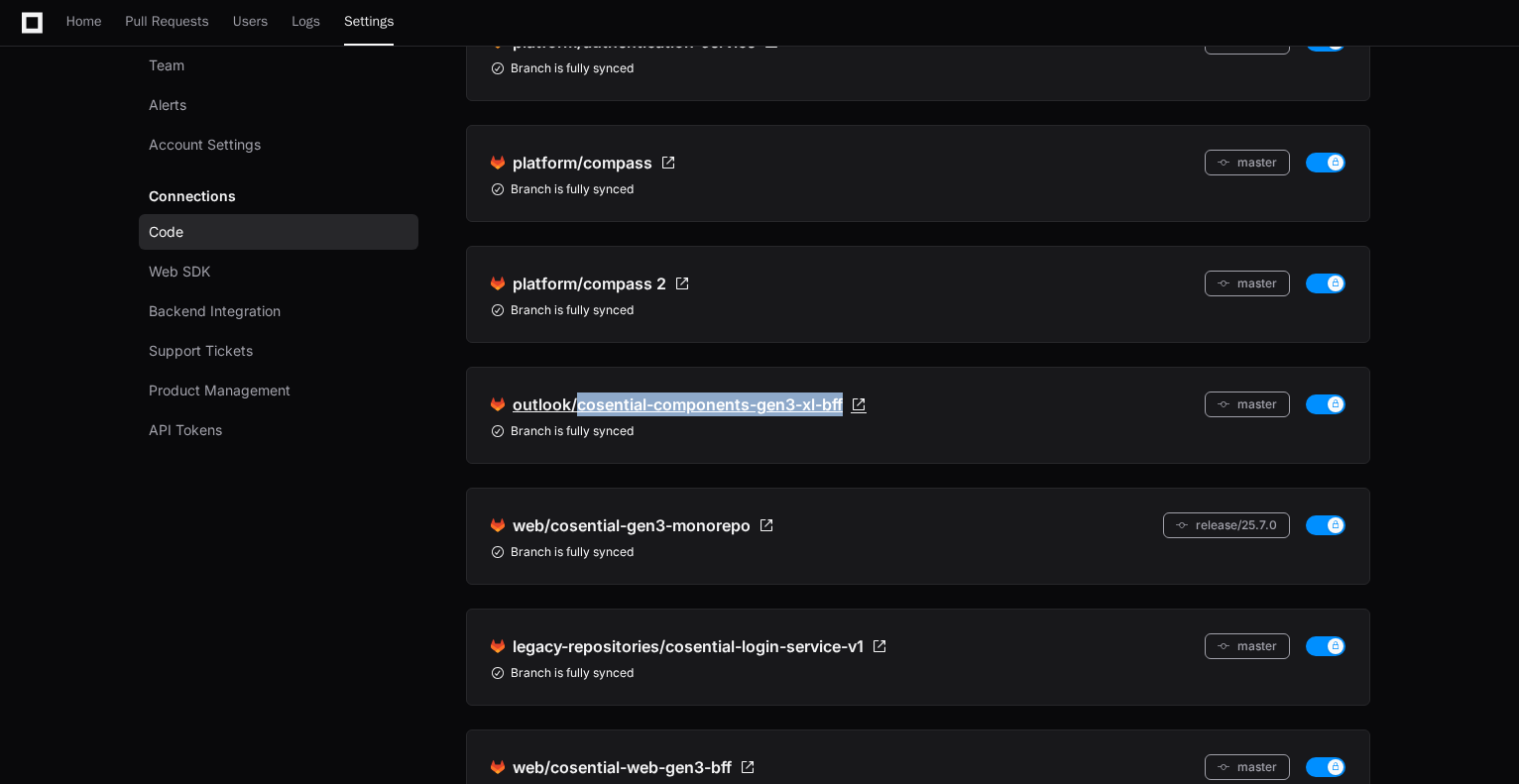 drag, startPoint x: 894, startPoint y: 398, endPoint x: 577, endPoint y: 404, distance: 317.05678 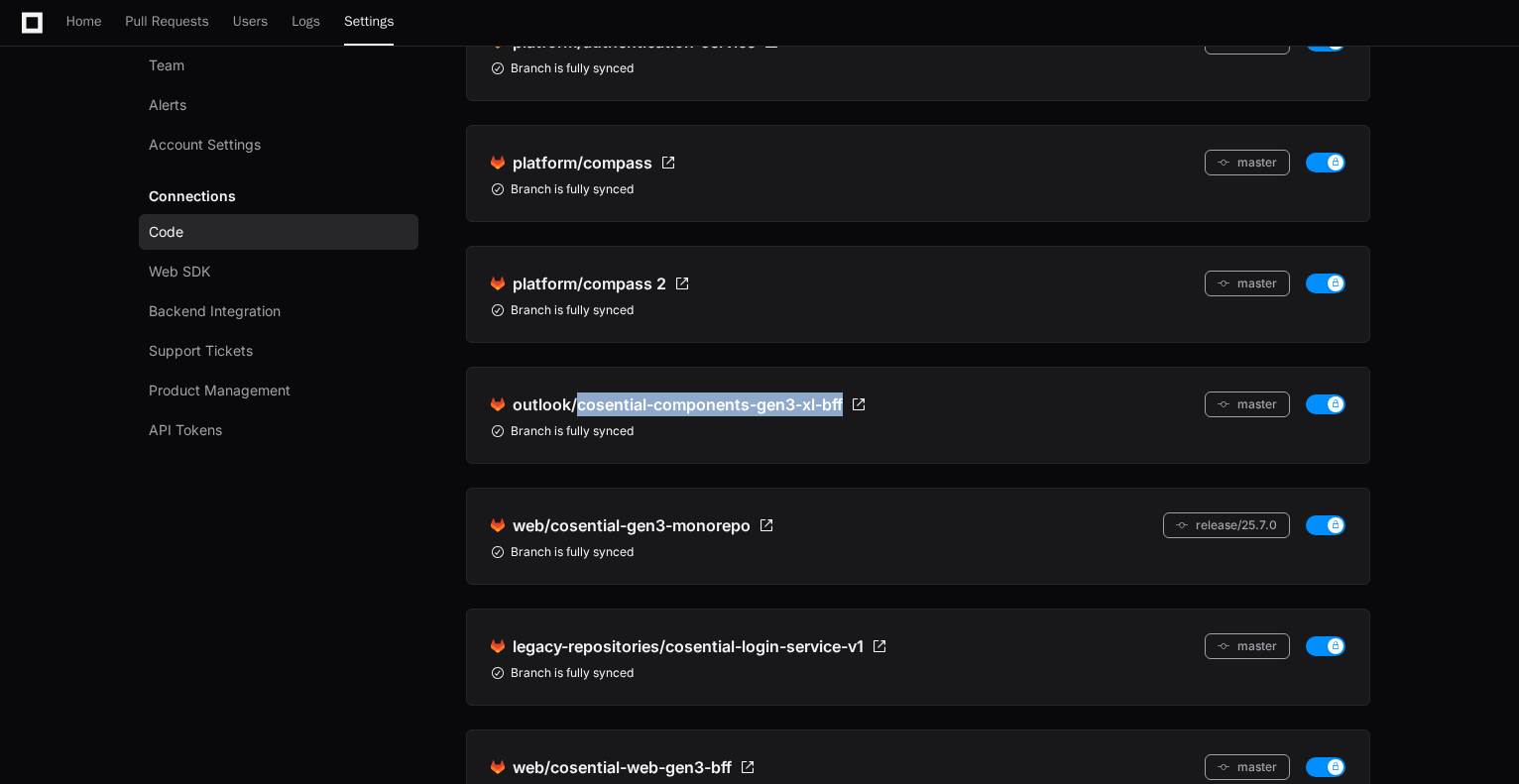 copy on "cosential-components-gen3-xl-bff" 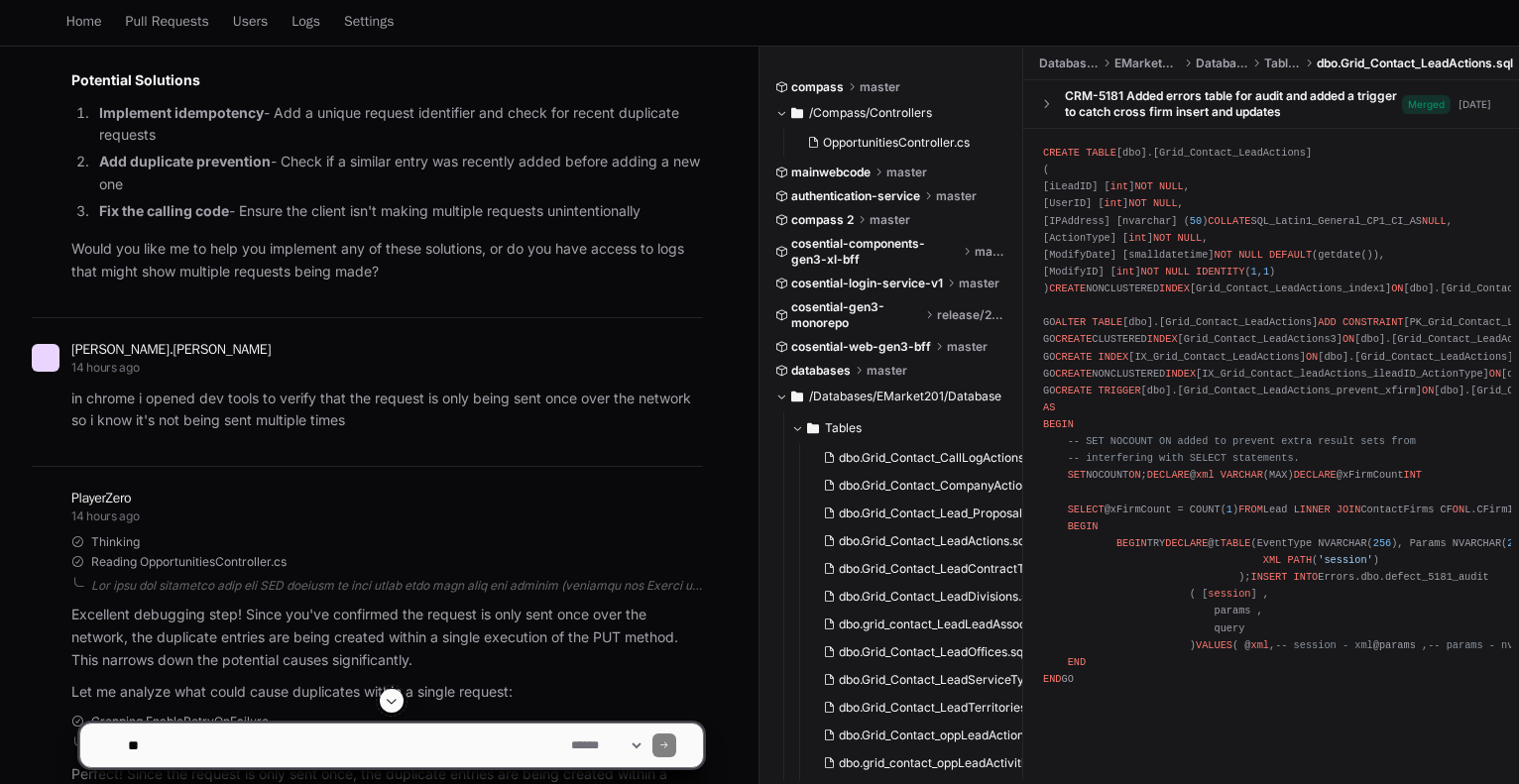 scroll, scrollTop: 7235, scrollLeft: 0, axis: vertical 